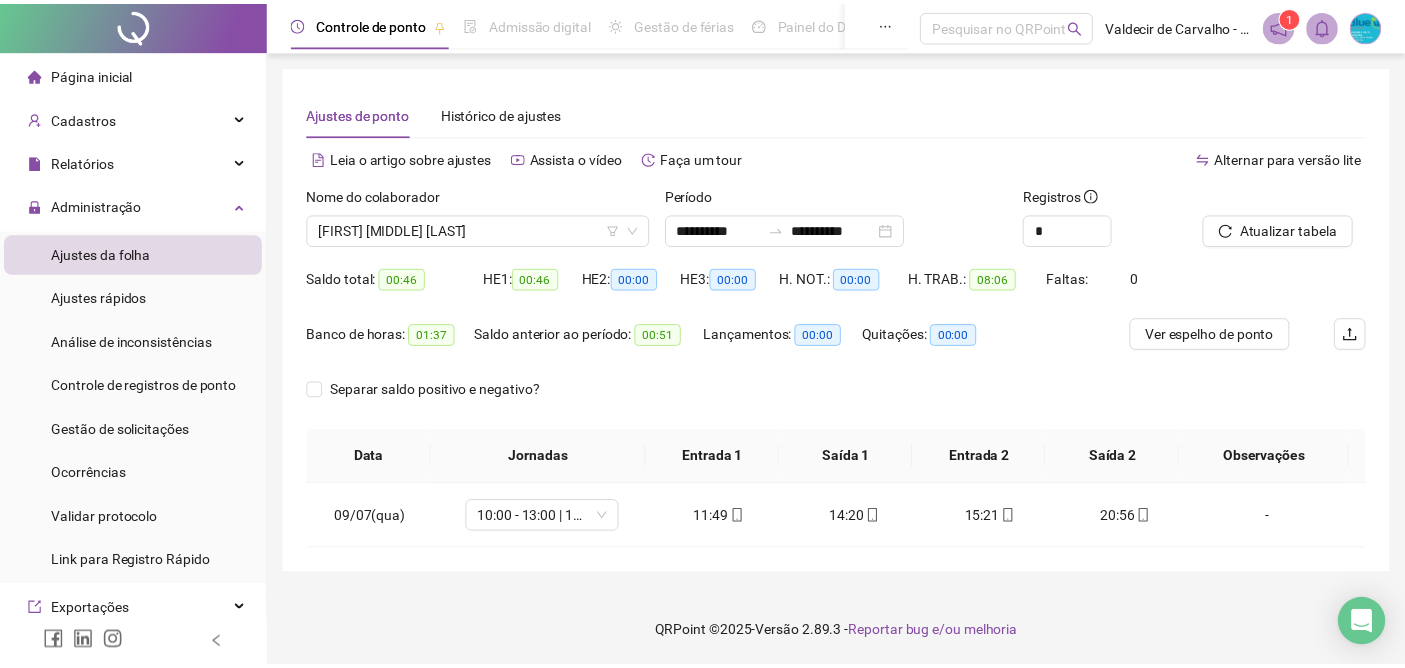 scroll, scrollTop: 0, scrollLeft: 0, axis: both 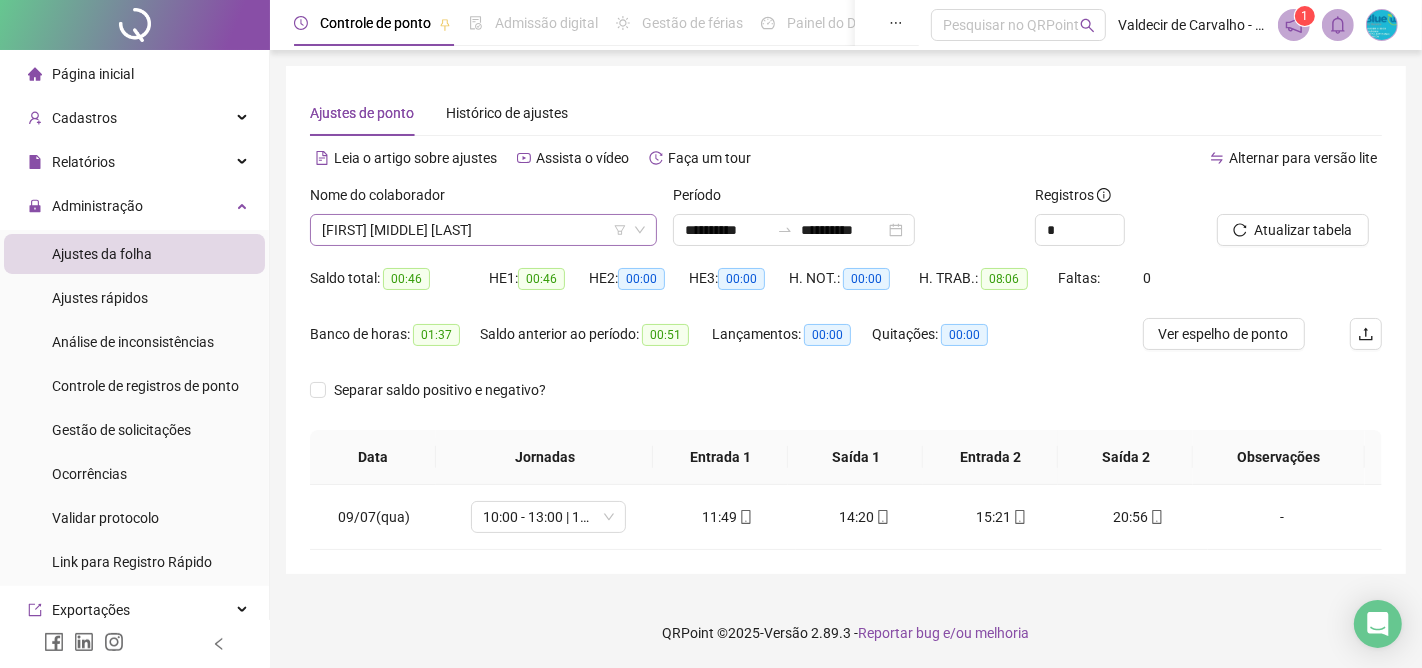 click on "[FIRST] [MIDDLE] [LAST]" at bounding box center (483, 230) 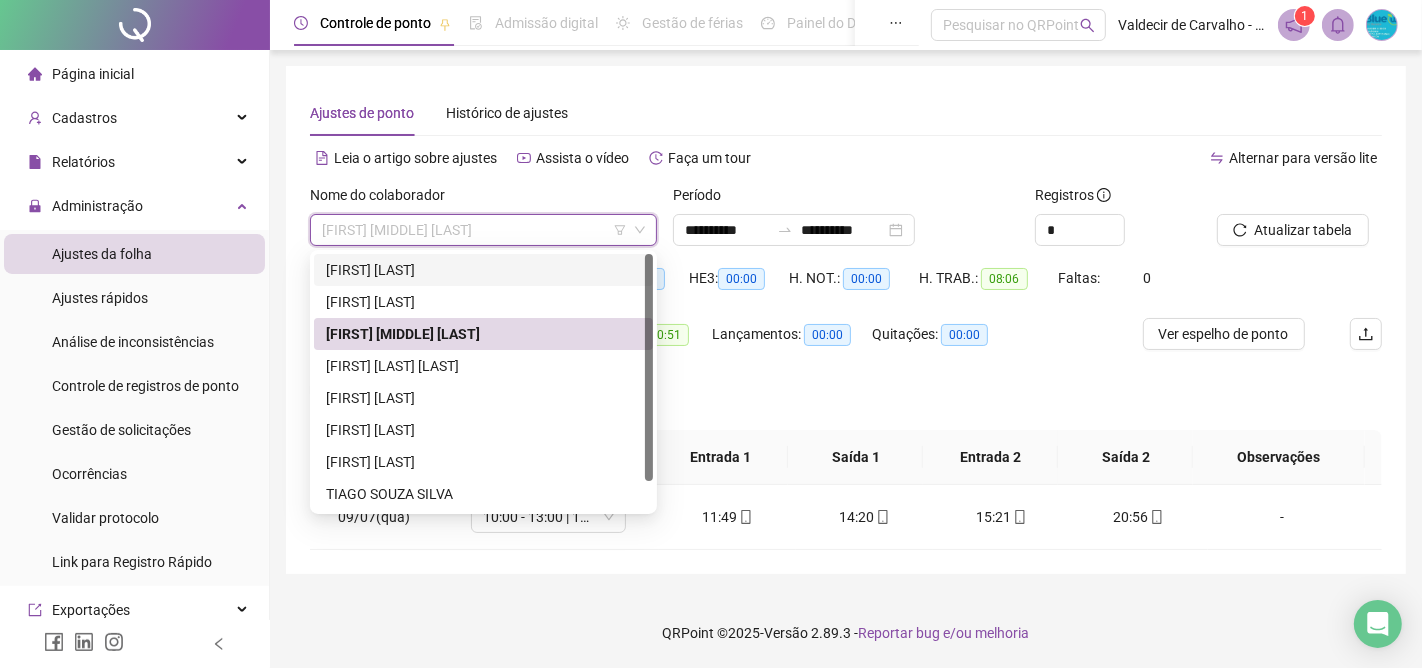 click on "[FIRST] [LAST]" at bounding box center [483, 270] 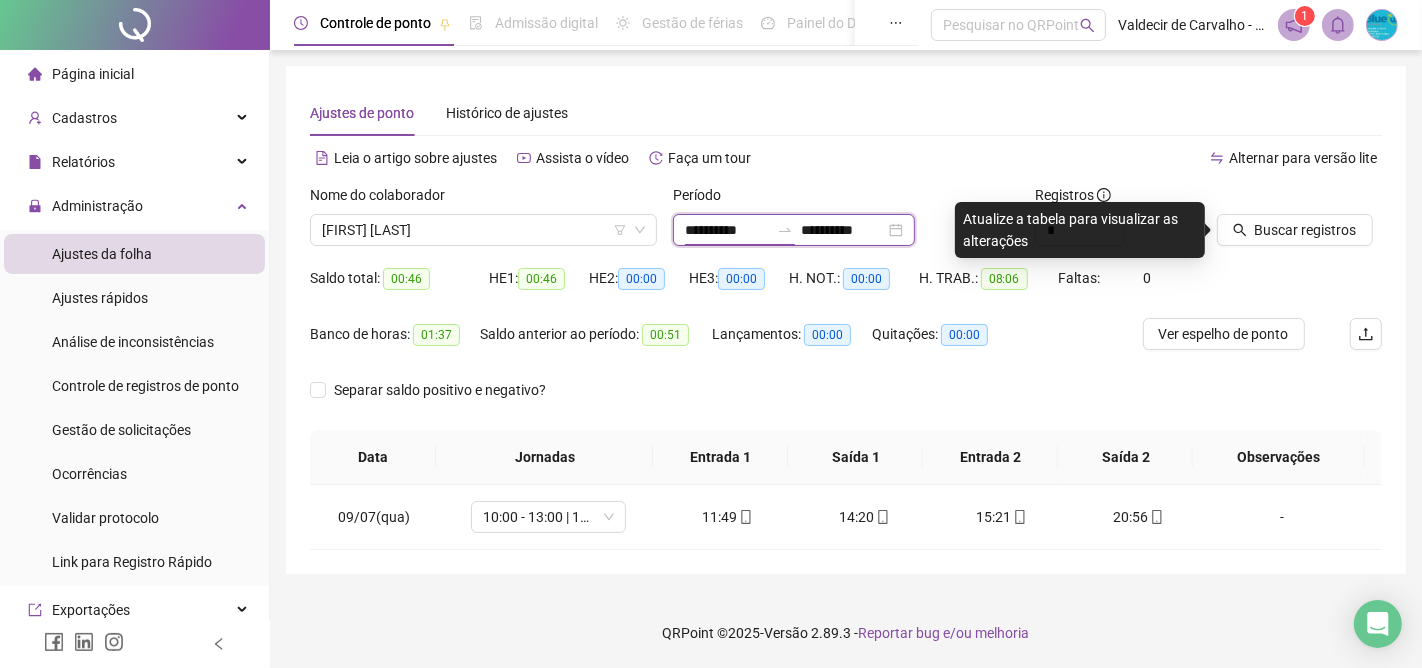 click on "**********" at bounding box center (727, 230) 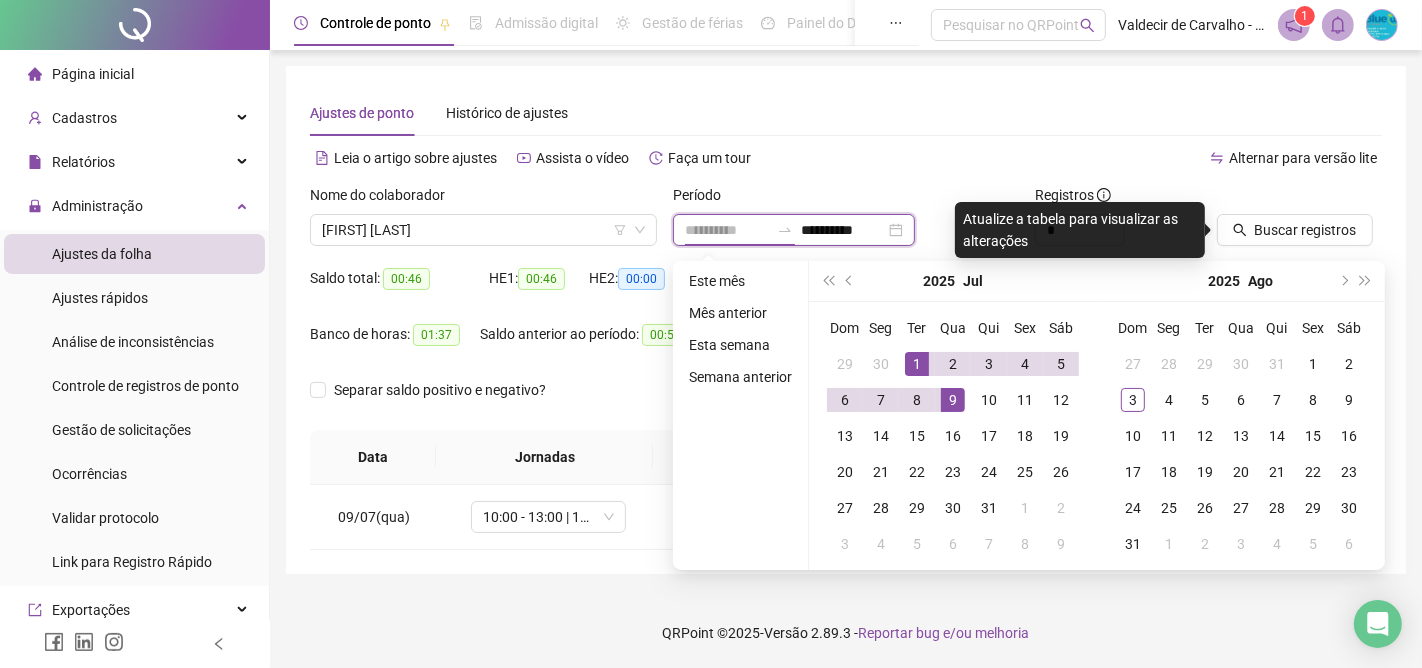 type on "**********" 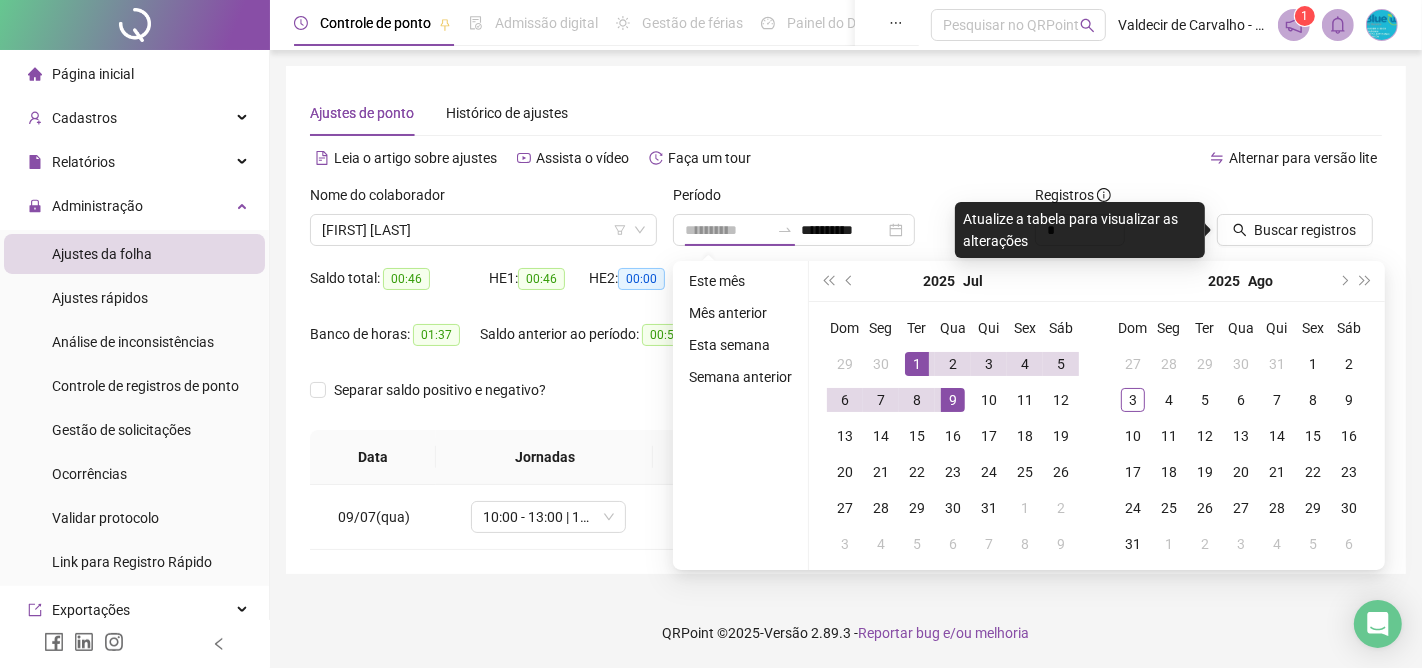 click on "1" at bounding box center [917, 364] 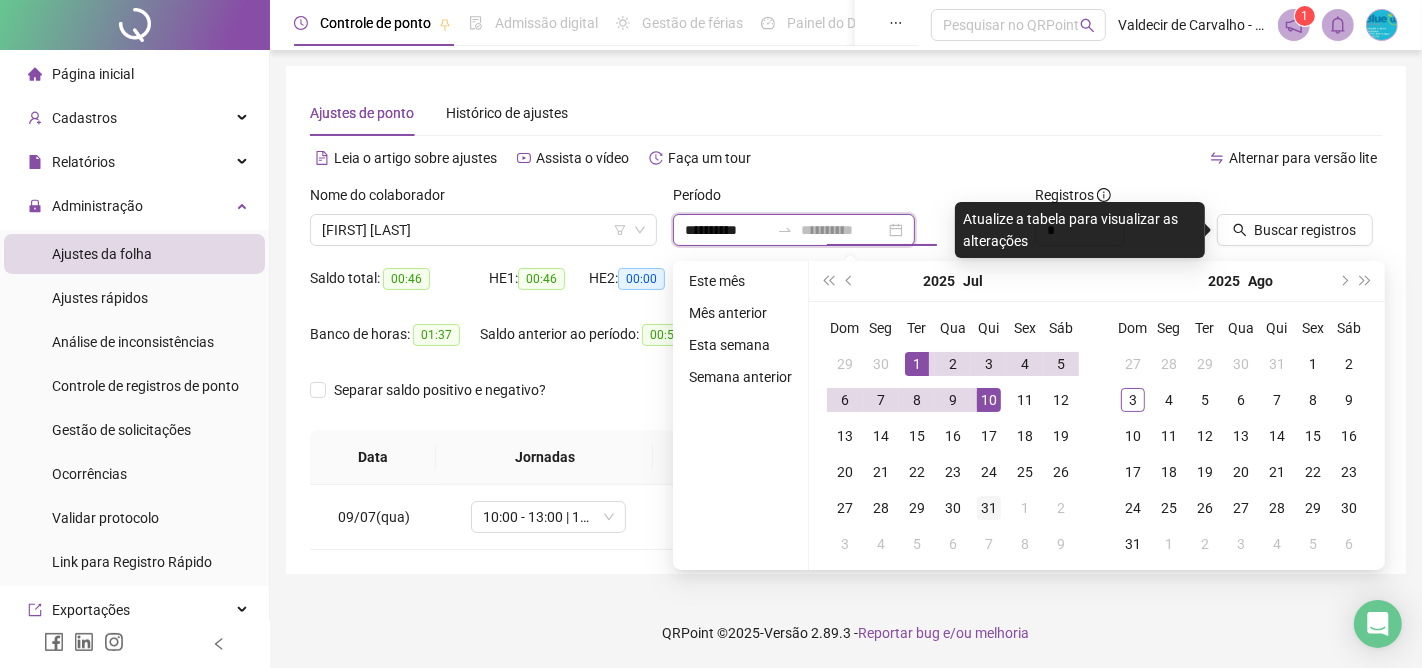 type on "**********" 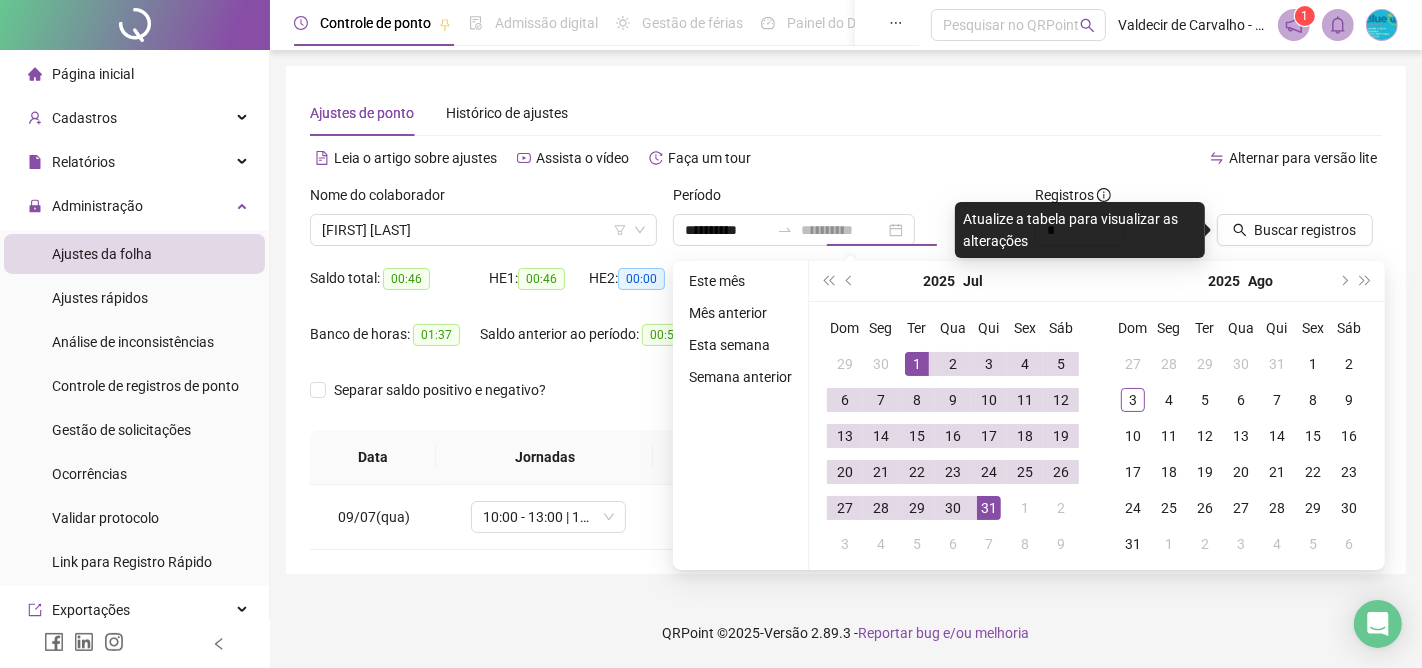 click on "31" at bounding box center (989, 508) 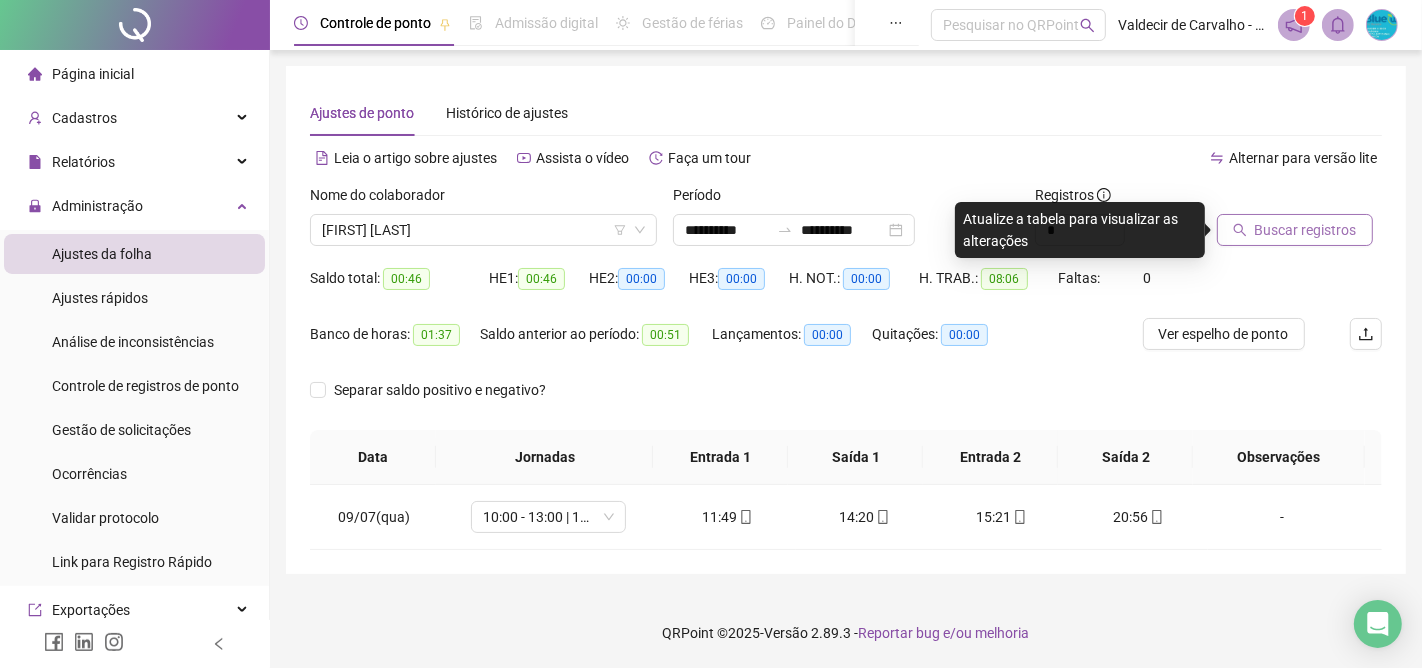 click on "Buscar registros" at bounding box center (1306, 230) 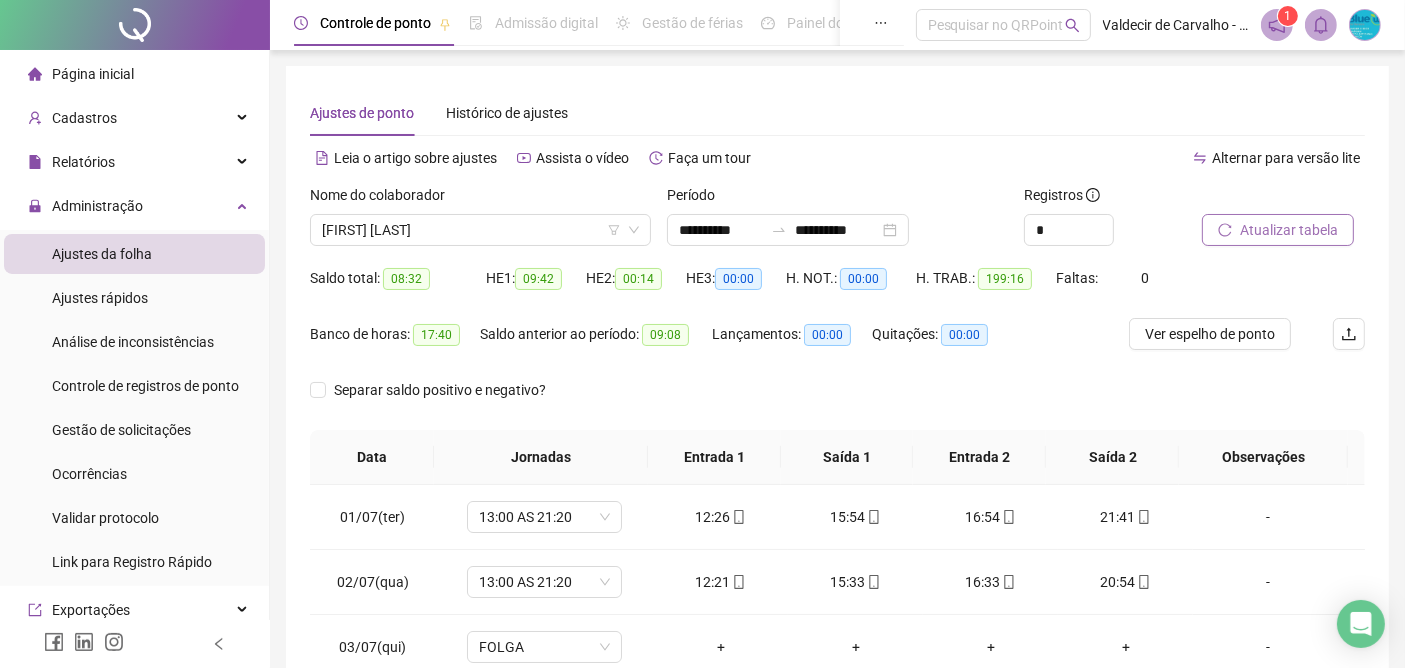 click on "Atualizar tabela" at bounding box center [1289, 230] 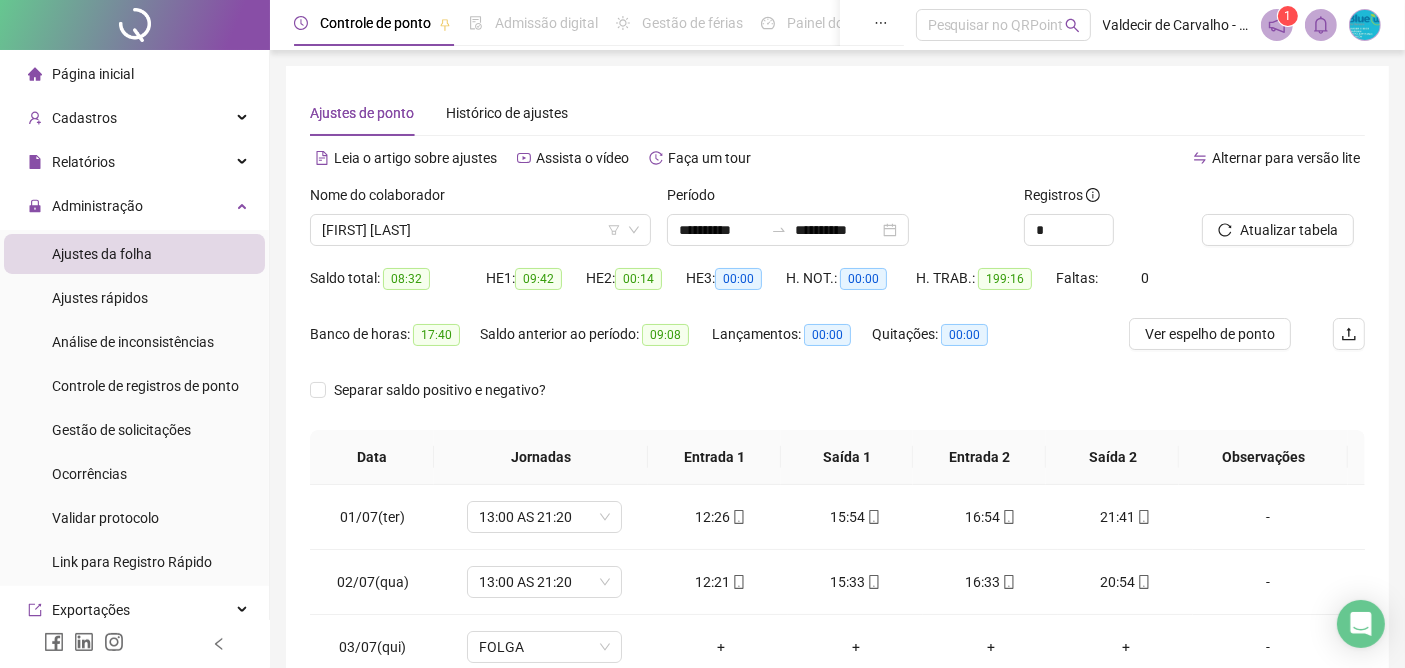 click on "Ver espelho de ponto" at bounding box center [1210, 334] 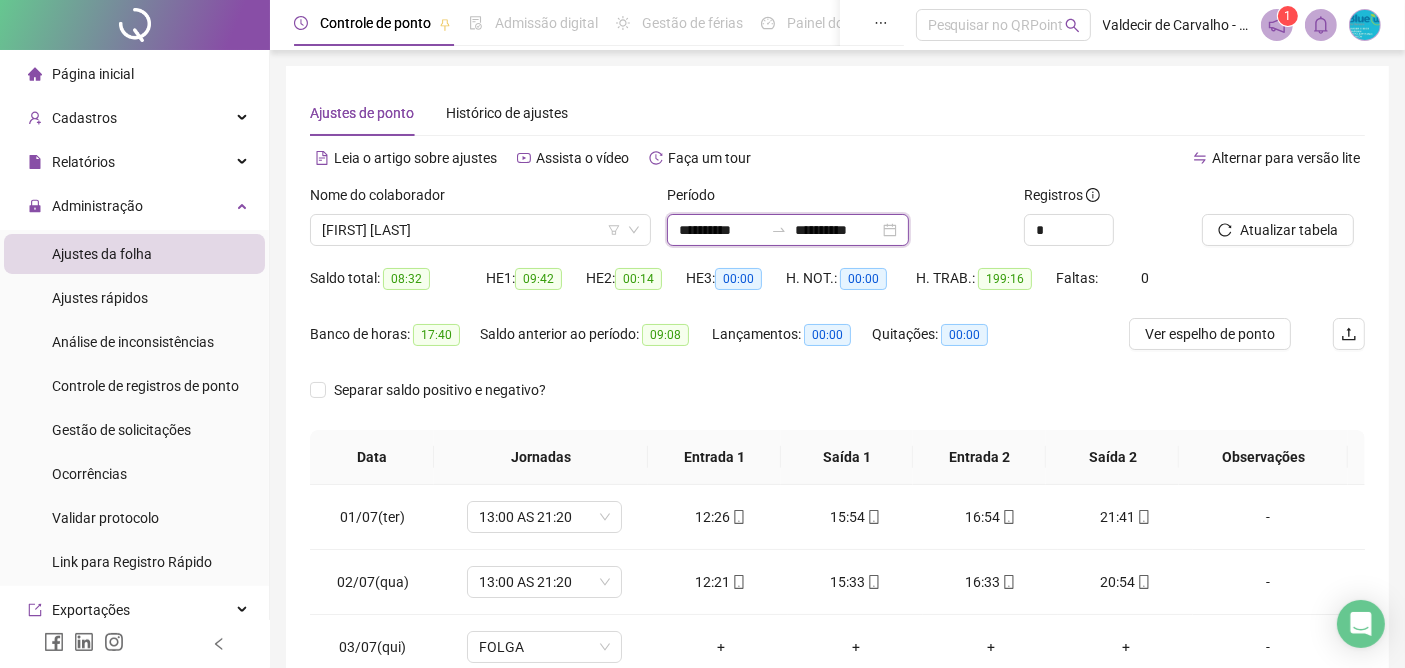 click on "**********" at bounding box center [721, 230] 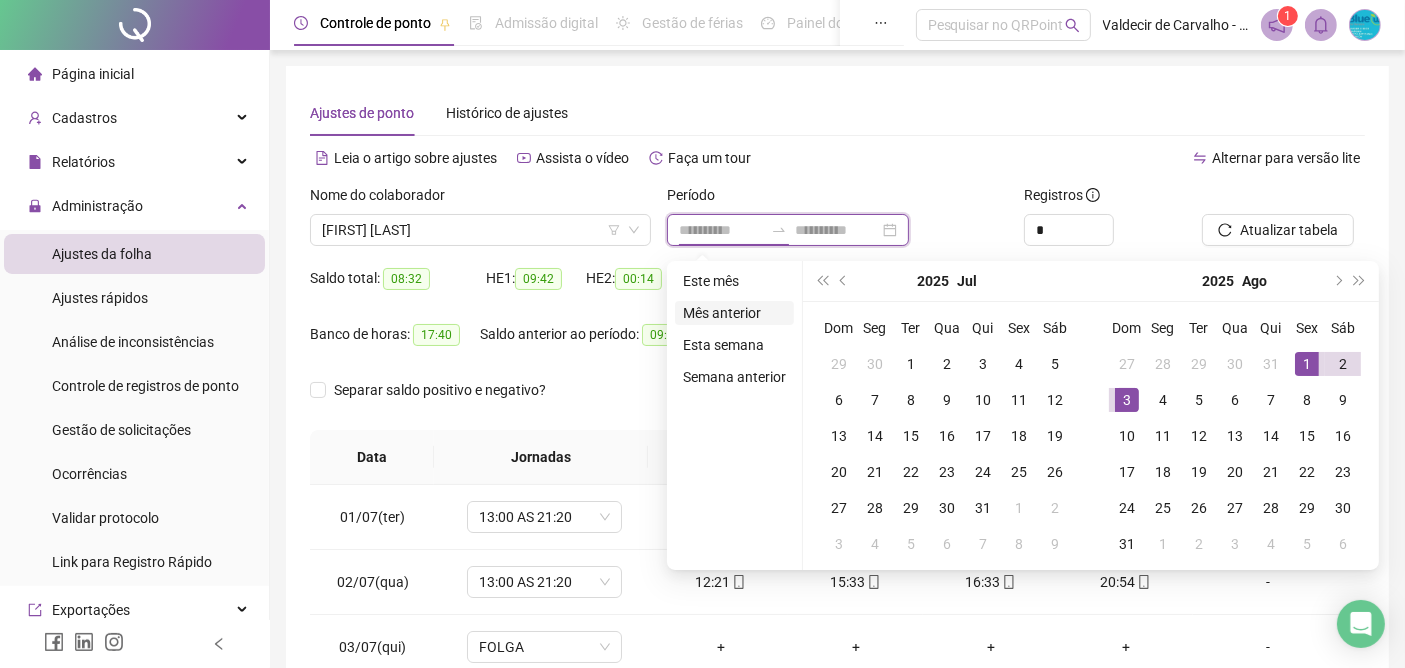 type on "**********" 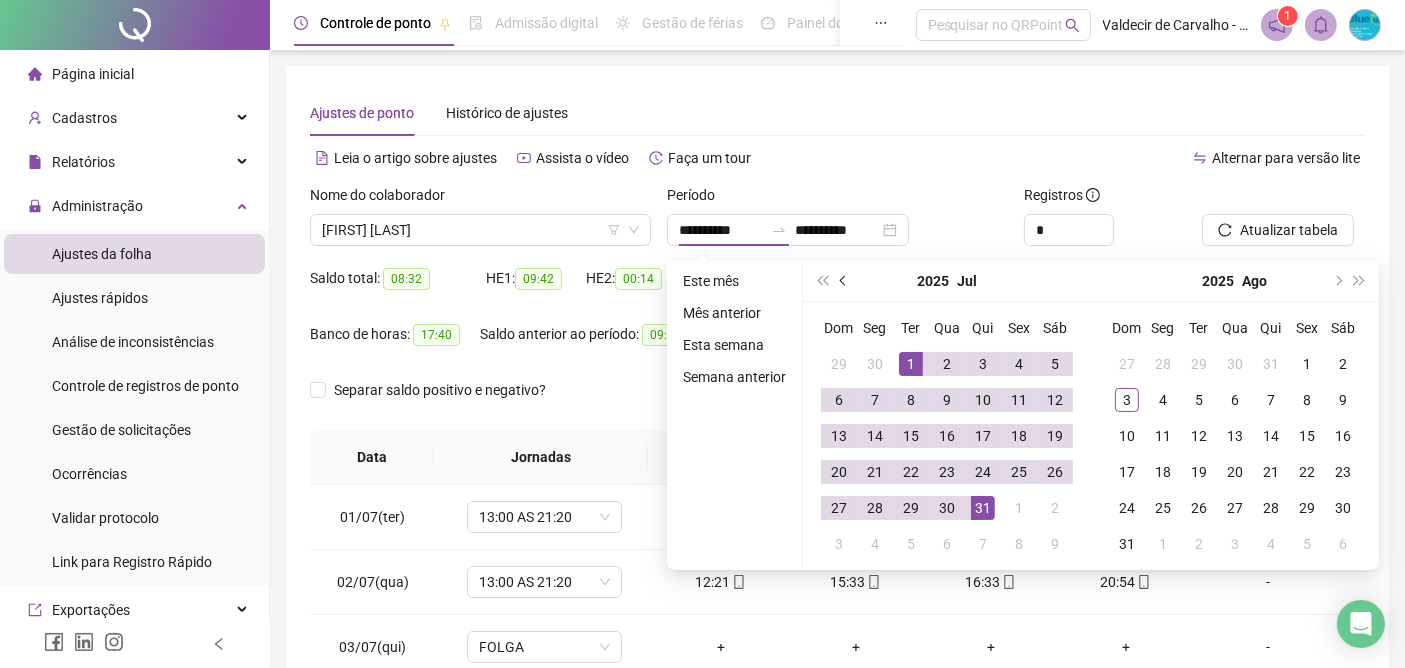 click at bounding box center (844, 281) 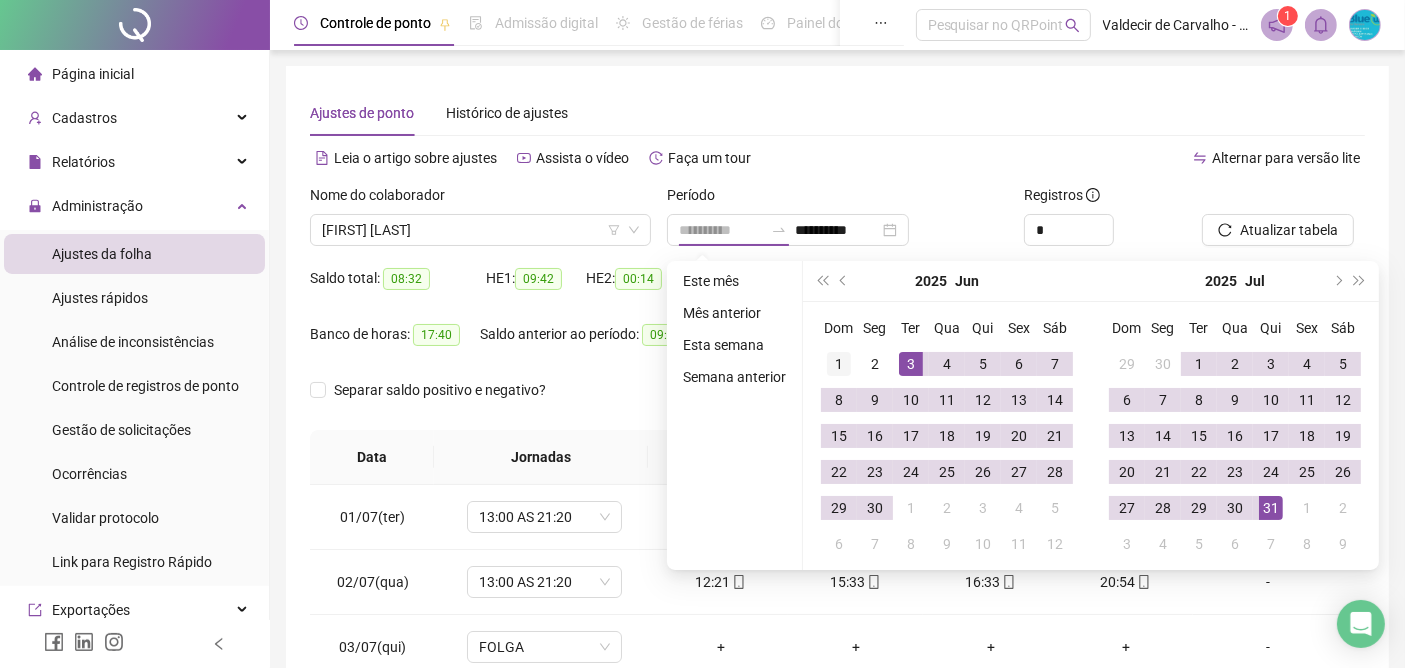 type on "**********" 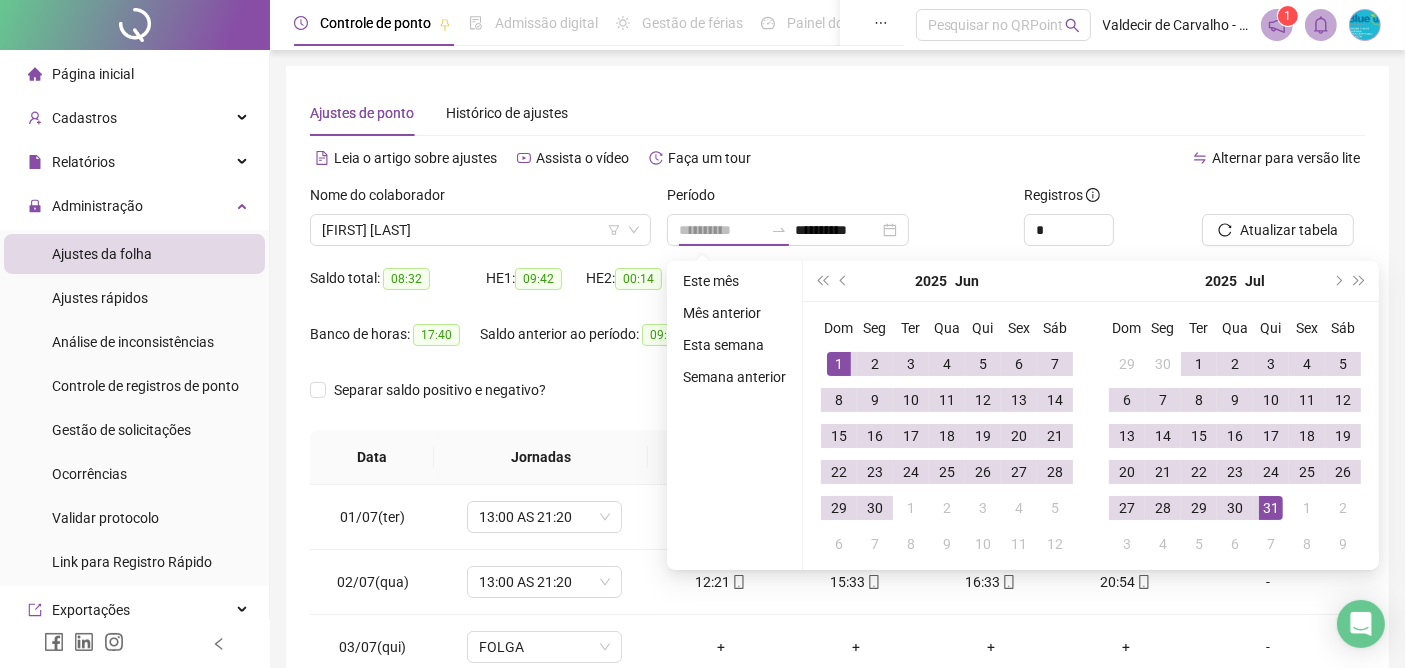 click on "1" at bounding box center (839, 364) 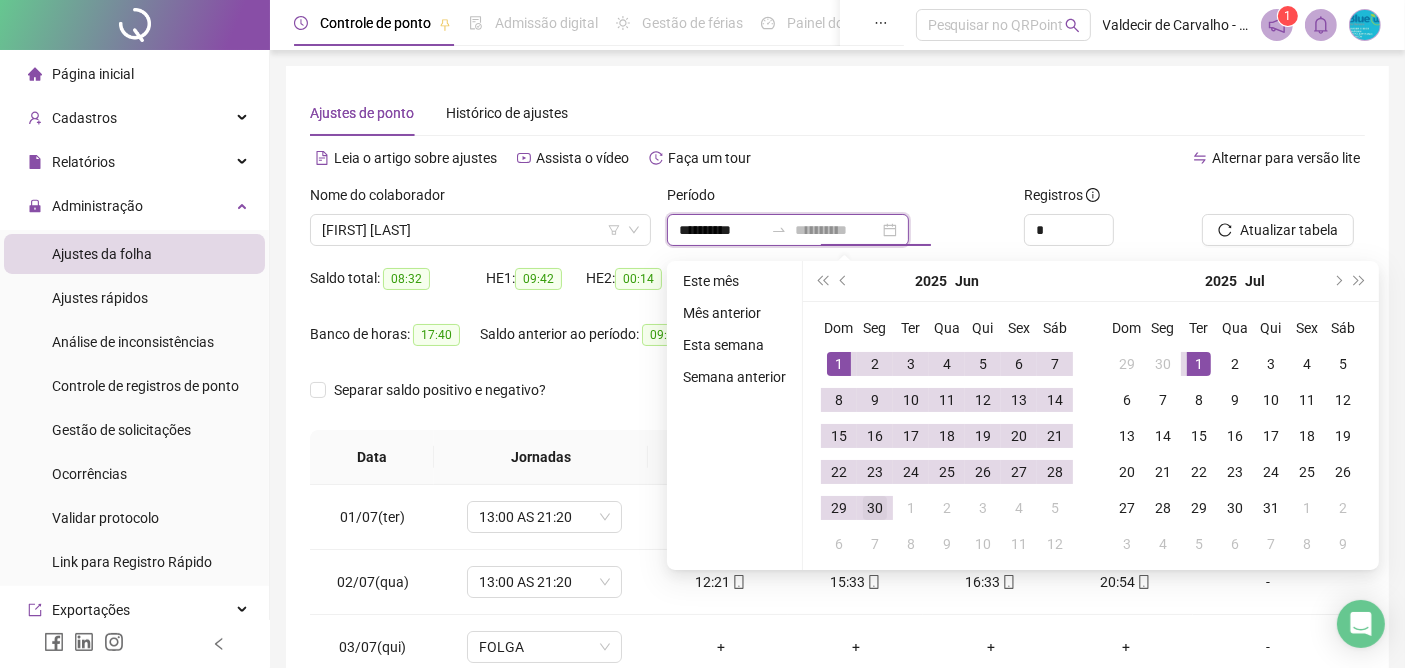 type on "**********" 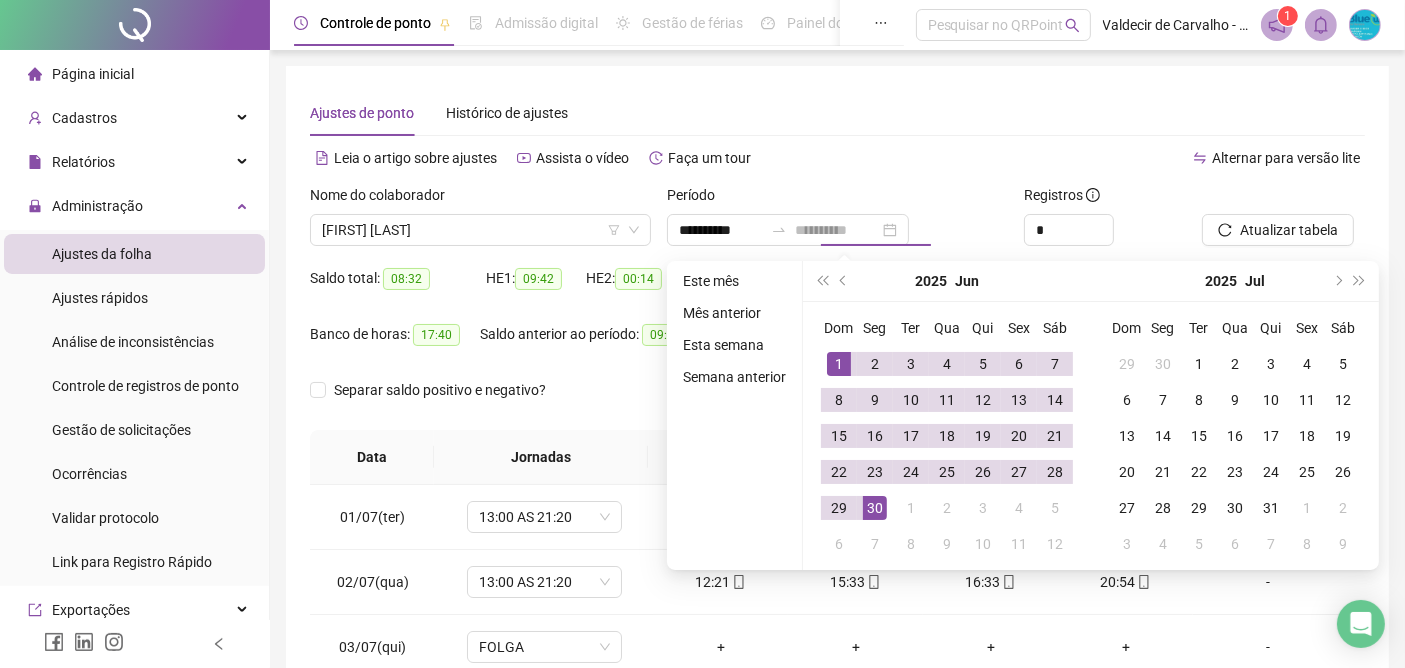 click on "30" at bounding box center (875, 508) 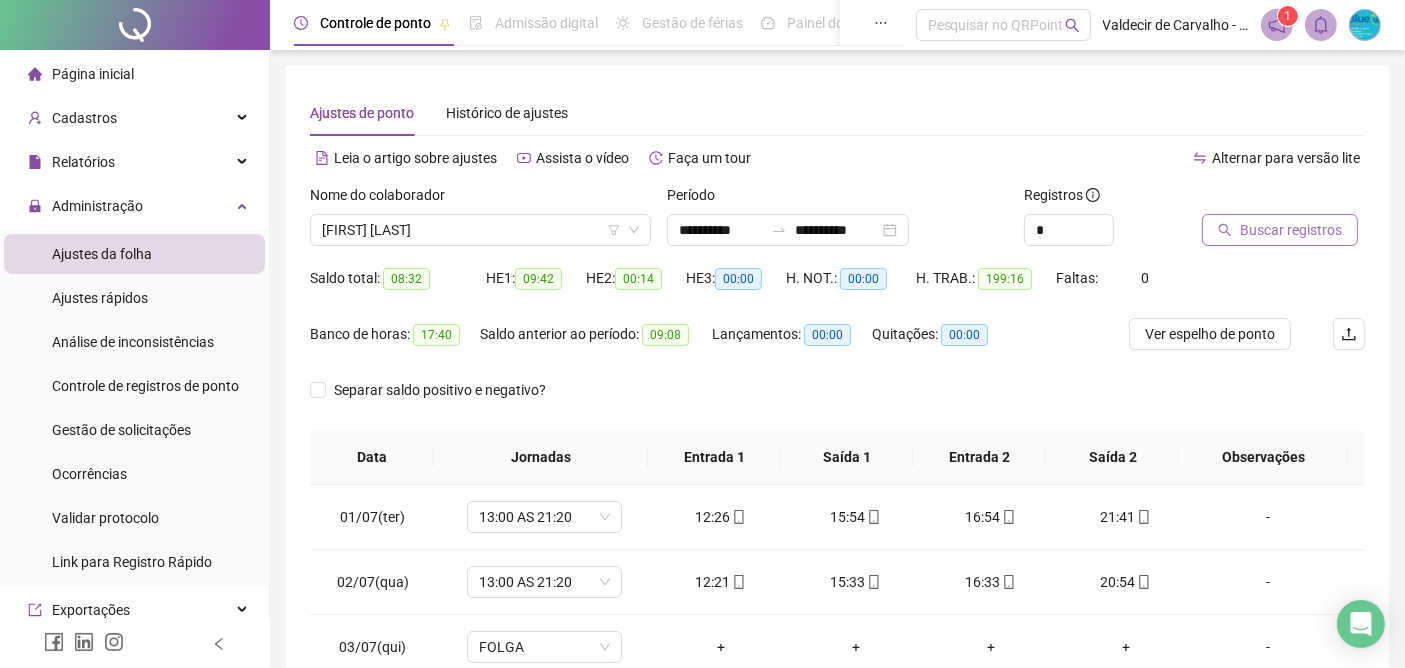click on "Buscar registros" at bounding box center (1291, 230) 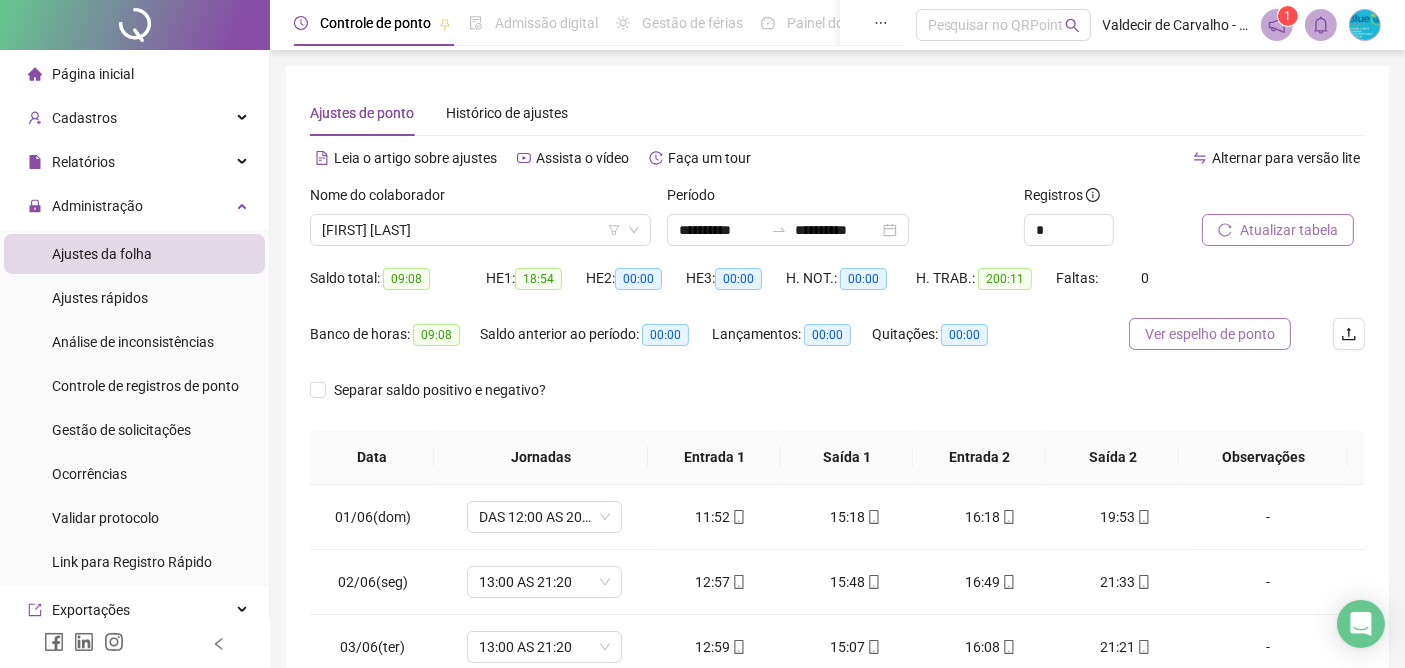 click on "Ver espelho de ponto" at bounding box center [1210, 334] 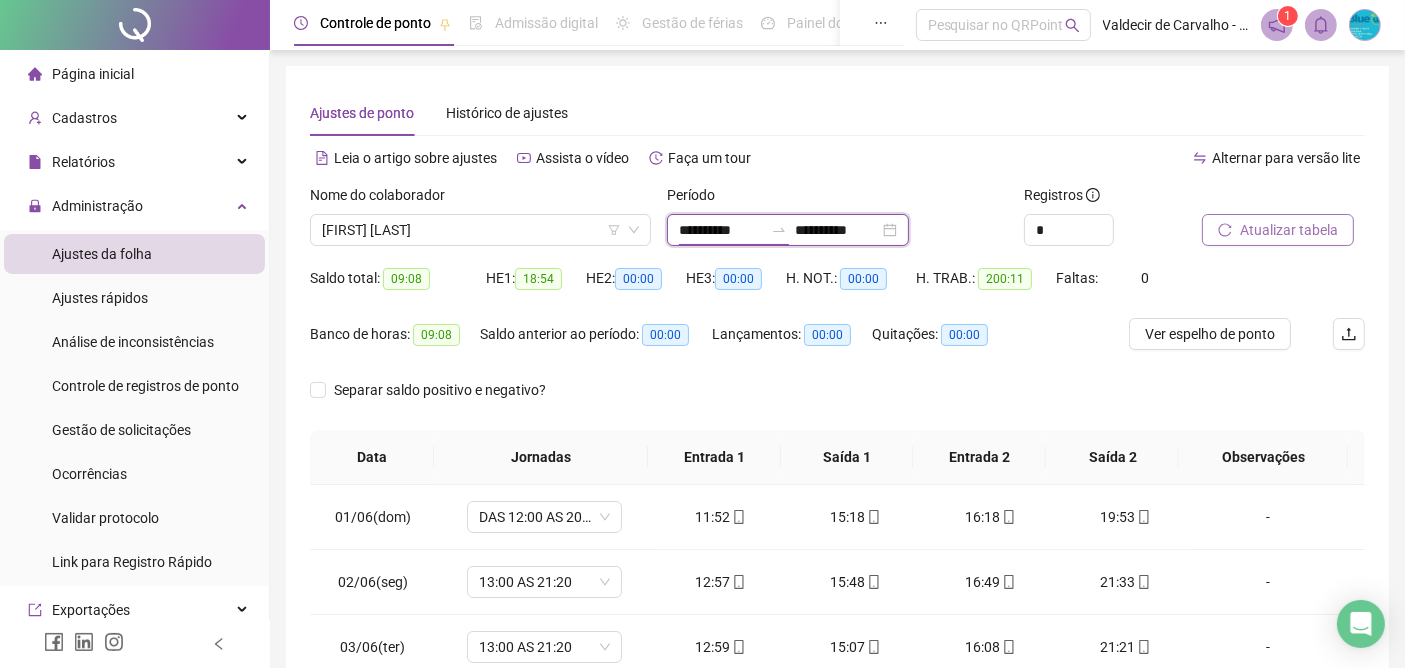 click on "**********" at bounding box center (721, 230) 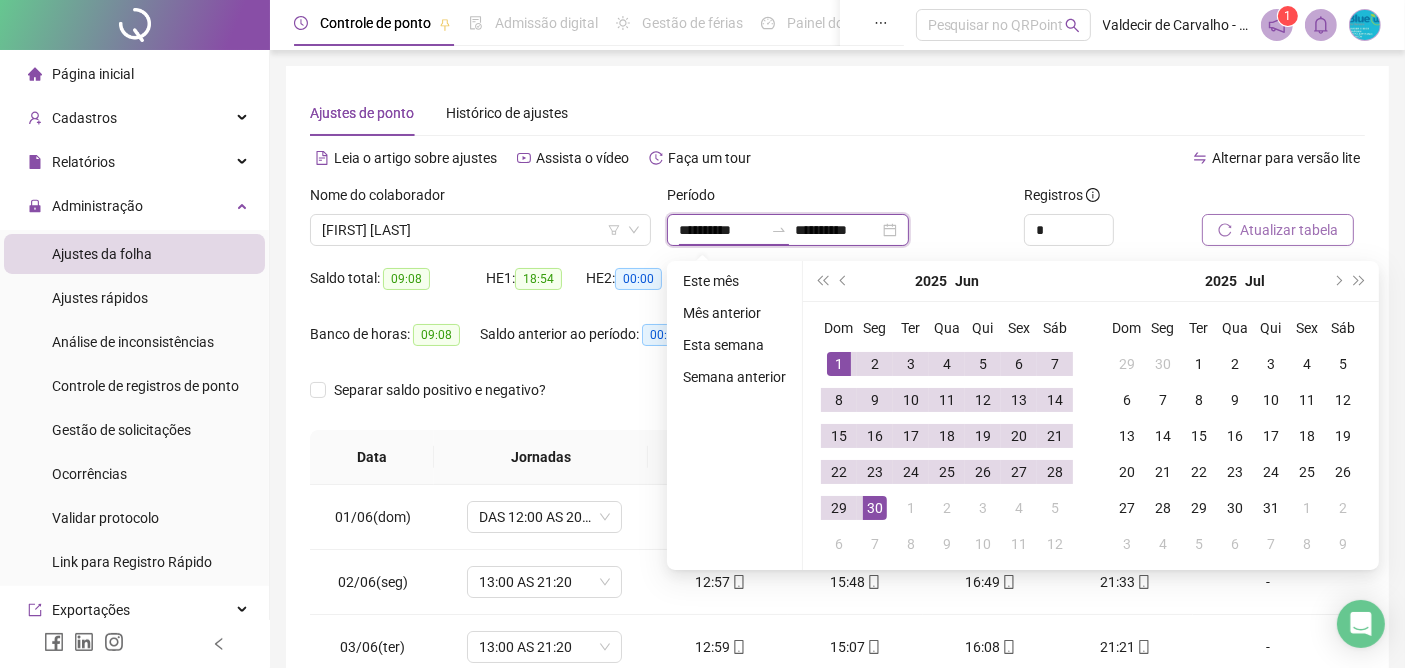 type on "**********" 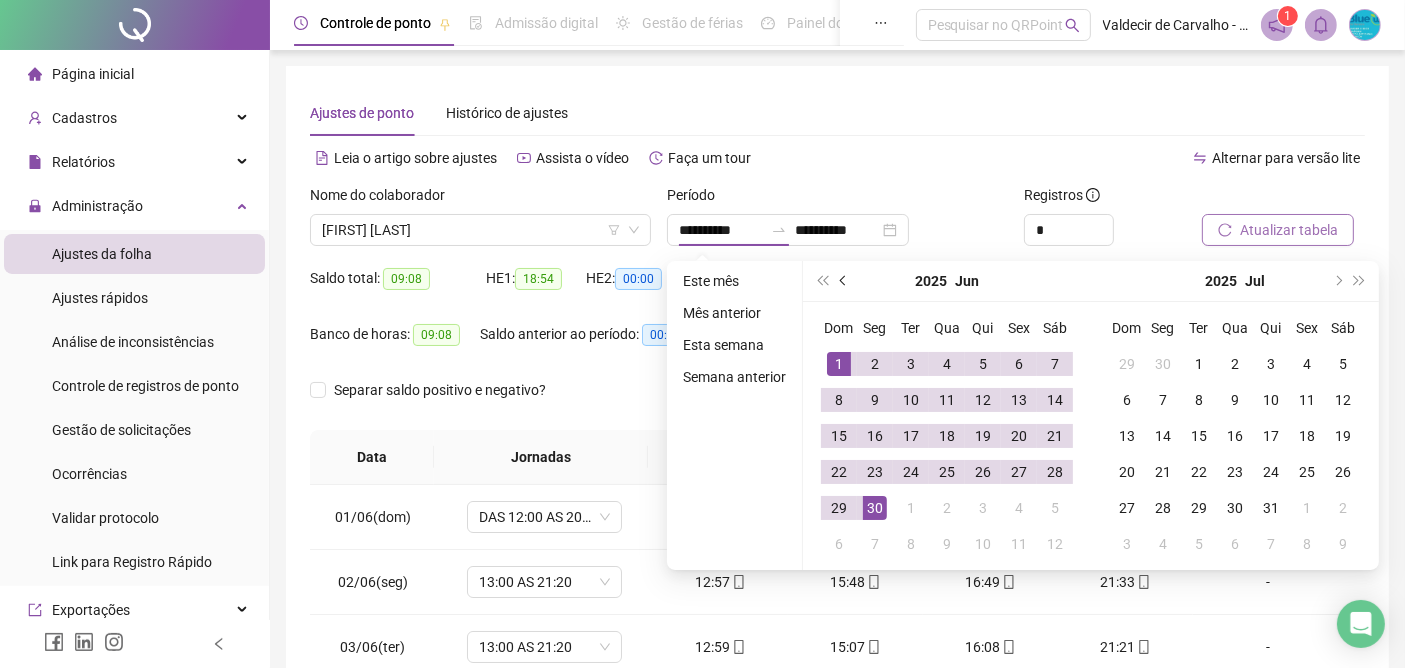 click at bounding box center (845, 281) 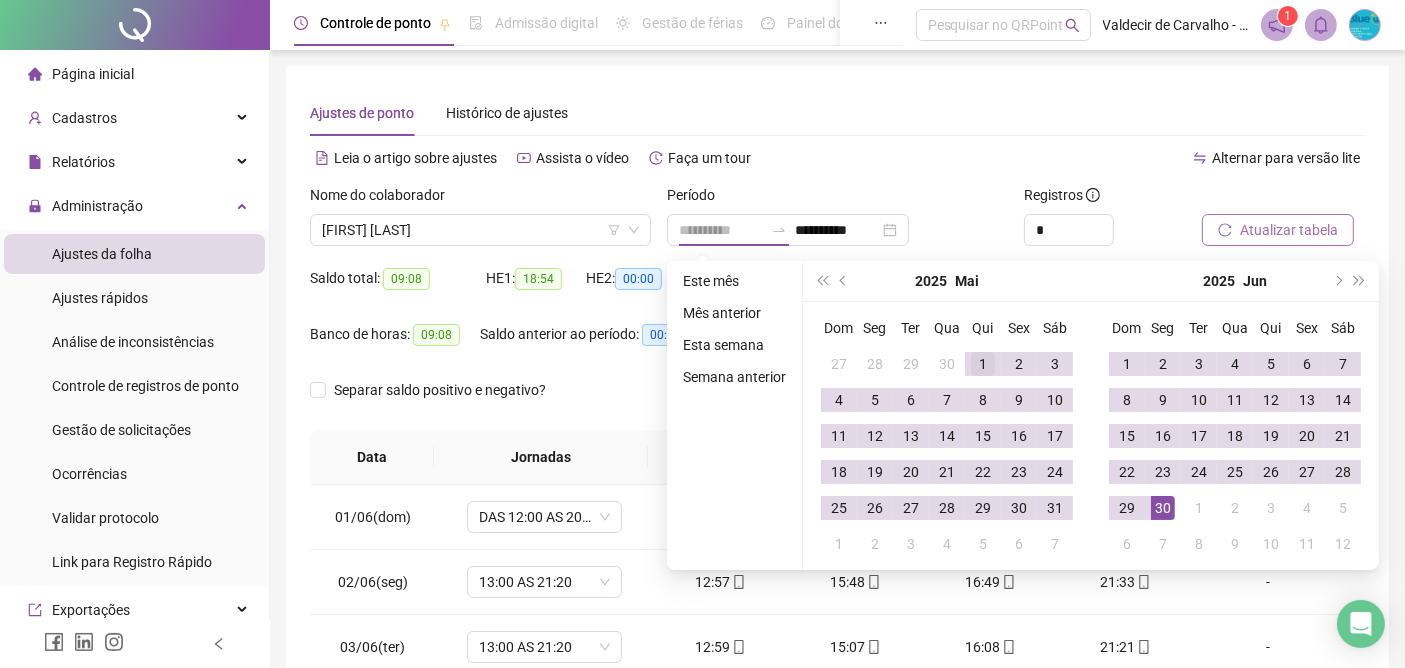 type on "**********" 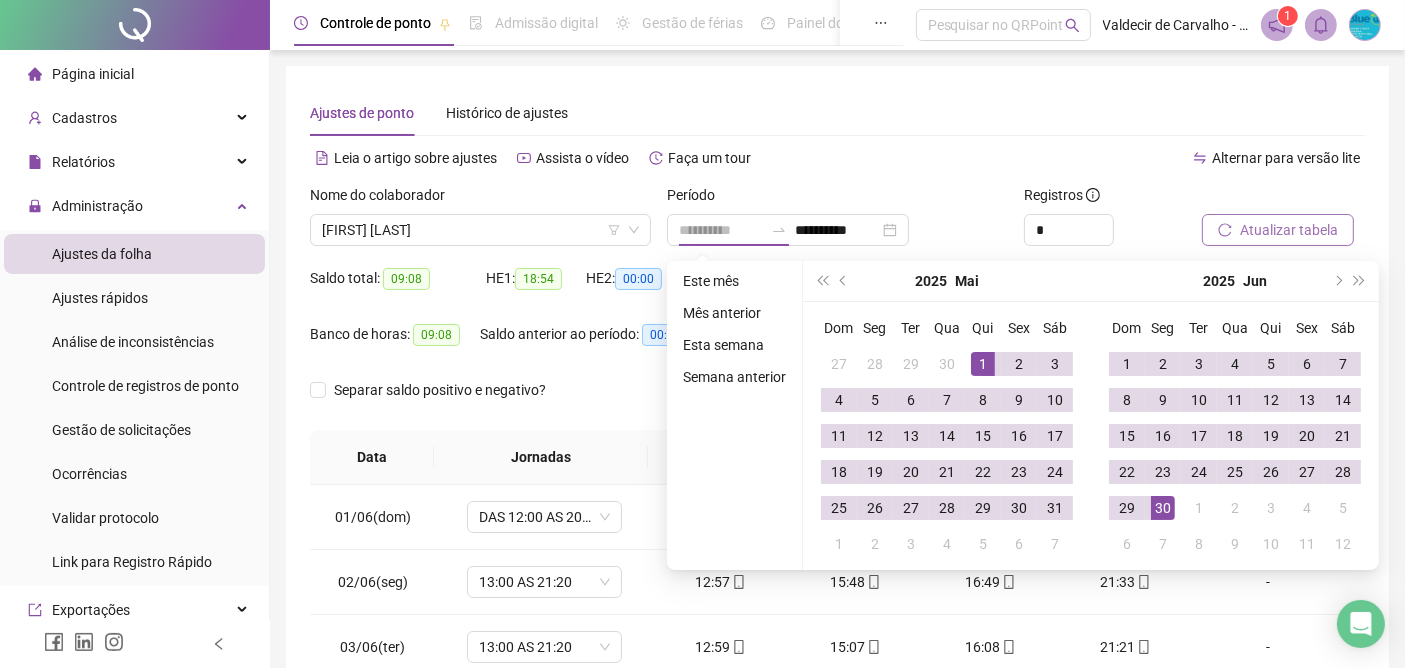 click on "1" at bounding box center (983, 364) 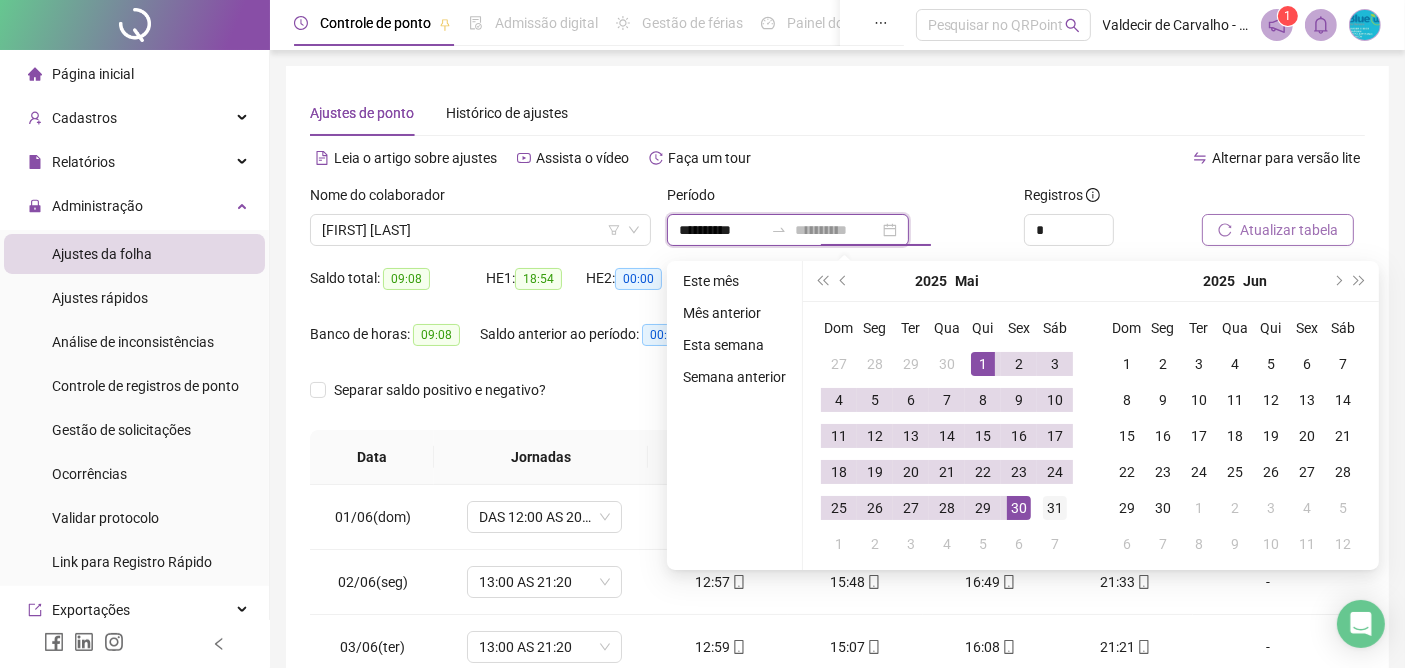 type on "**********" 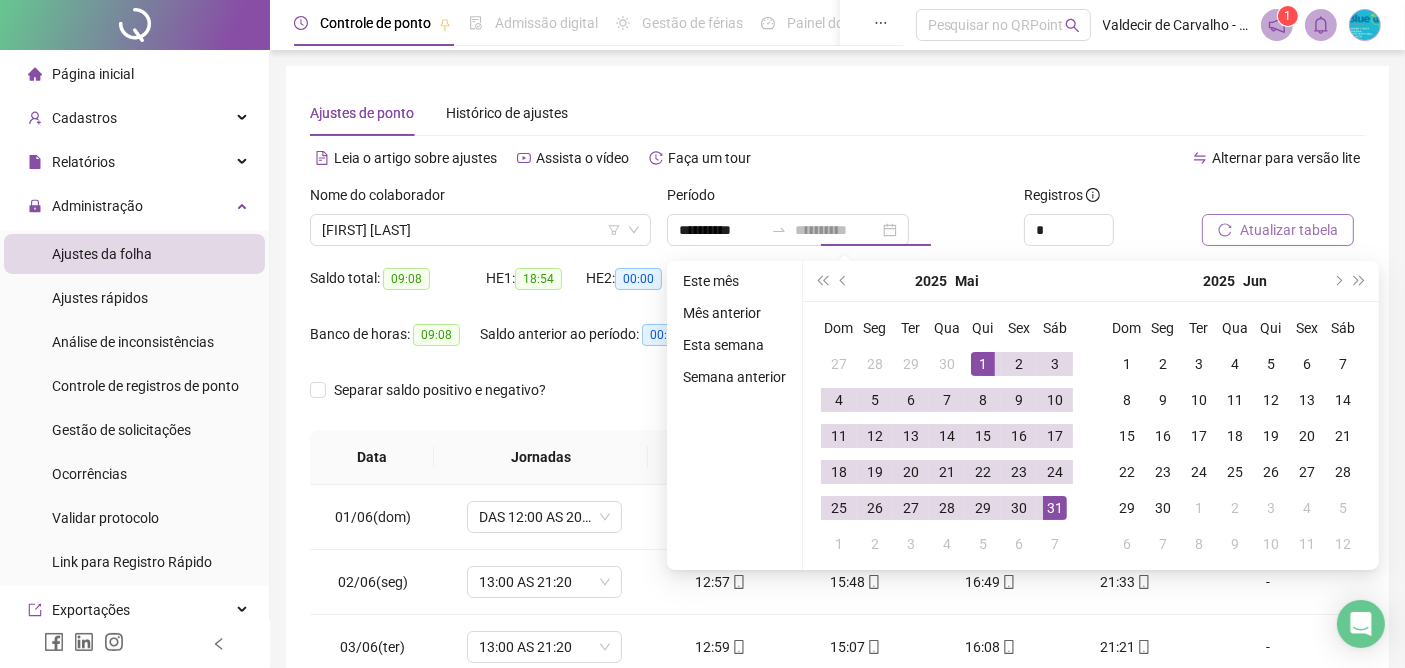 click on "31" at bounding box center [1055, 508] 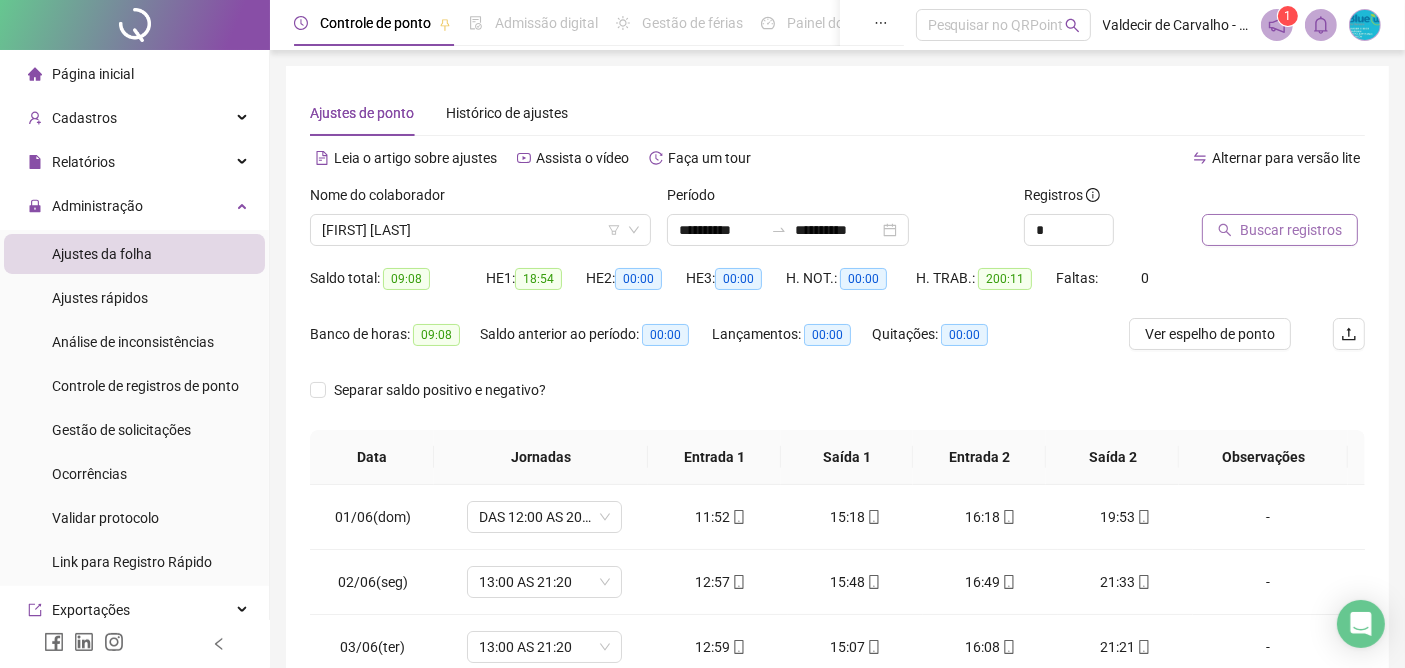 click on "Buscar registros" at bounding box center (1291, 230) 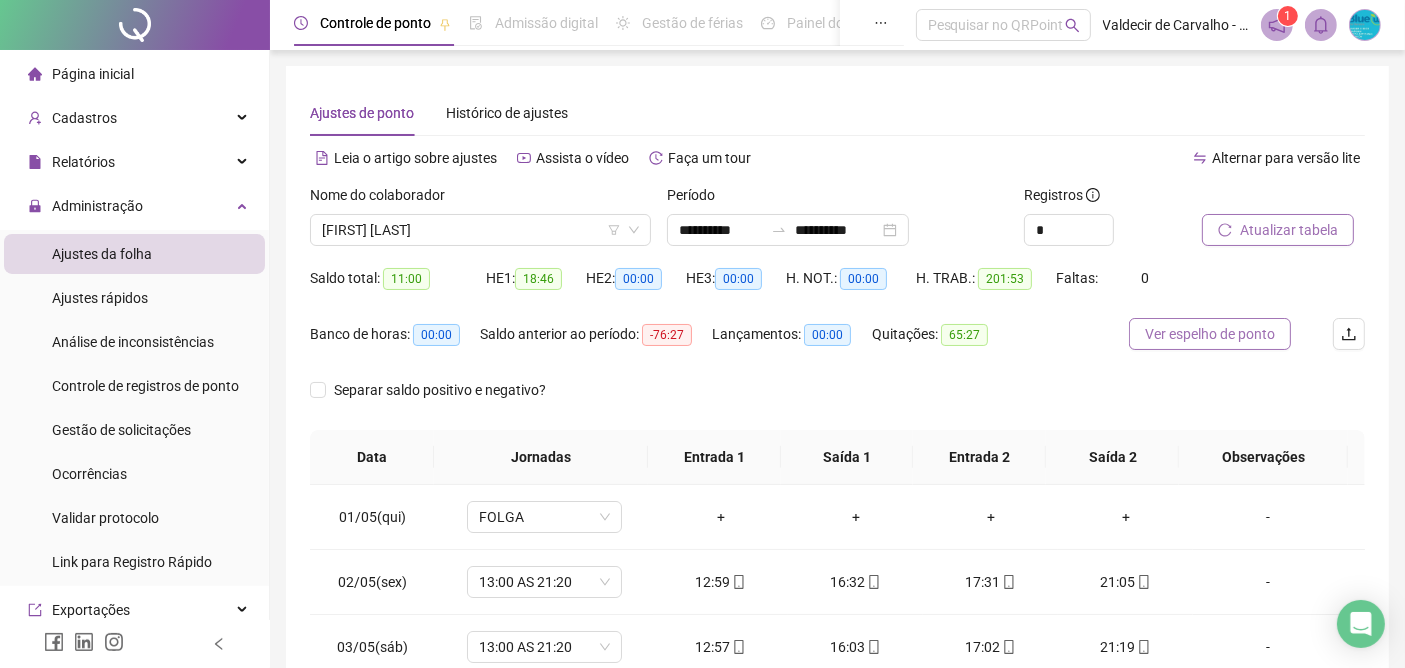 click on "Ver espelho de ponto" at bounding box center [1210, 334] 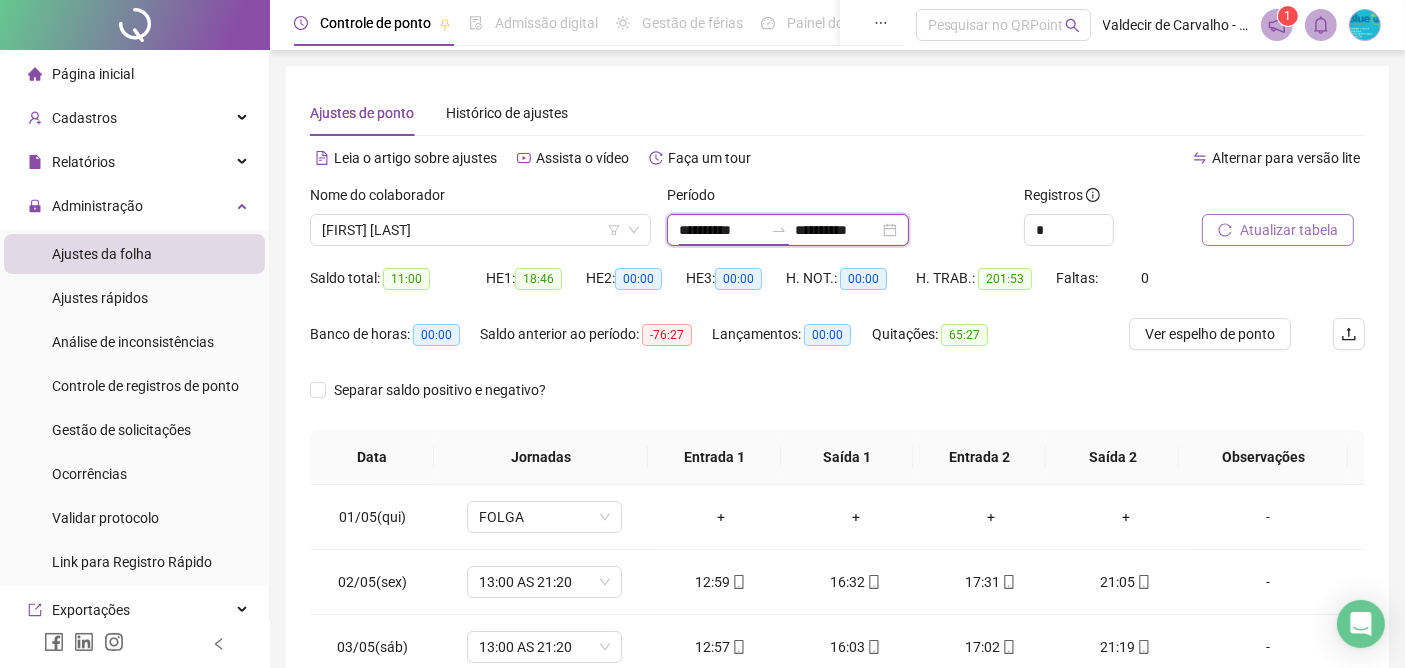click on "**********" at bounding box center (721, 230) 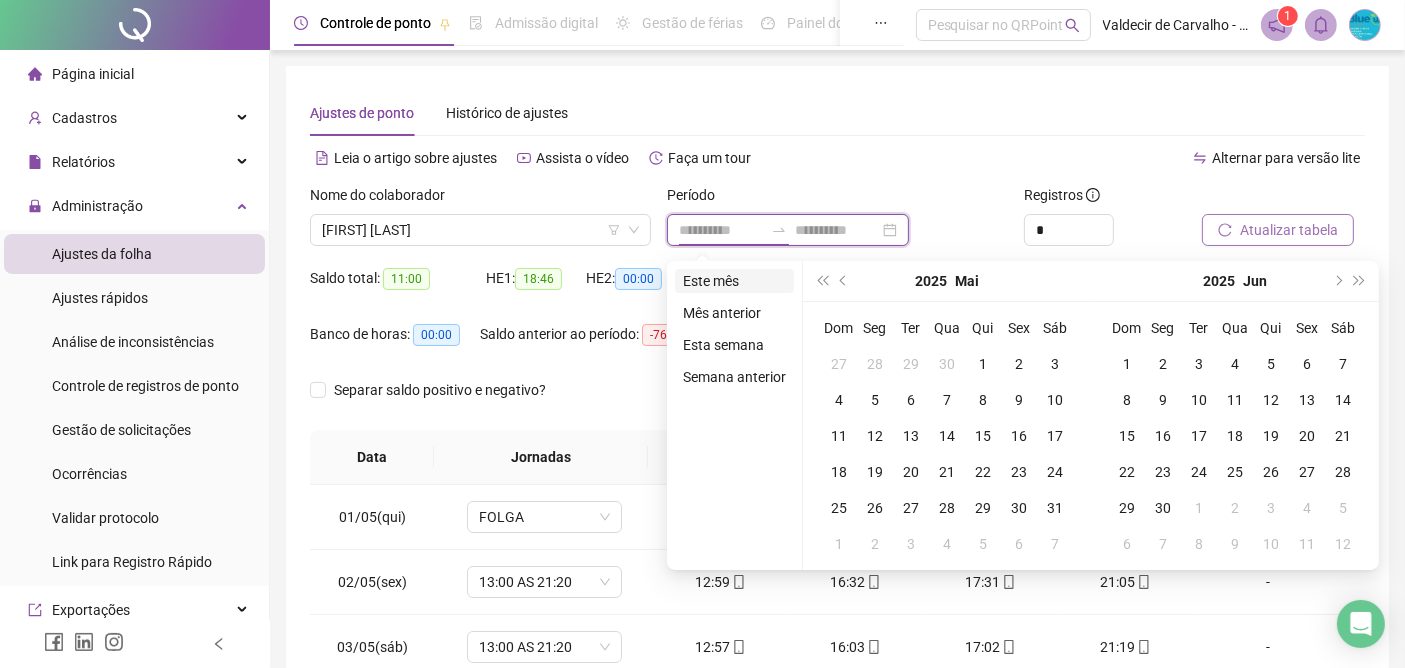 type on "**********" 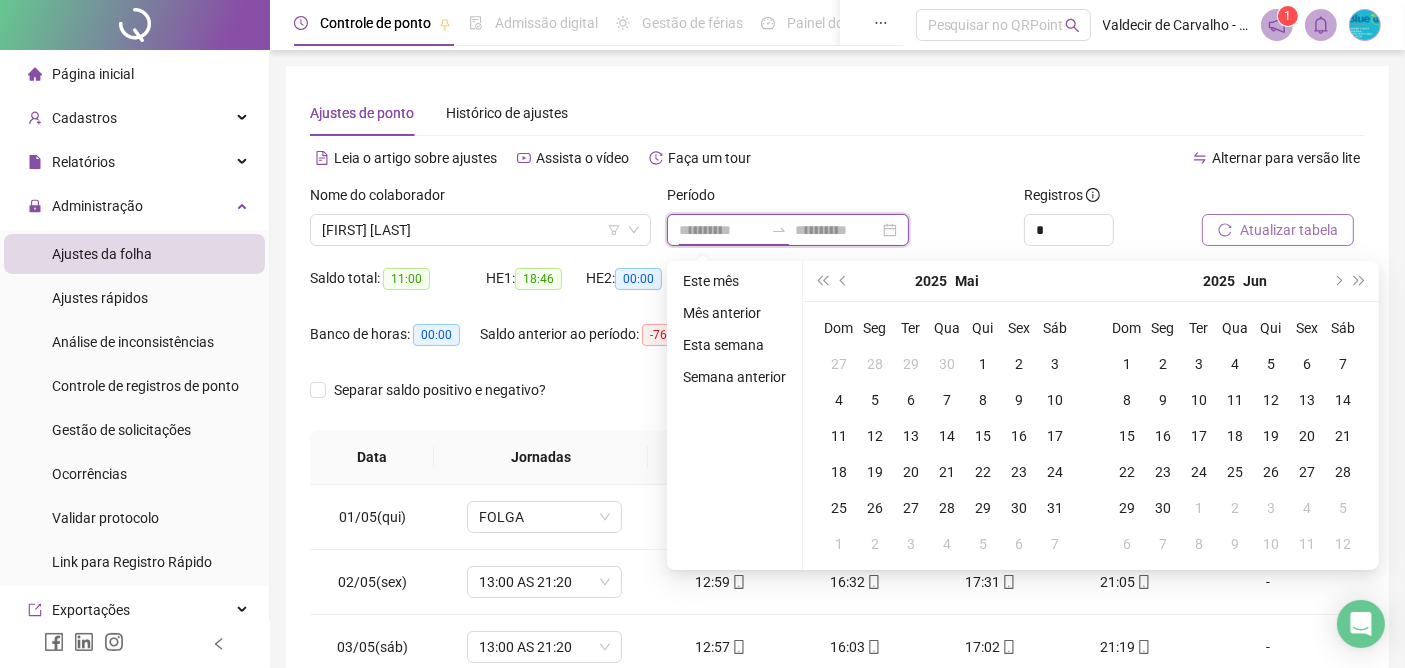 type on "**********" 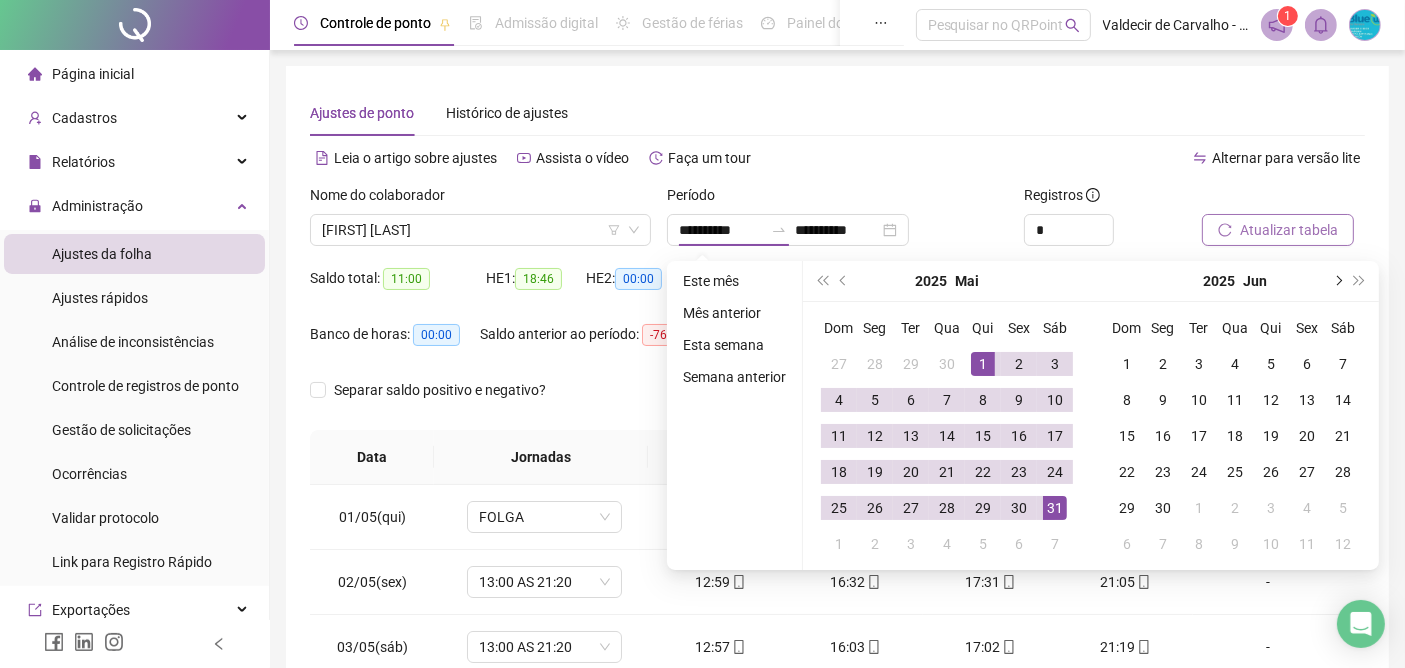 click at bounding box center (1337, 281) 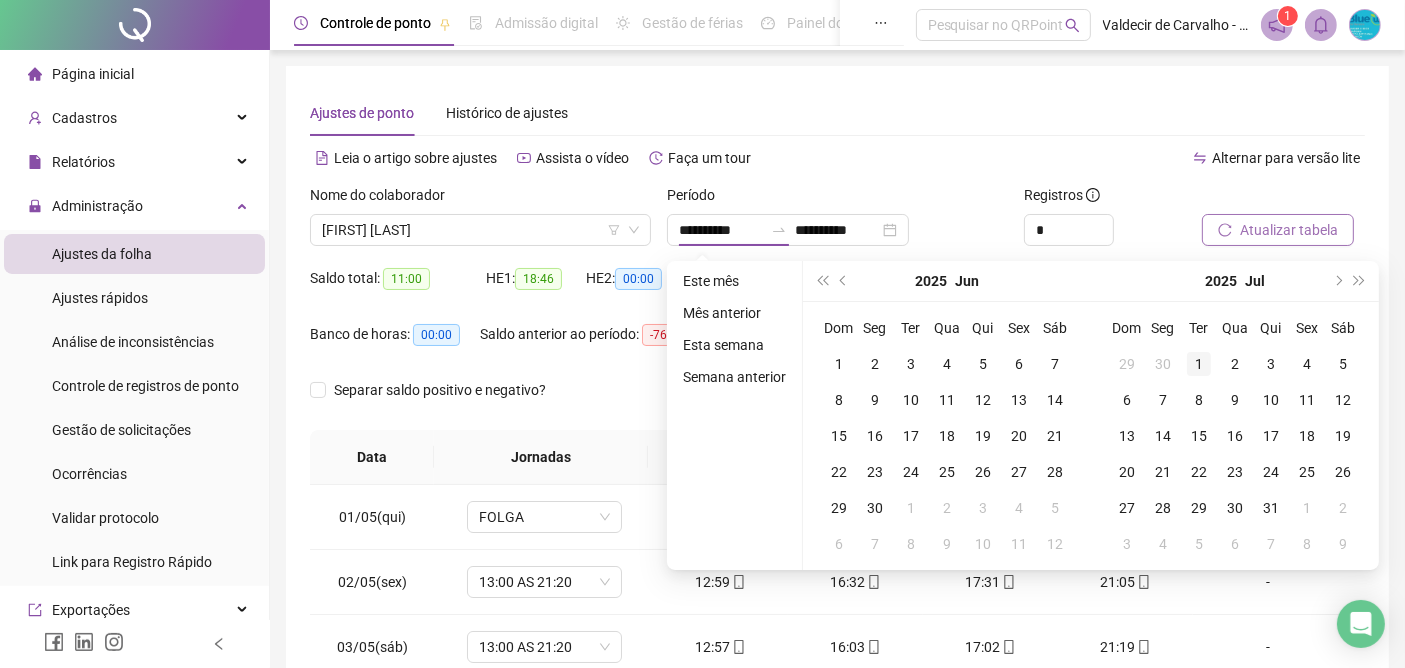 type on "**********" 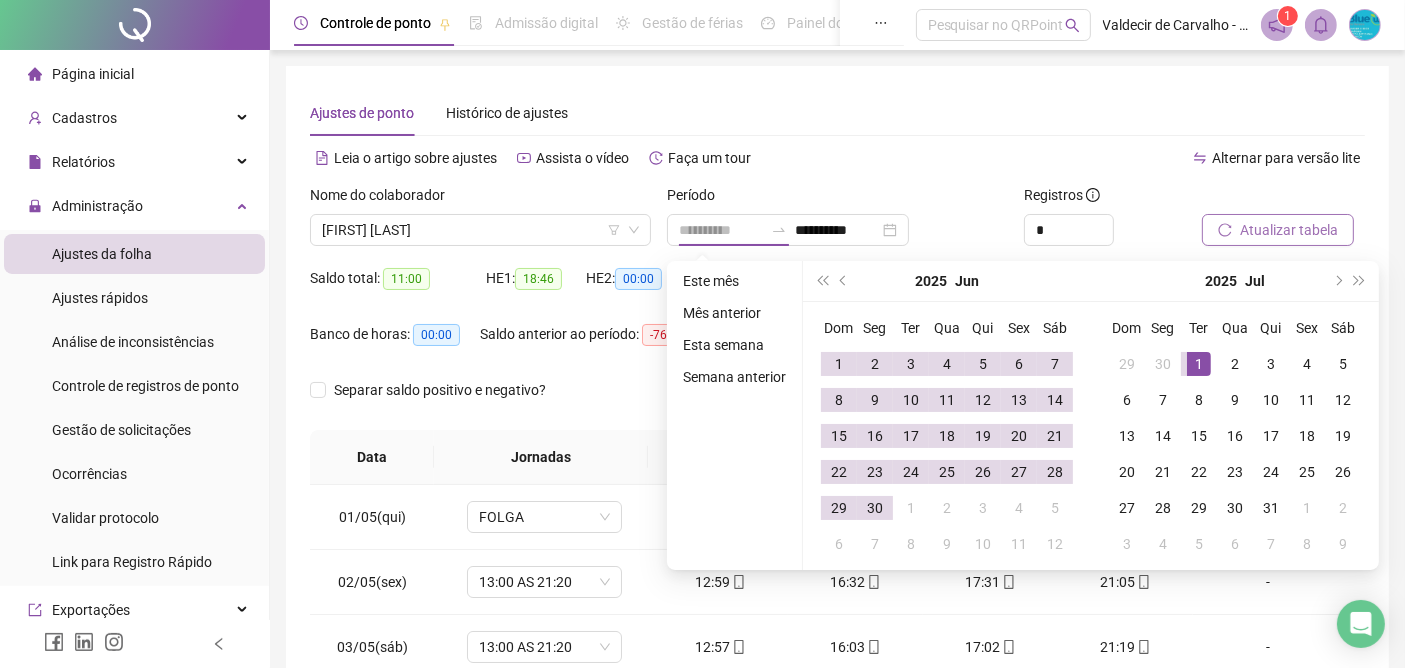 click on "1" at bounding box center (1199, 364) 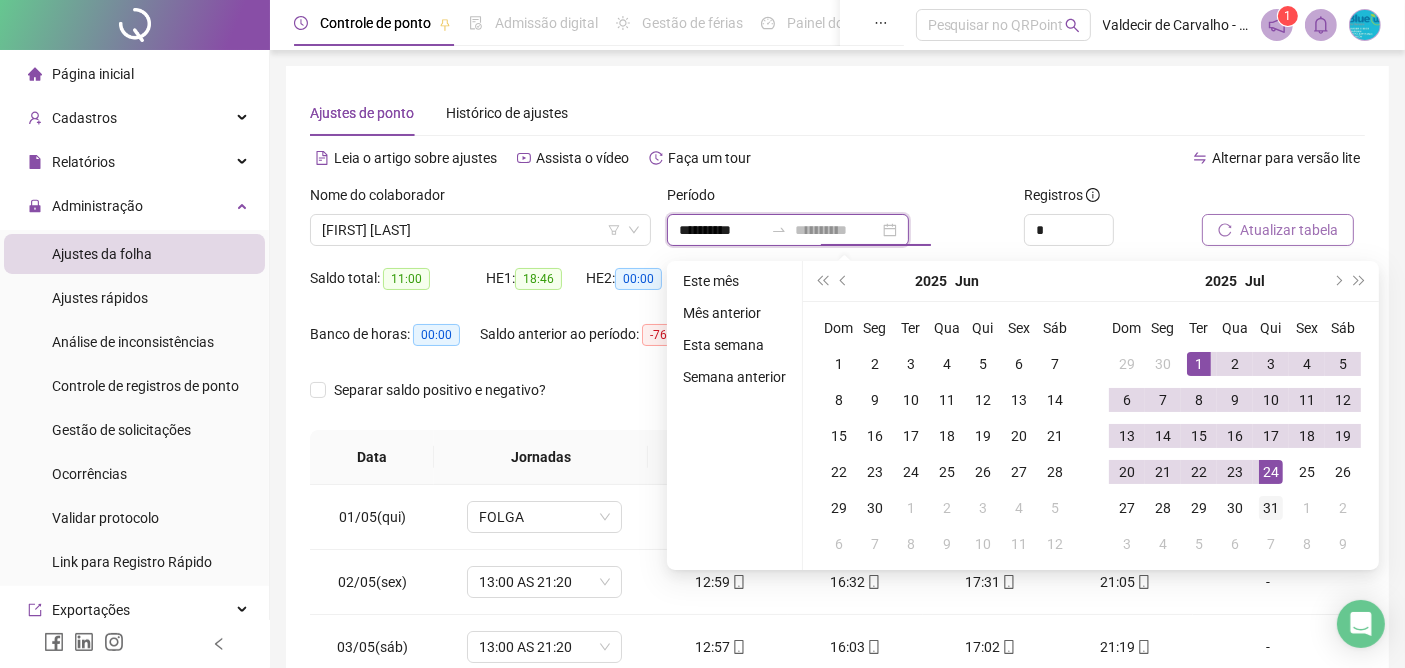 type on "**********" 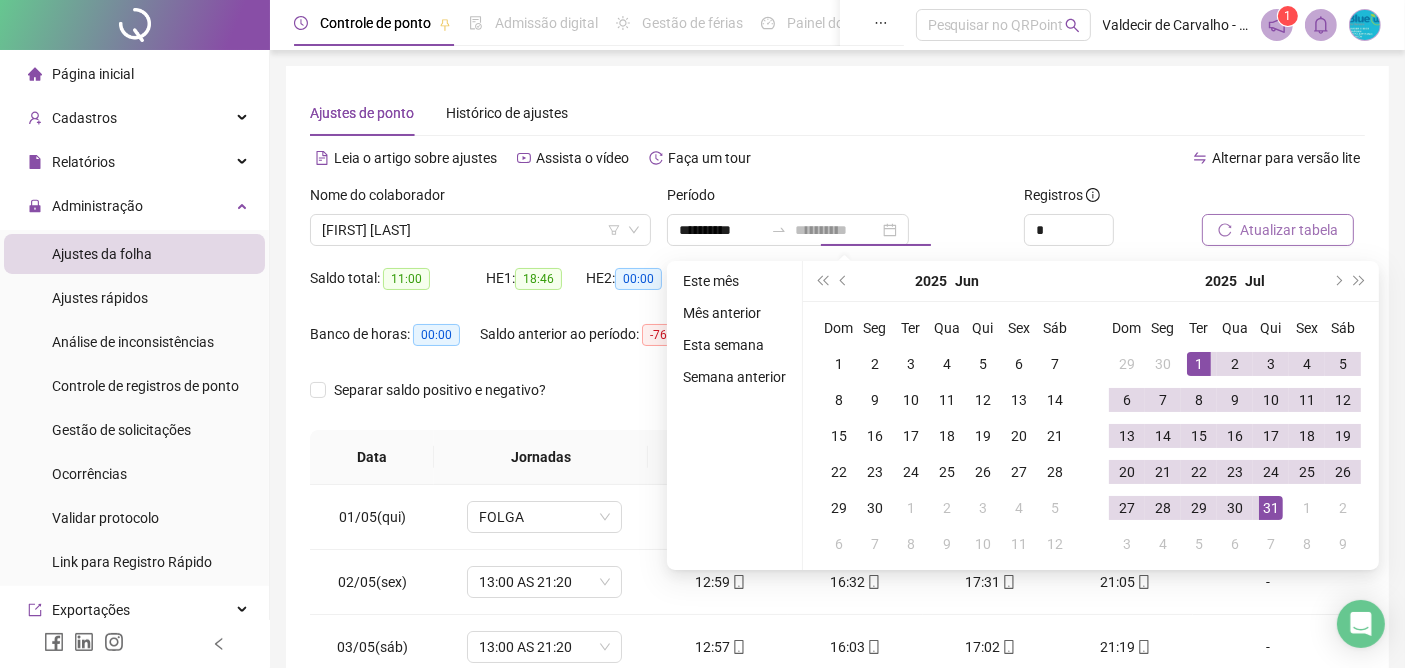 click on "31" at bounding box center (1271, 508) 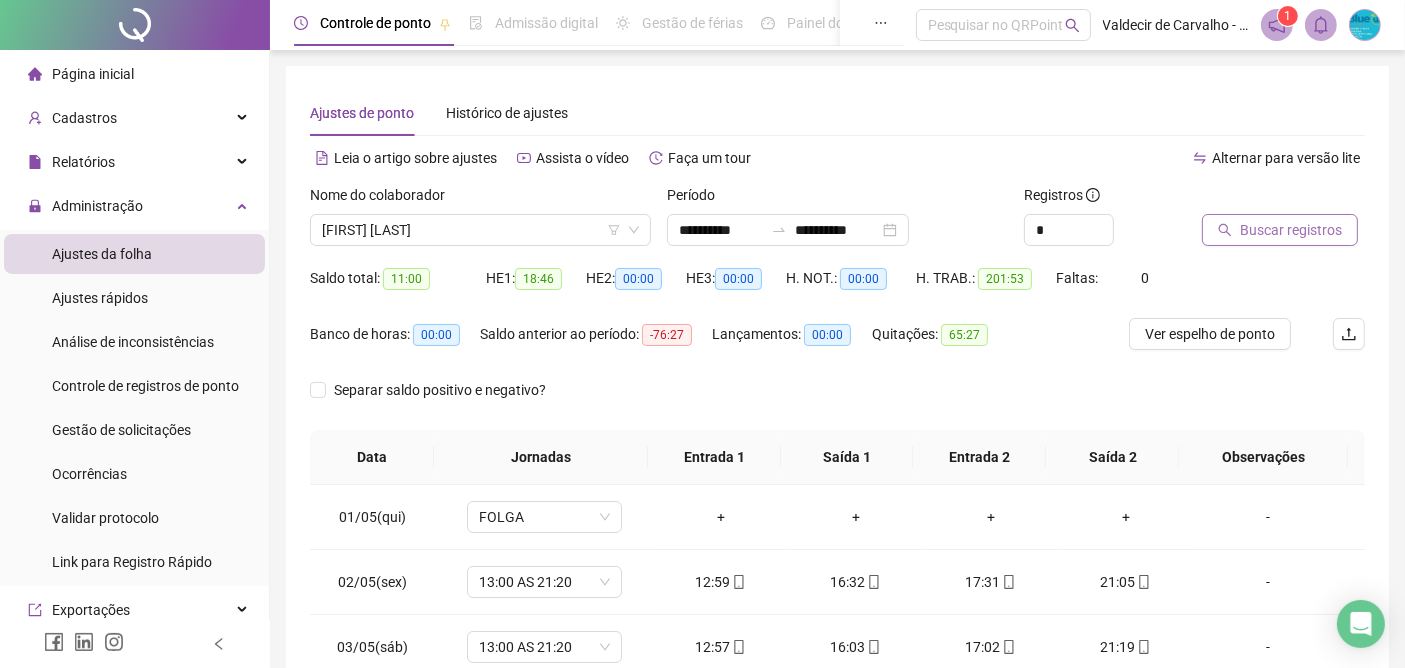 click on "Buscar registros" at bounding box center (1291, 230) 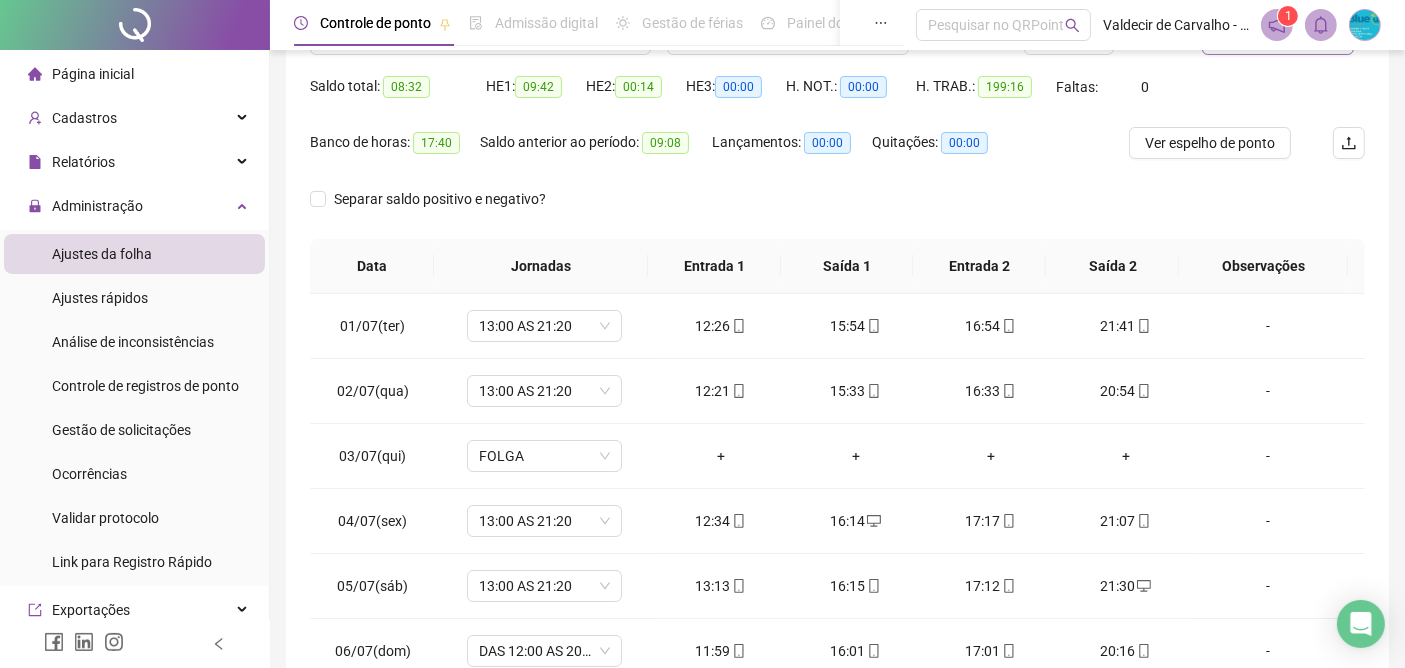 scroll, scrollTop: 222, scrollLeft: 0, axis: vertical 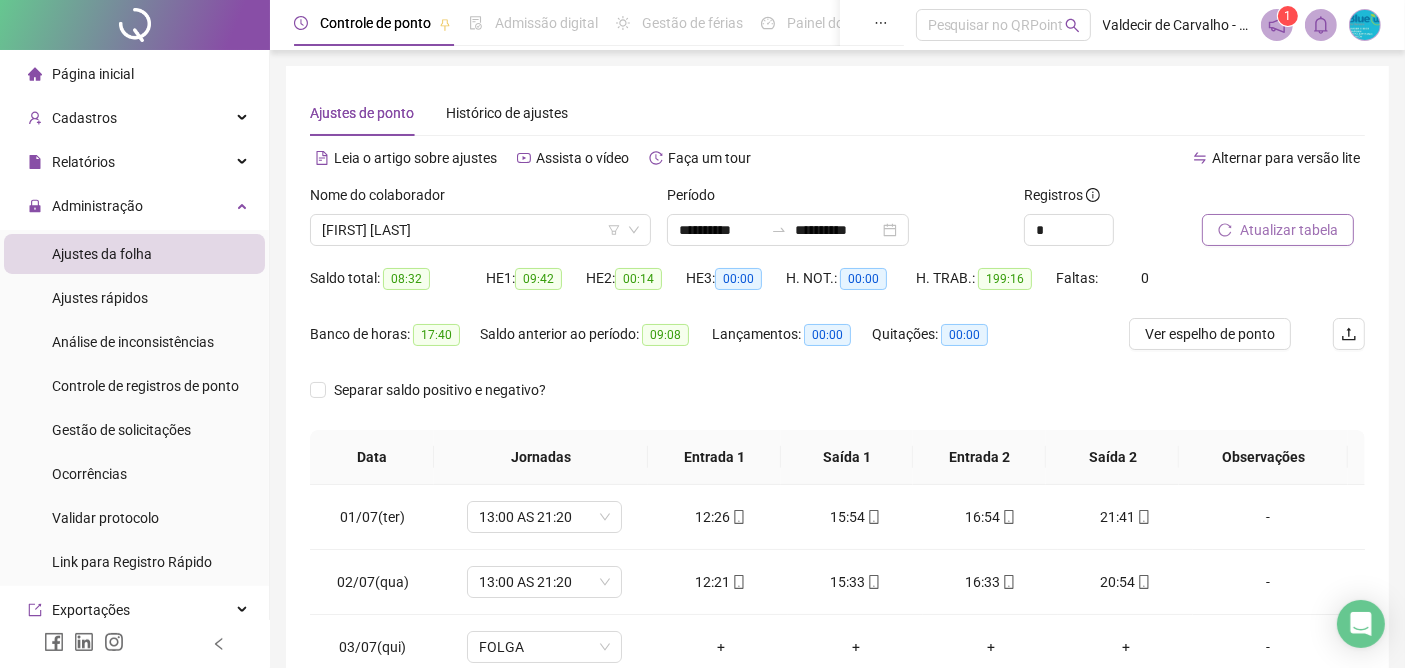 click on "Atualizar tabela" at bounding box center (1289, 230) 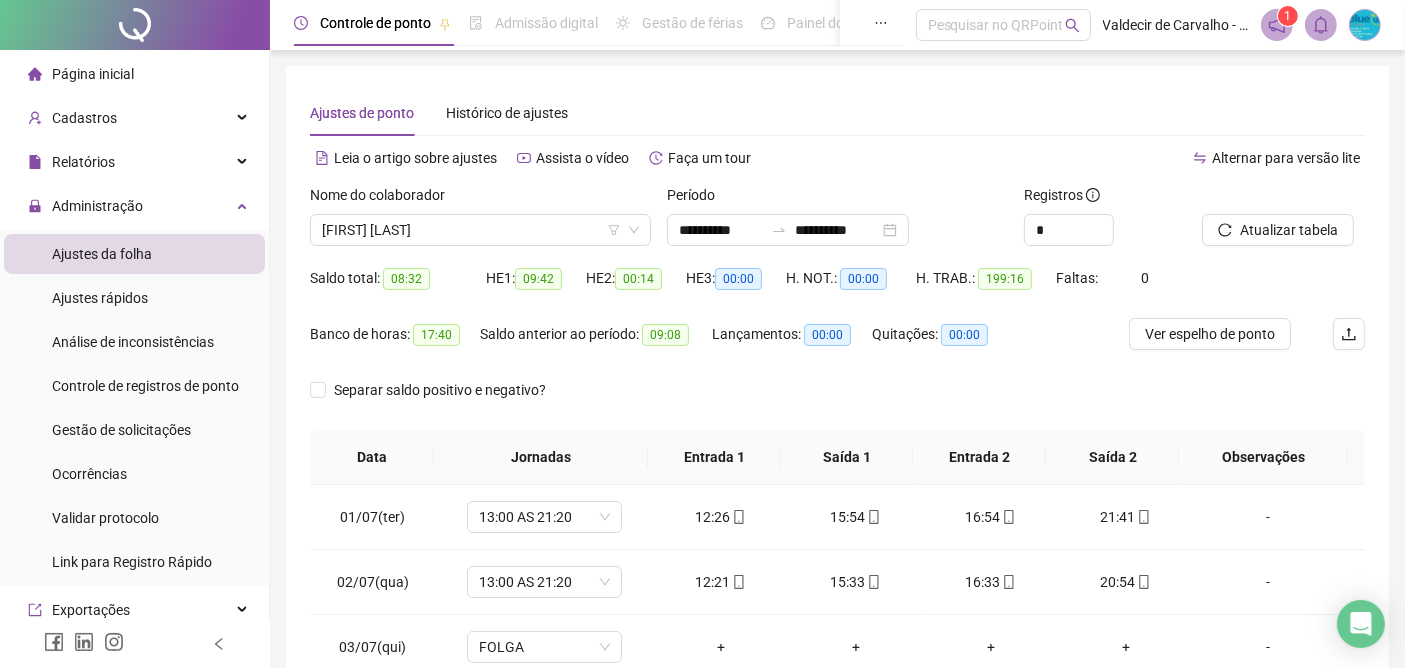 click on "Ver espelho de ponto" at bounding box center (1210, 334) 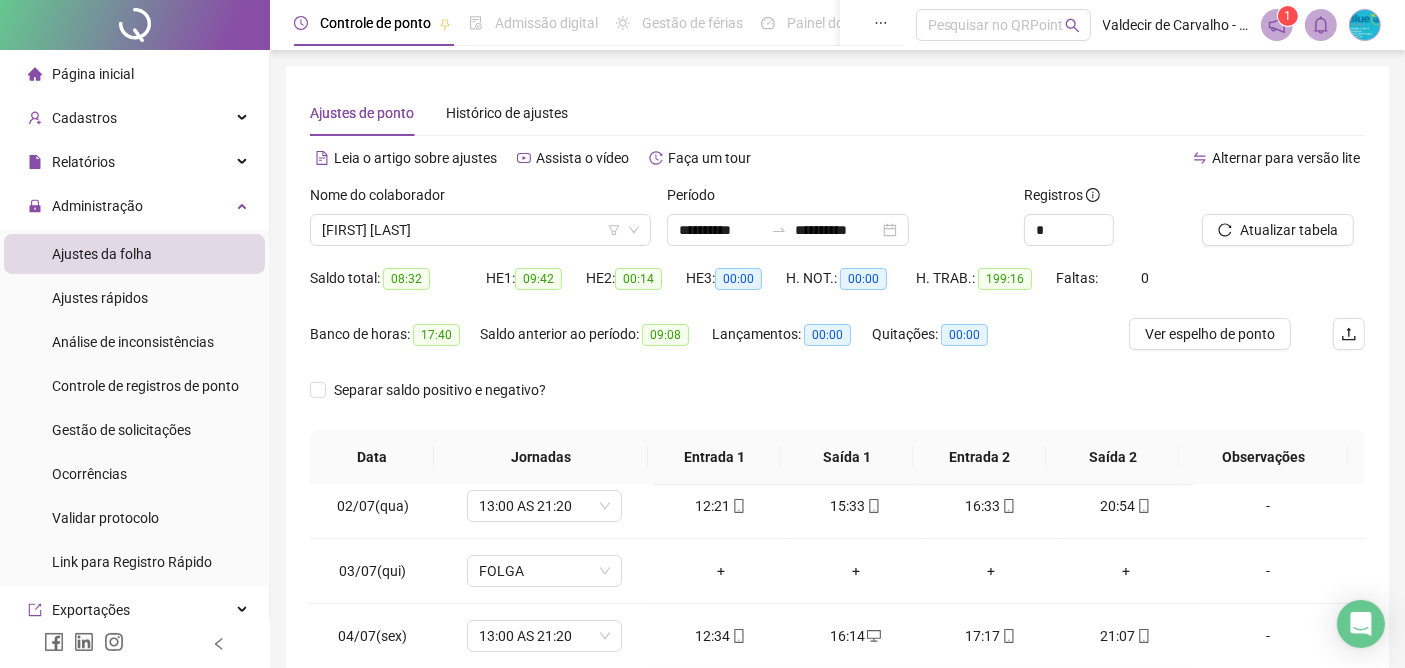 scroll, scrollTop: 111, scrollLeft: 0, axis: vertical 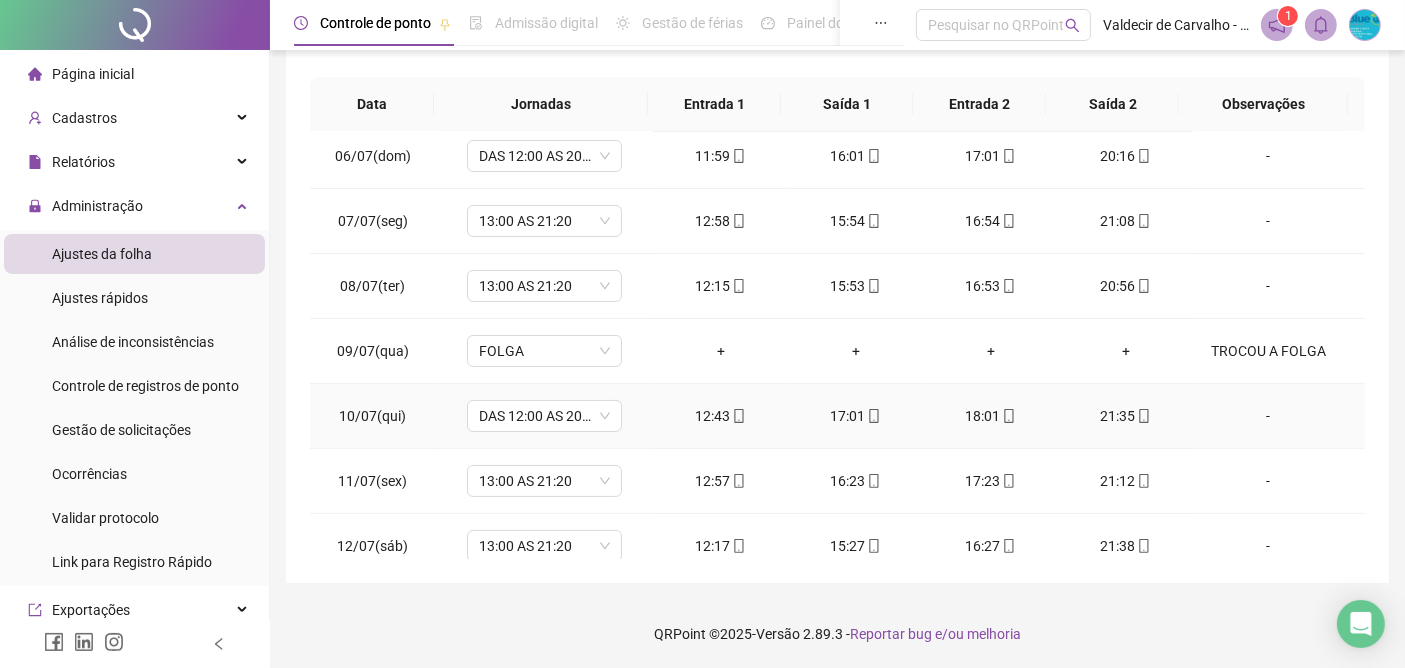 click on "-" at bounding box center [1268, 416] 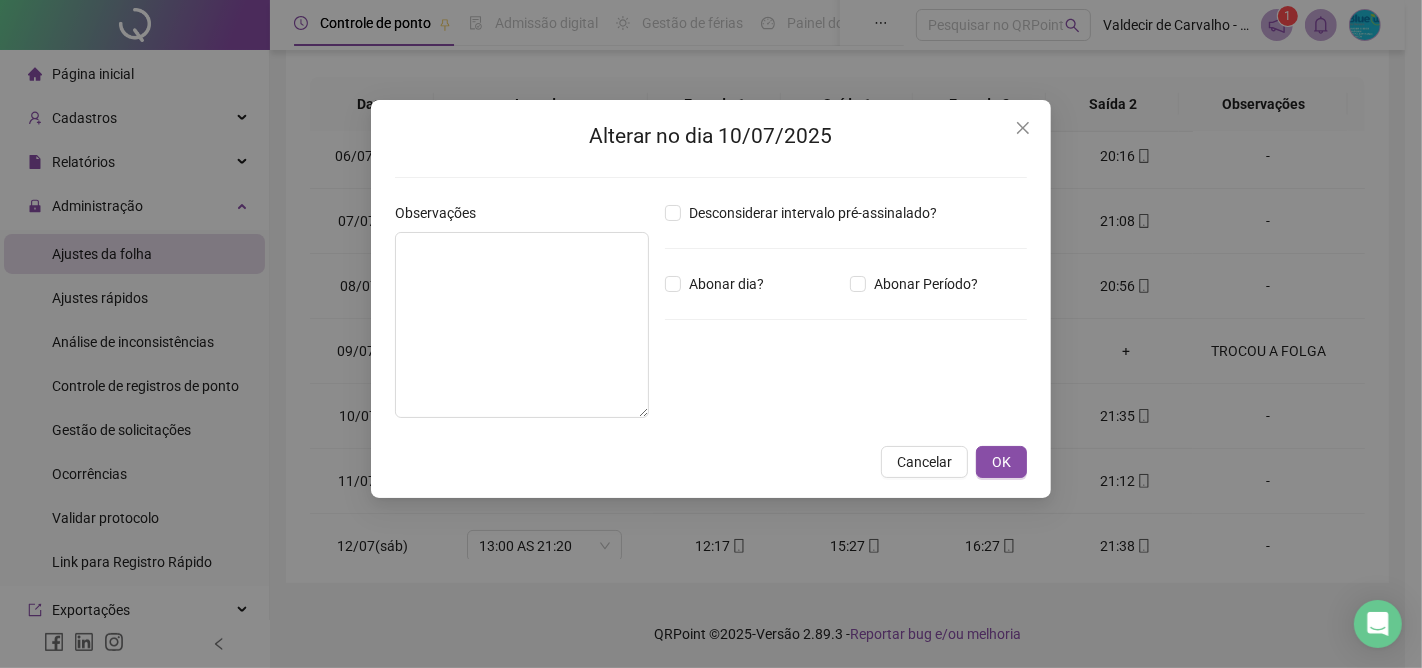 click 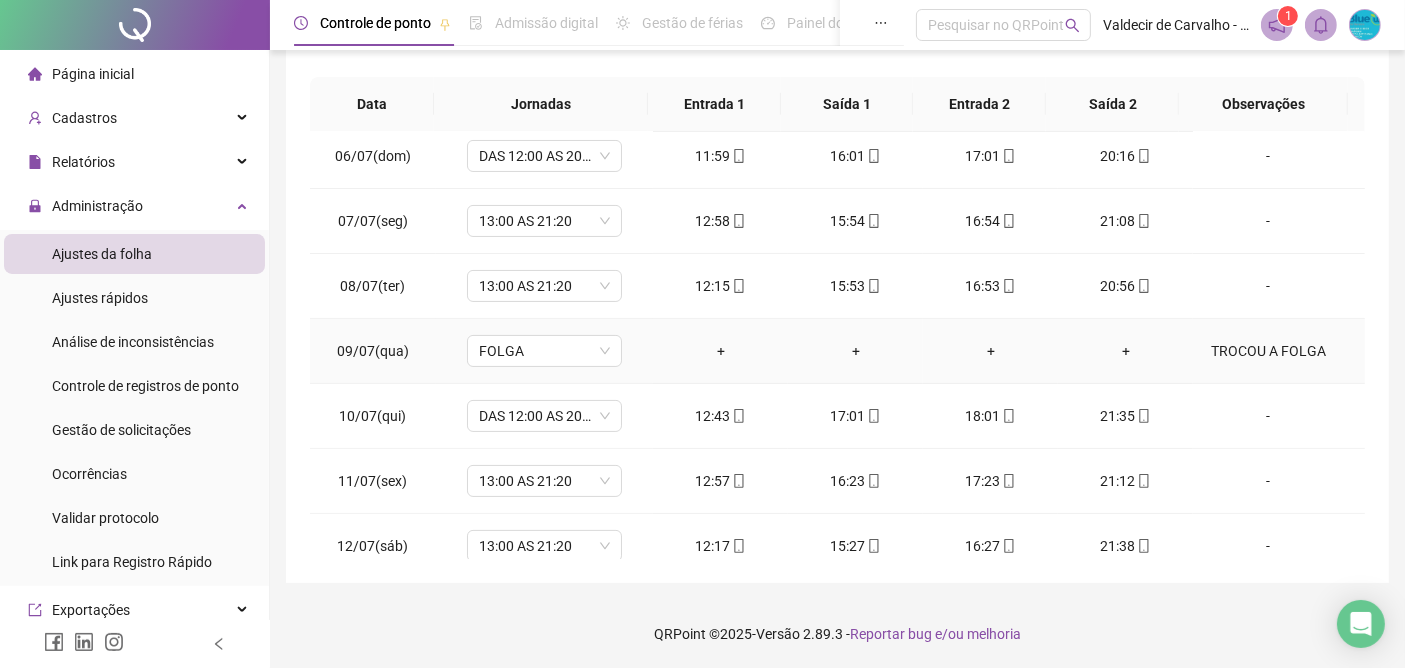 click on "TROCOU A FOLGA" at bounding box center [1268, 351] 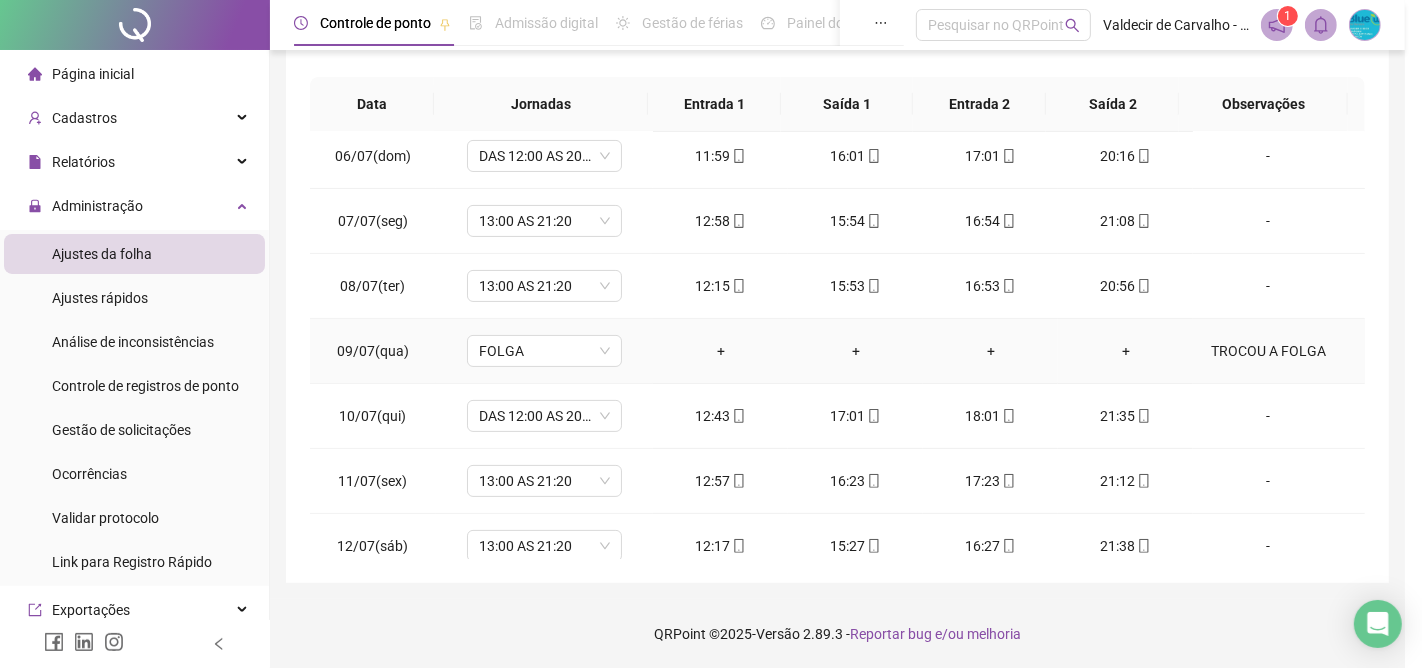 type on "**********" 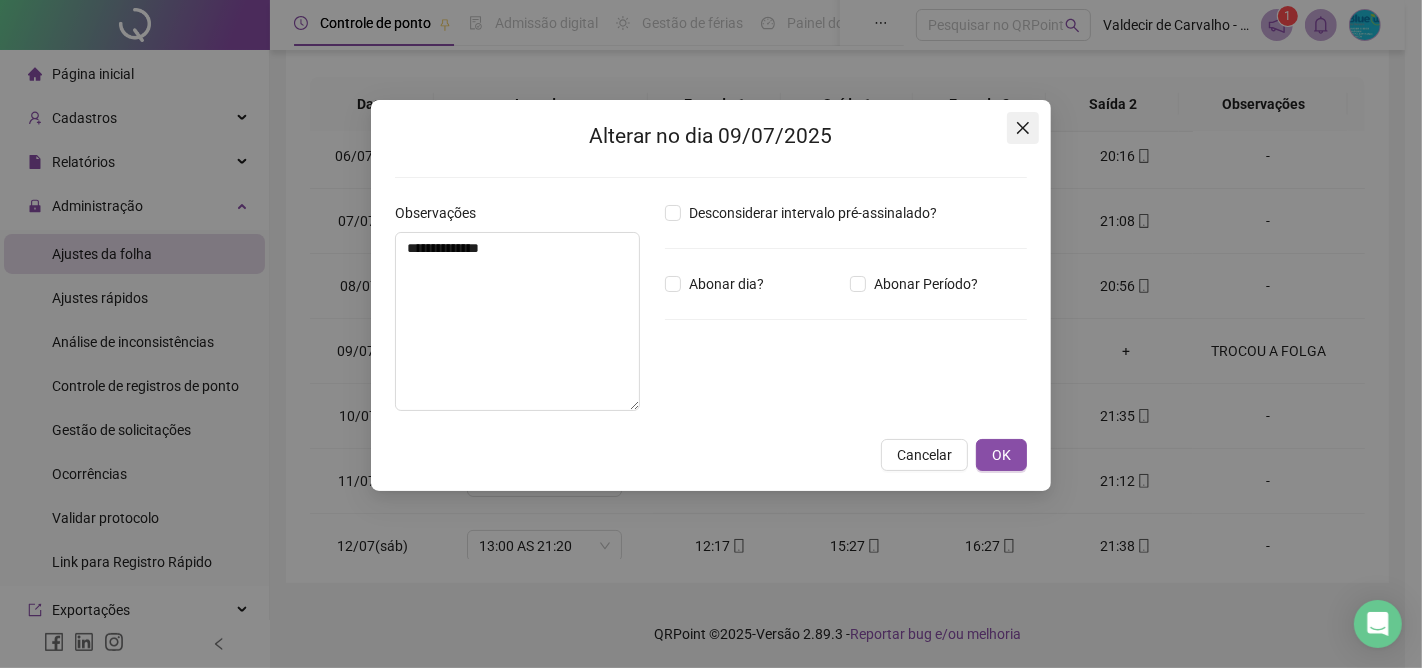 click 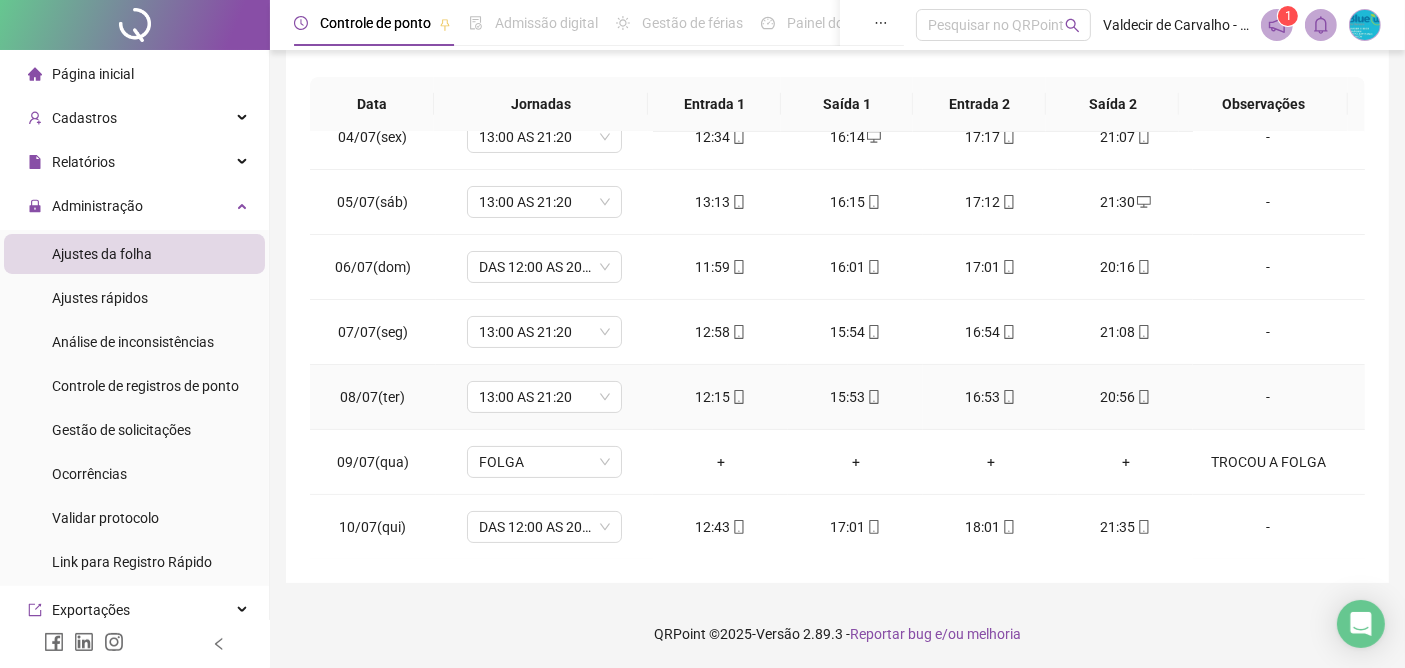 scroll, scrollTop: 0, scrollLeft: 0, axis: both 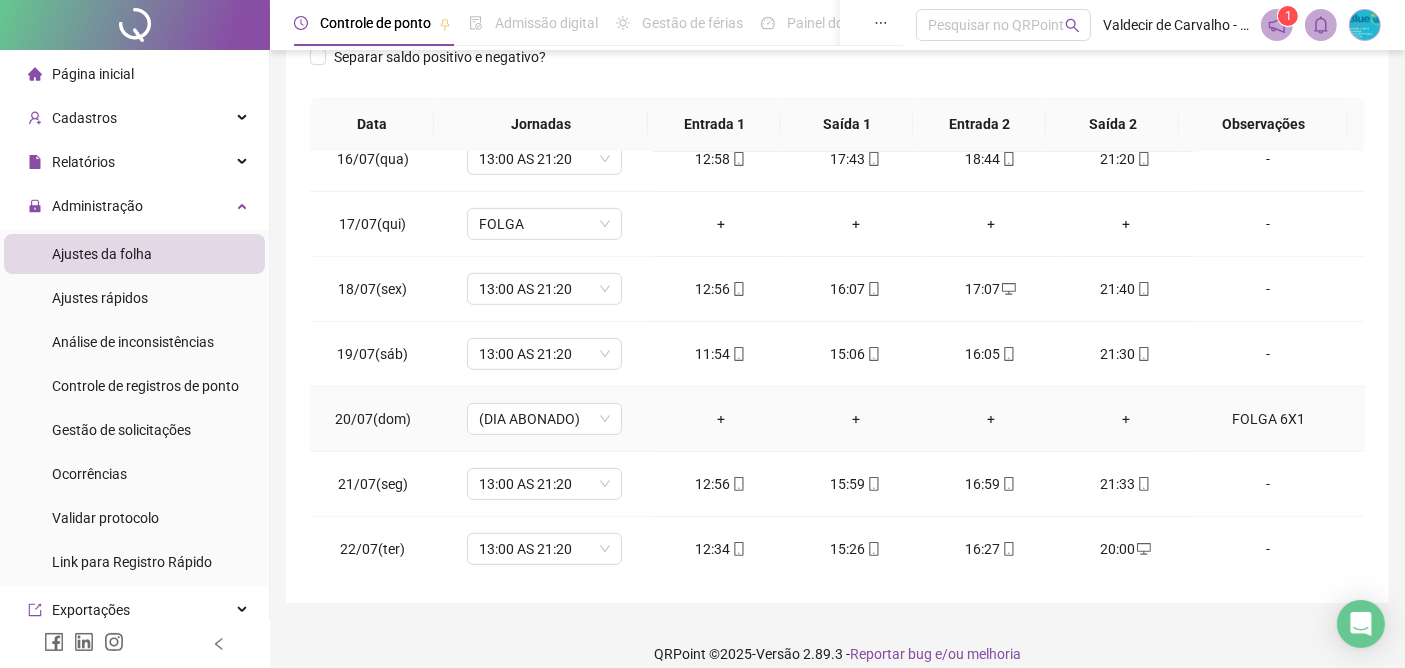 click on "FOLGA 6X1" at bounding box center [1268, 419] 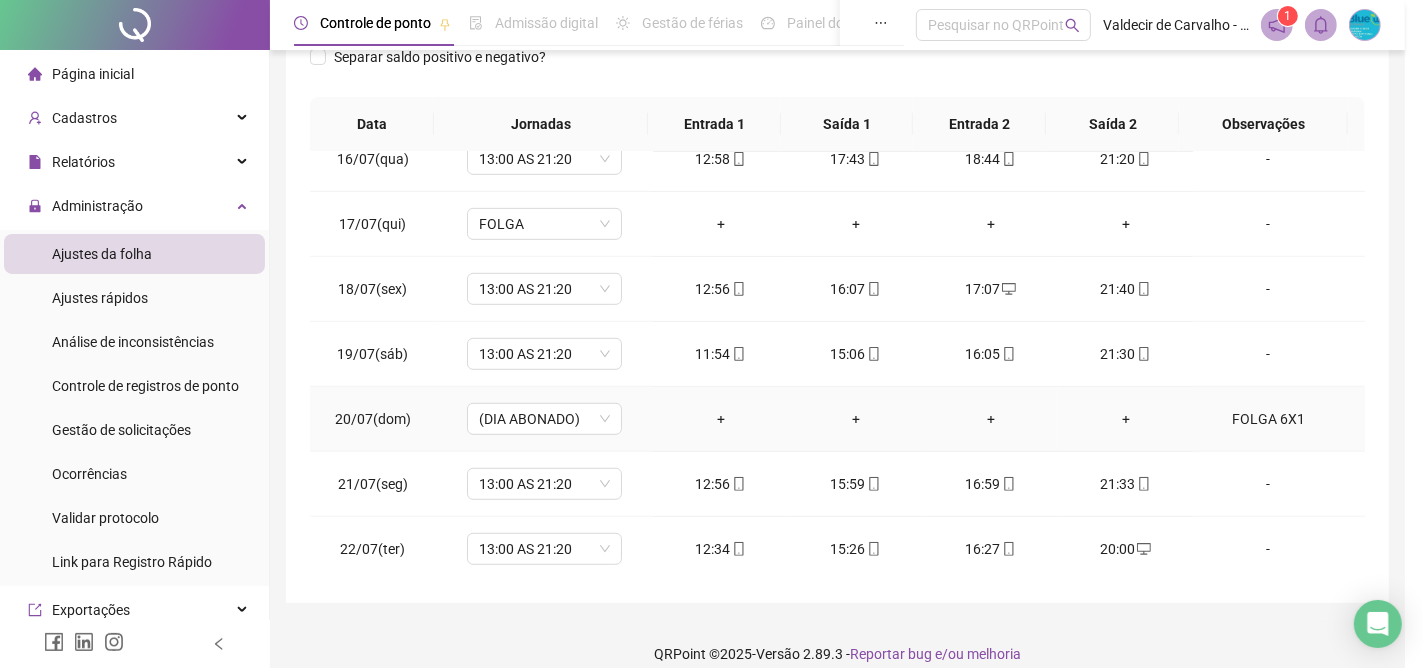 type on "*********" 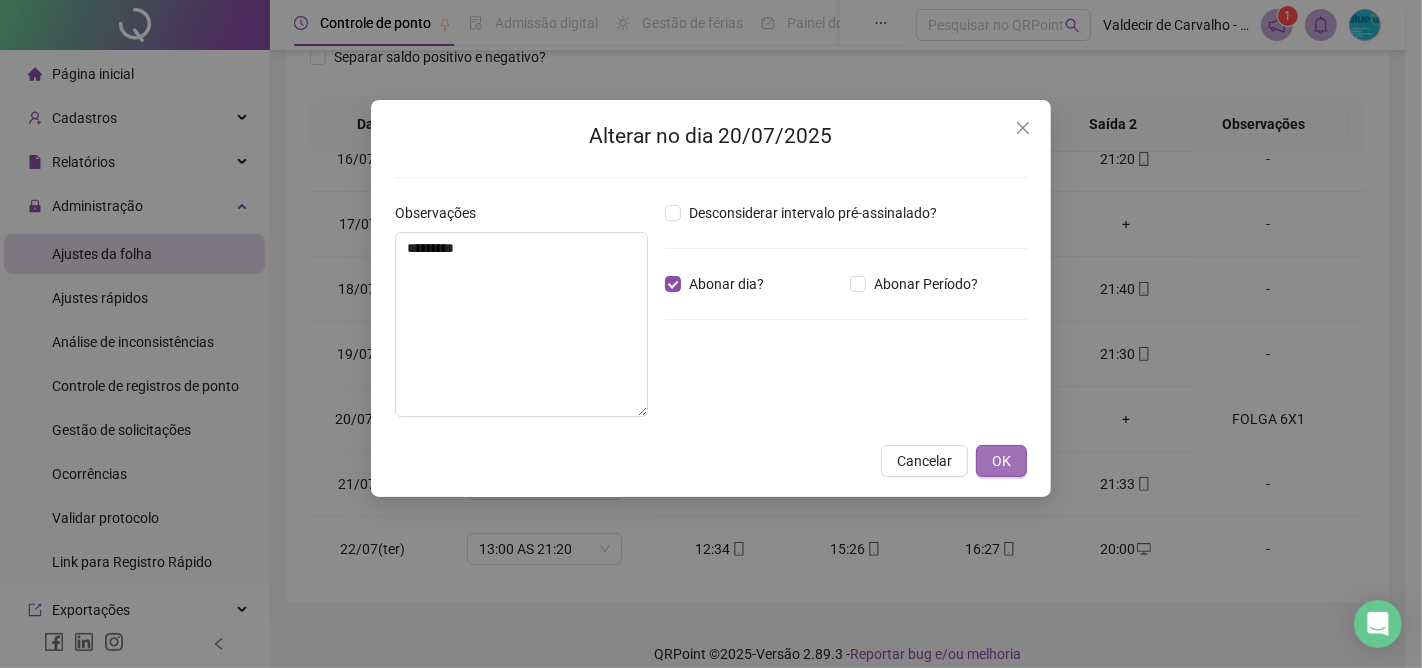 click on "OK" at bounding box center [1001, 461] 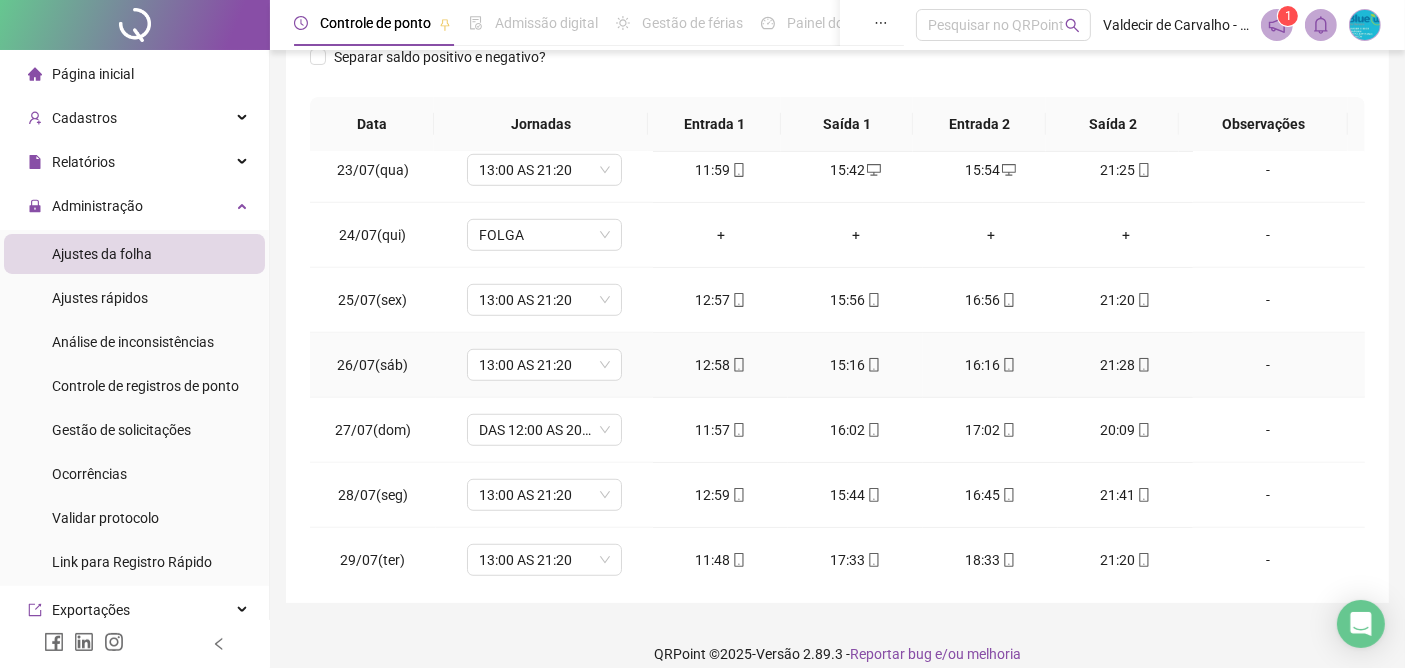 scroll, scrollTop: 1579, scrollLeft: 0, axis: vertical 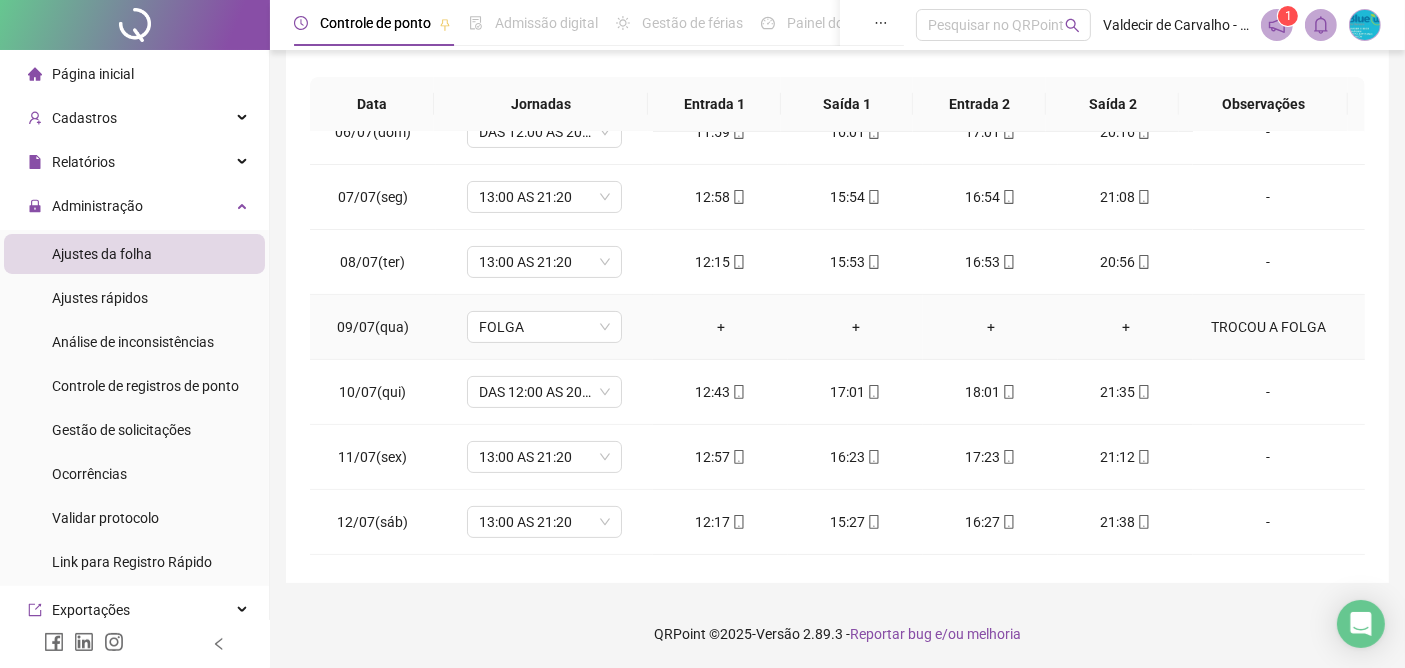 click on "TROCOU A FOLGA" at bounding box center [1268, 327] 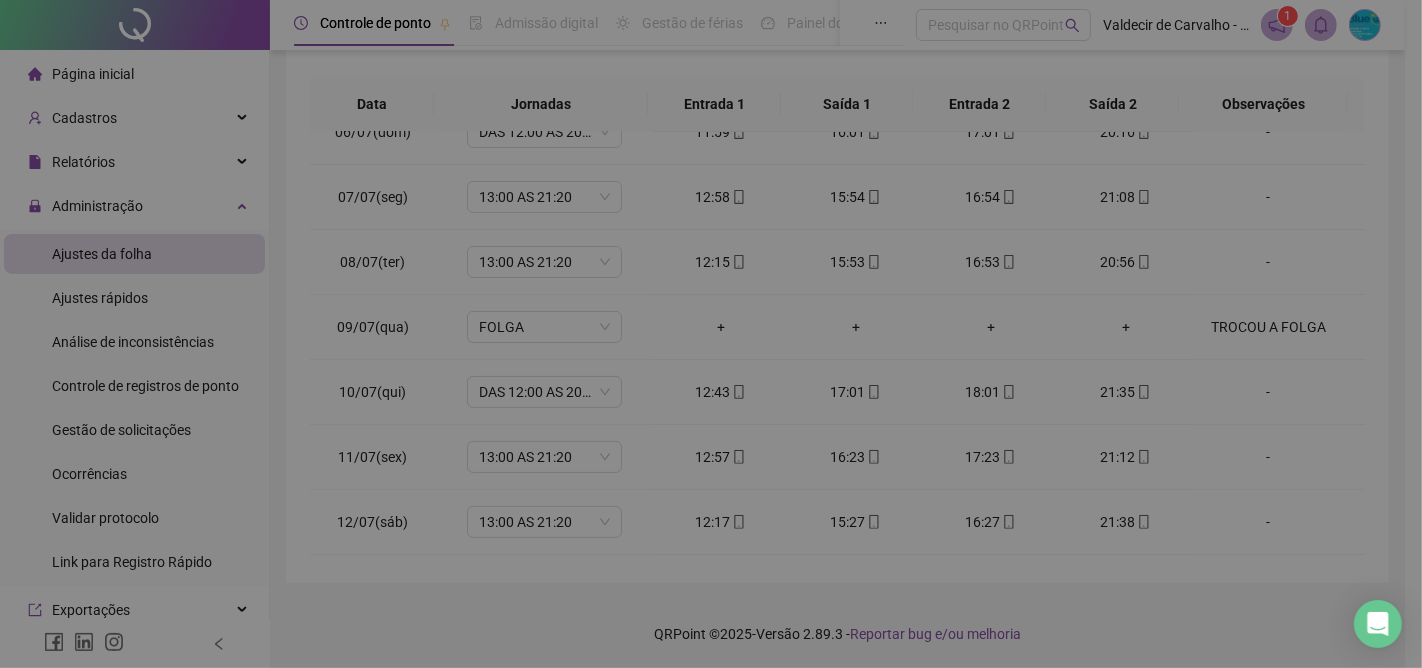 type on "**********" 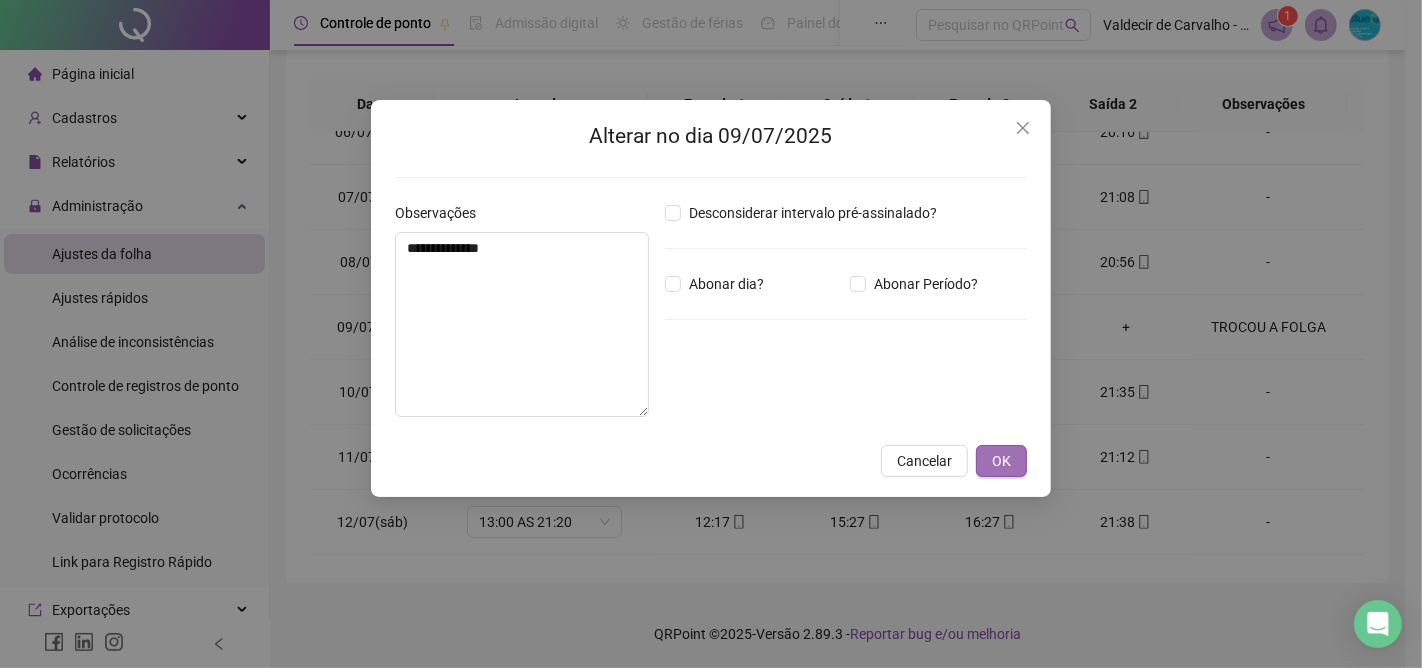 click on "OK" at bounding box center (1001, 461) 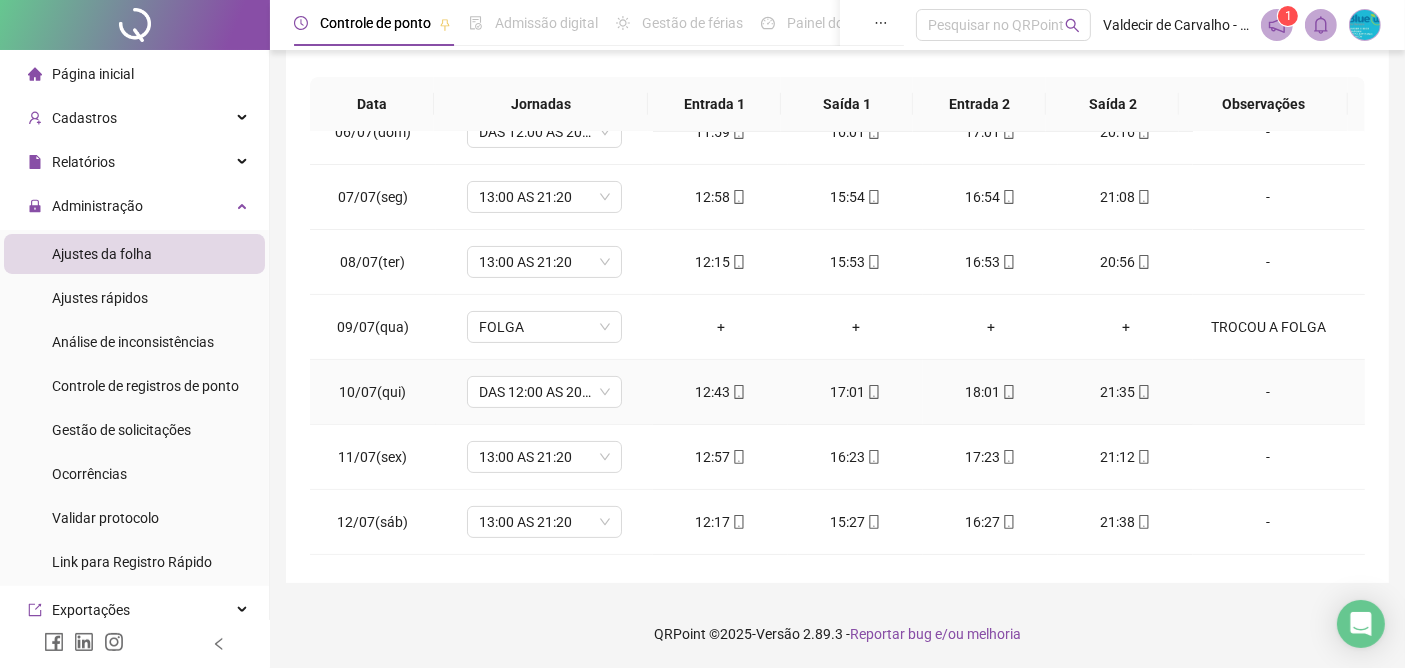 click on "-" at bounding box center (1268, 392) 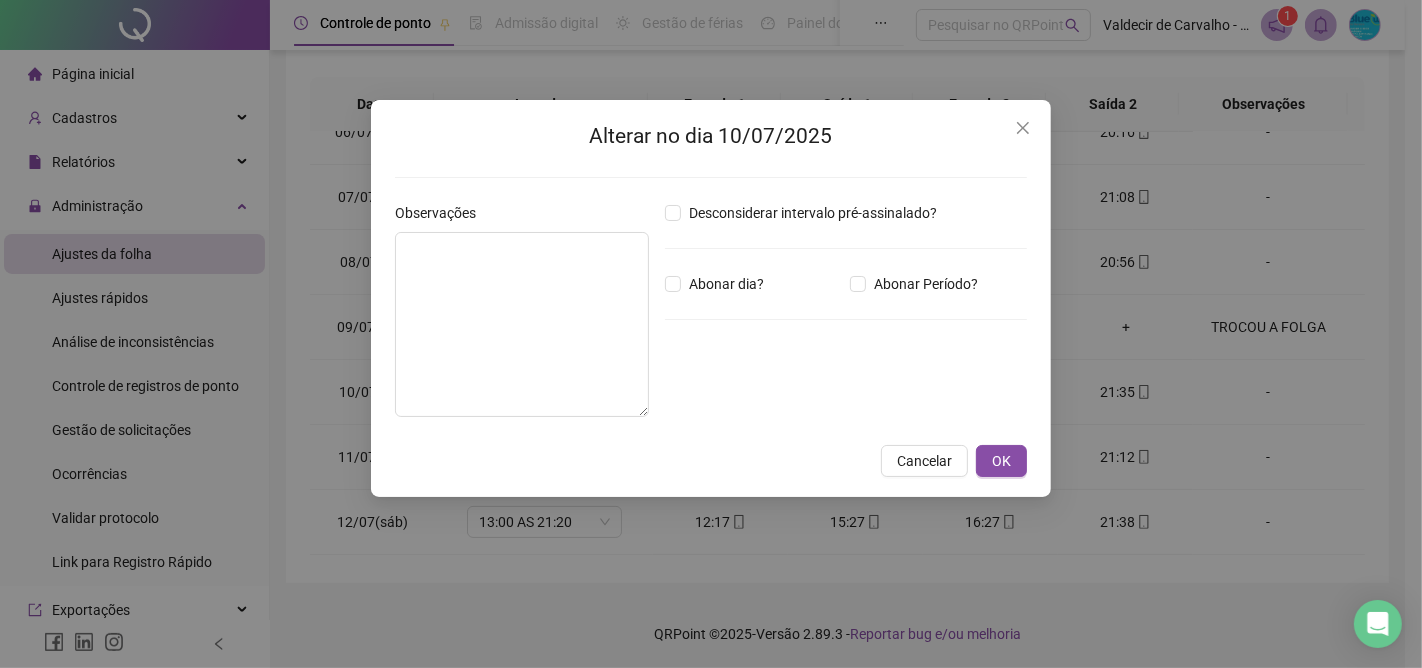 click on "Alterar no dia   10/07/2025 Observações Desconsiderar intervalo pré-assinalado? Abonar dia? Abonar Período? Horas a abonar ***** Aplicar regime de compensação Cancelar OK" at bounding box center (711, 334) 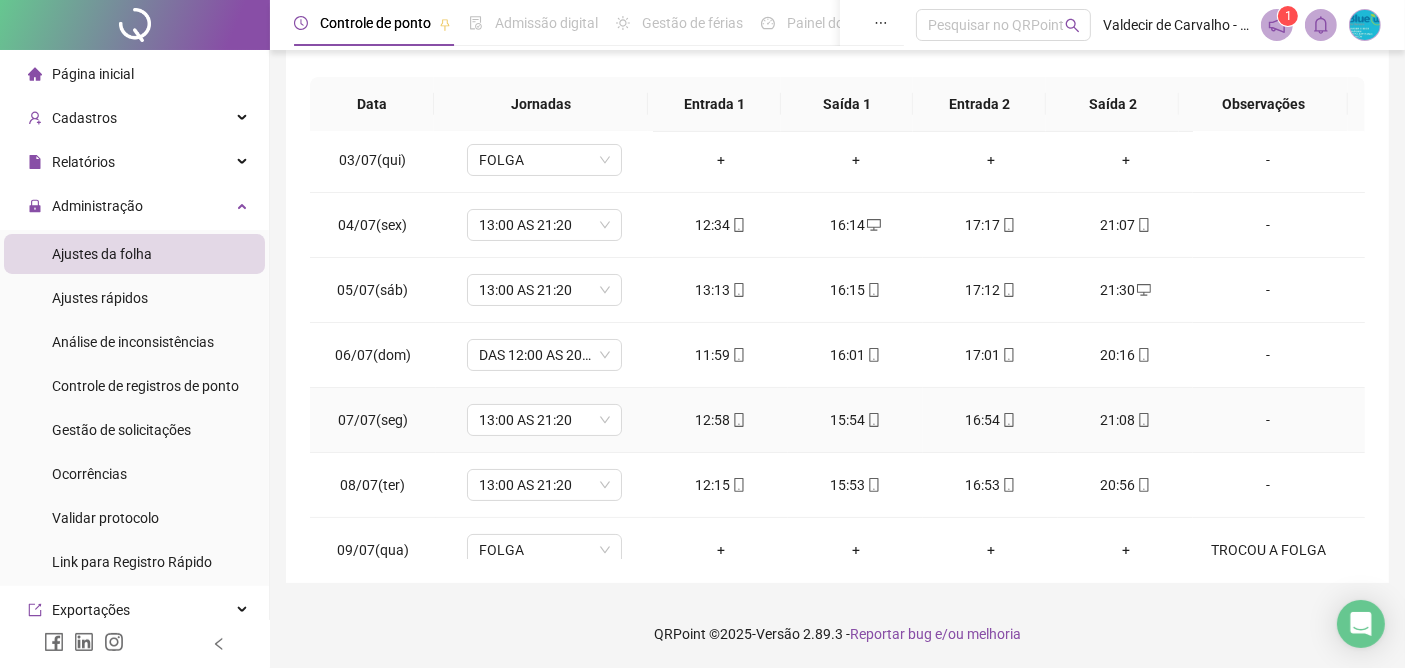 scroll, scrollTop: 0, scrollLeft: 0, axis: both 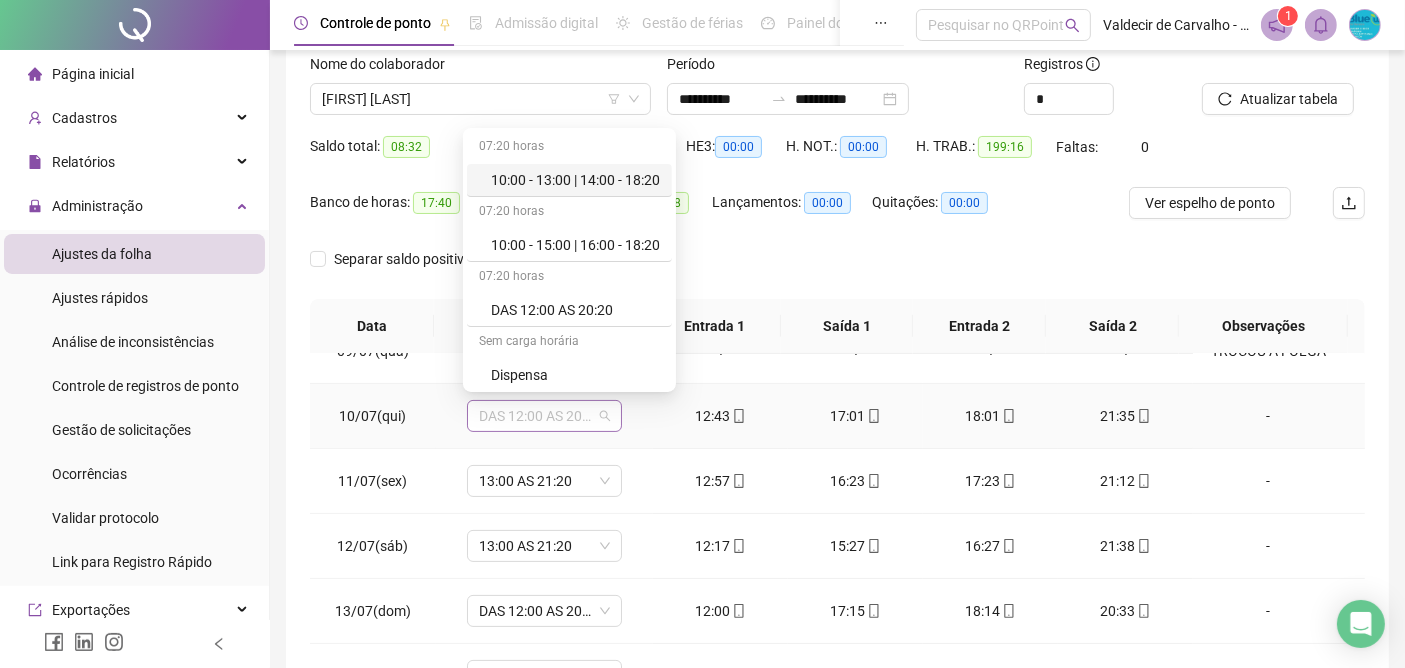 click on "DAS 12:00 AS 20:20" at bounding box center [544, 416] 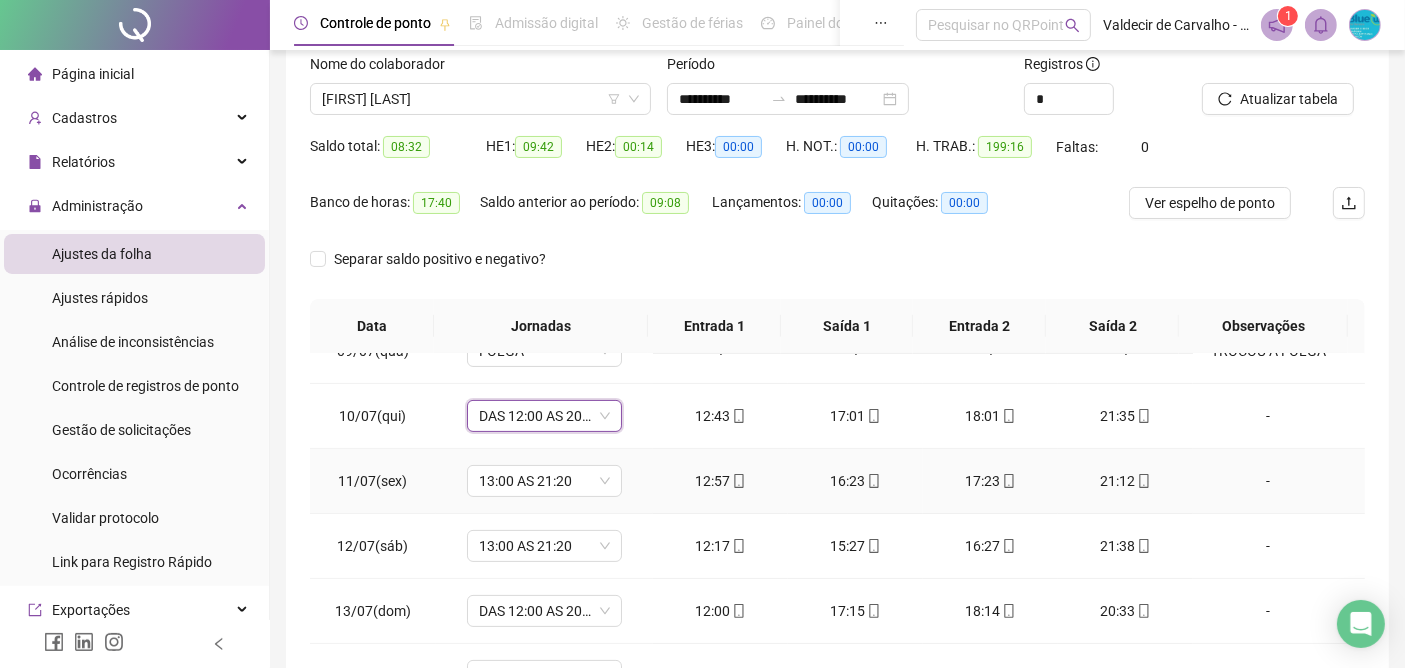 click on "13:00 AS 21:20" at bounding box center (544, 481) 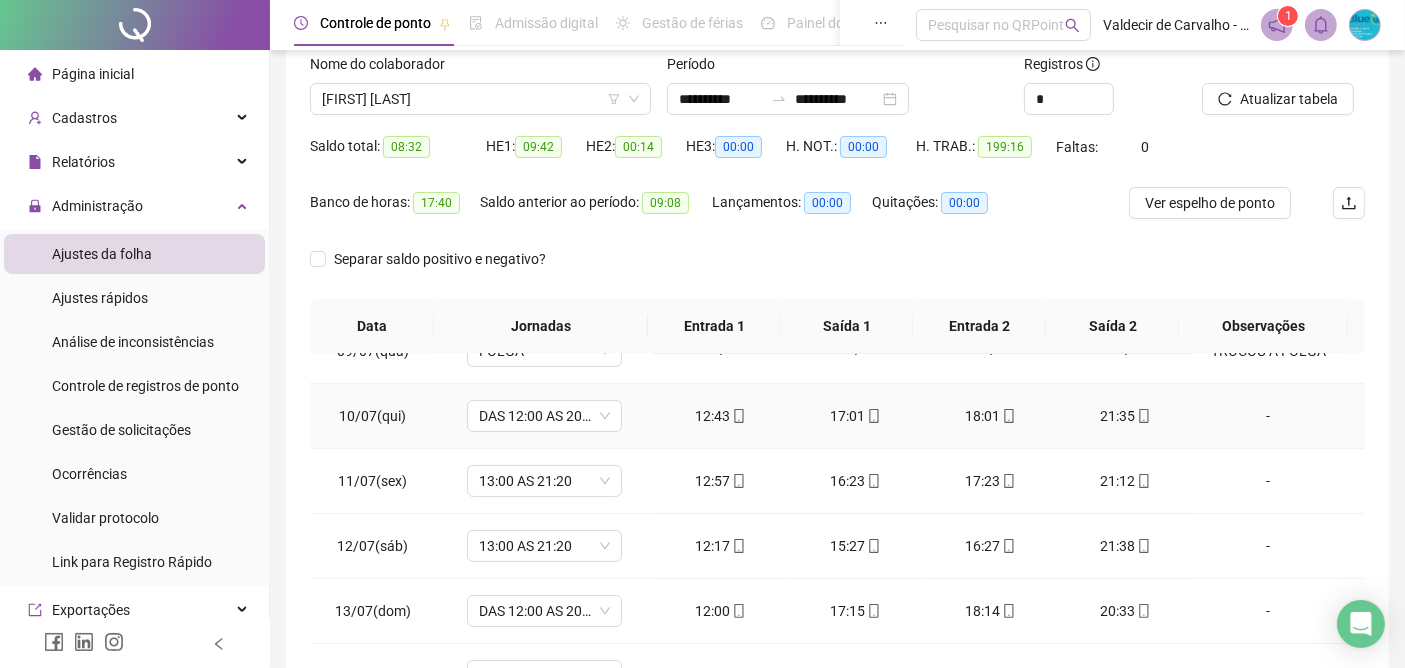 click on "-" at bounding box center [1268, 416] 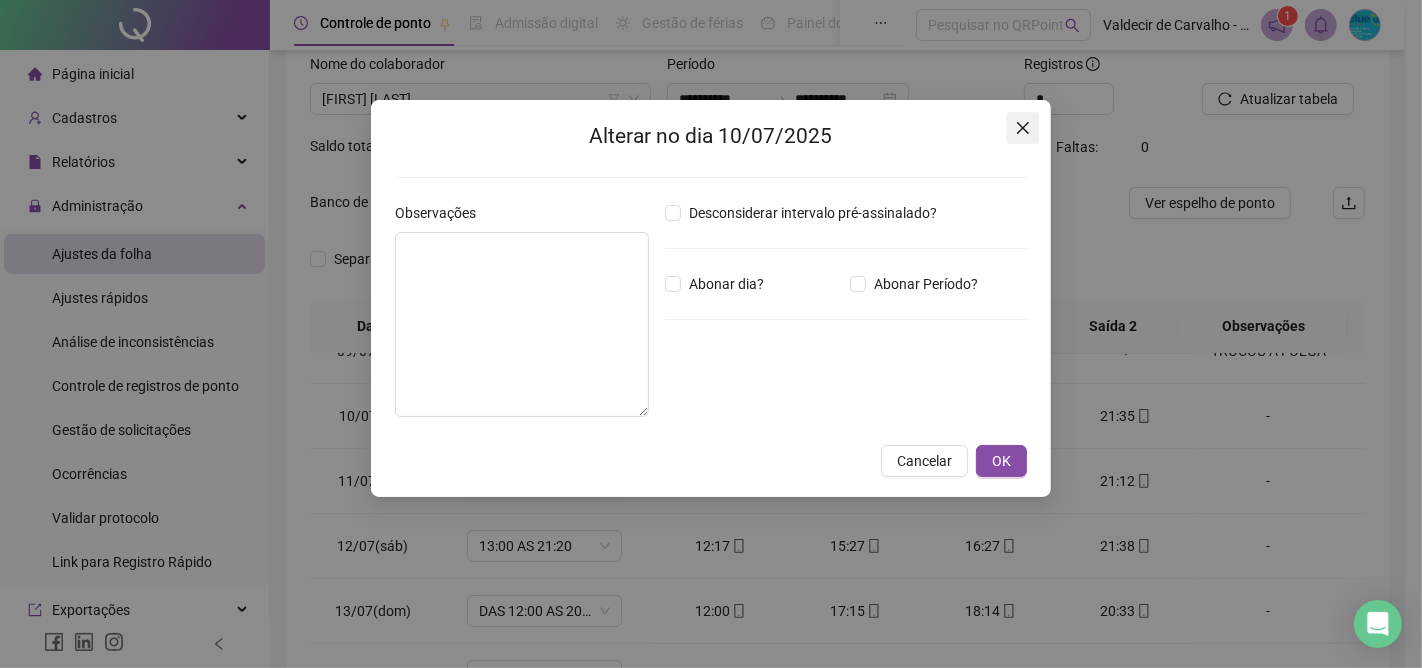 click 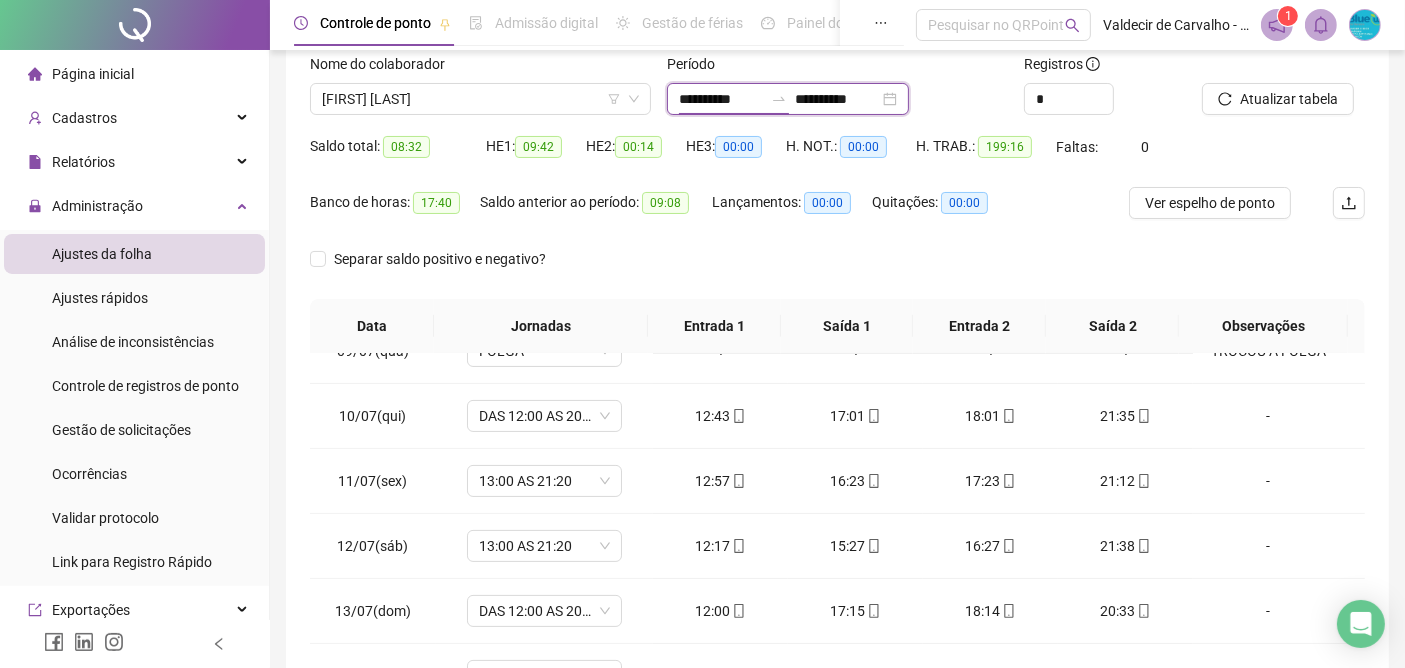 click on "**********" at bounding box center (721, 99) 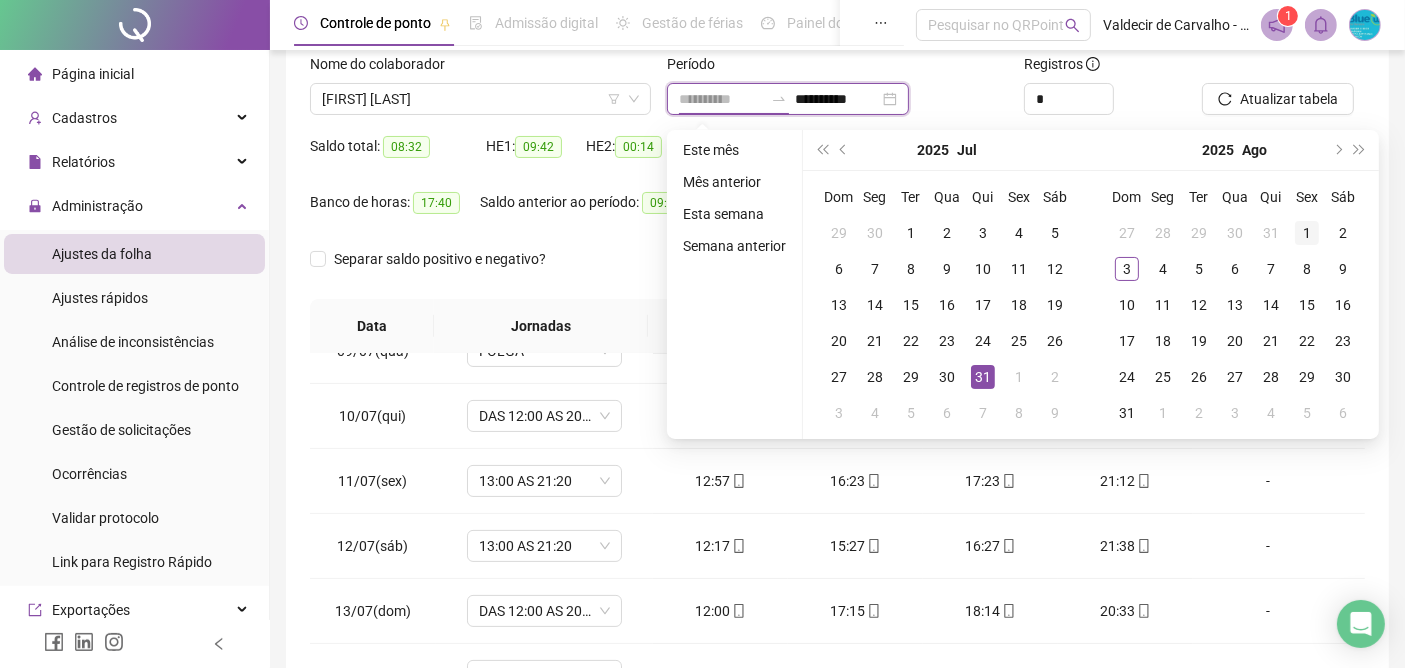 type on "**********" 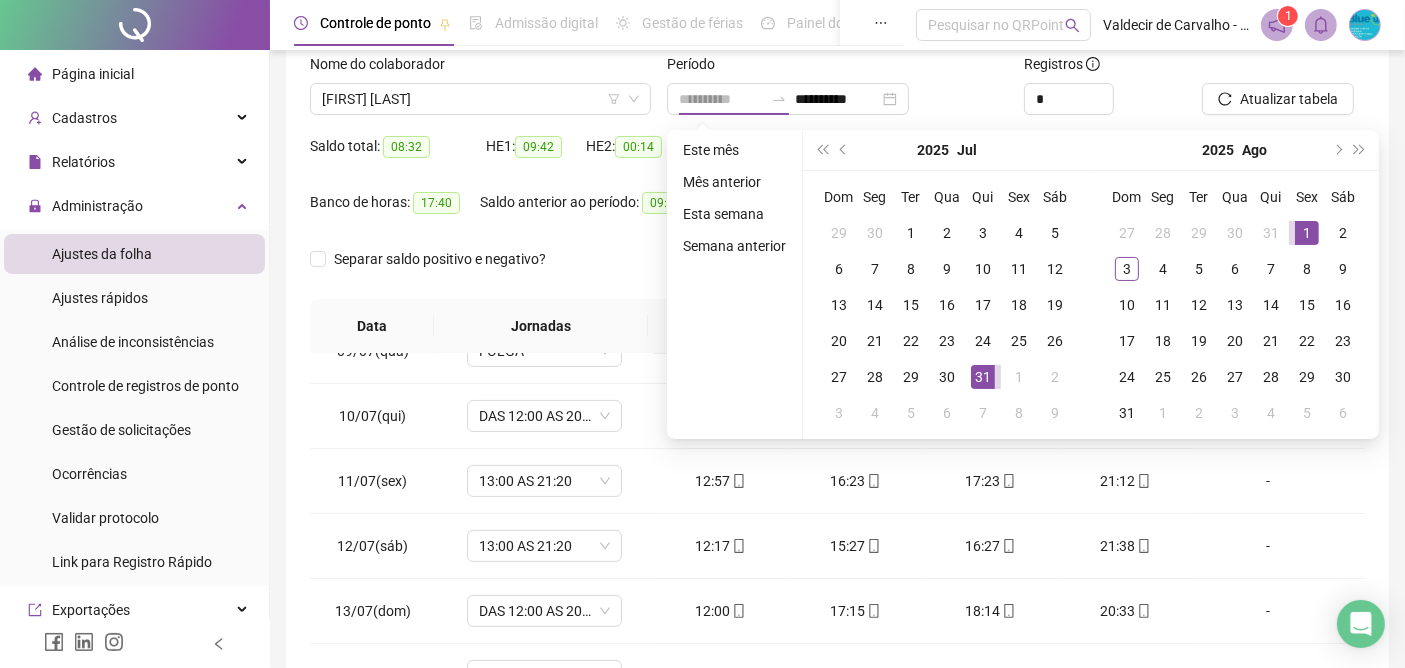 click on "1" at bounding box center (1307, 233) 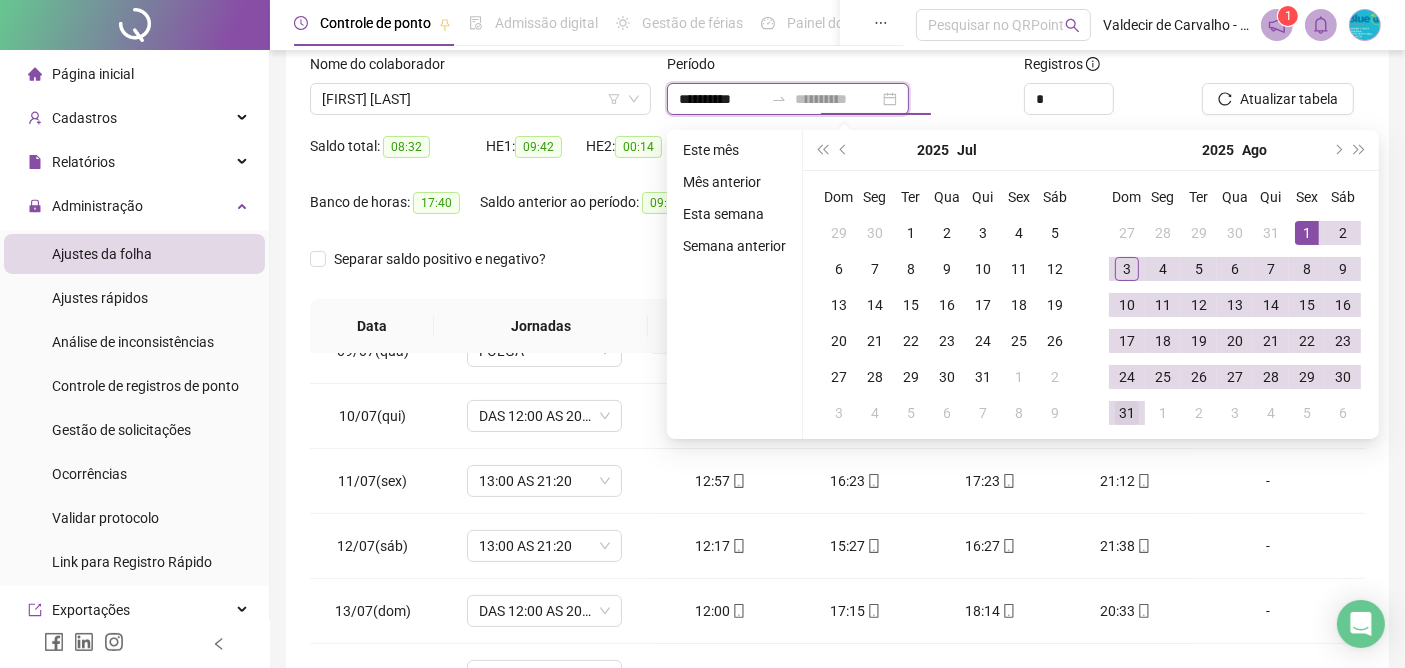 type on "**********" 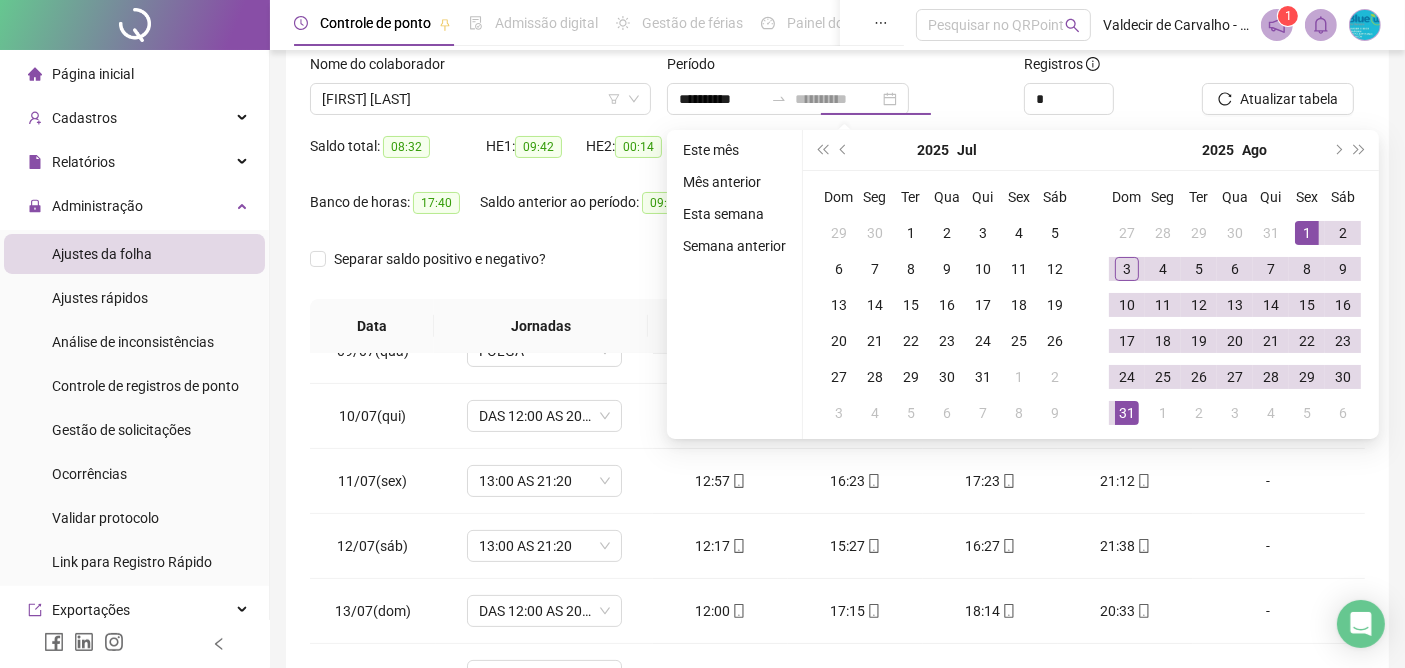 click on "31" at bounding box center (1127, 413) 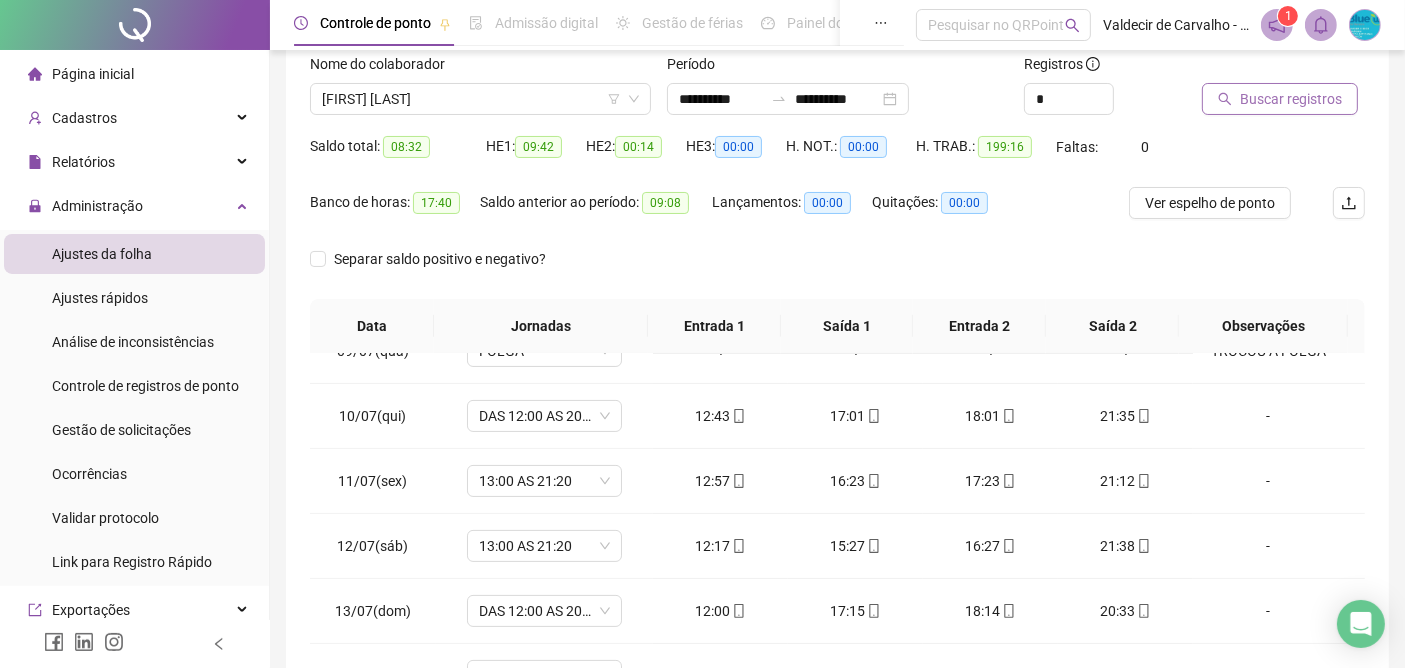 click on "Buscar registros" at bounding box center [1291, 99] 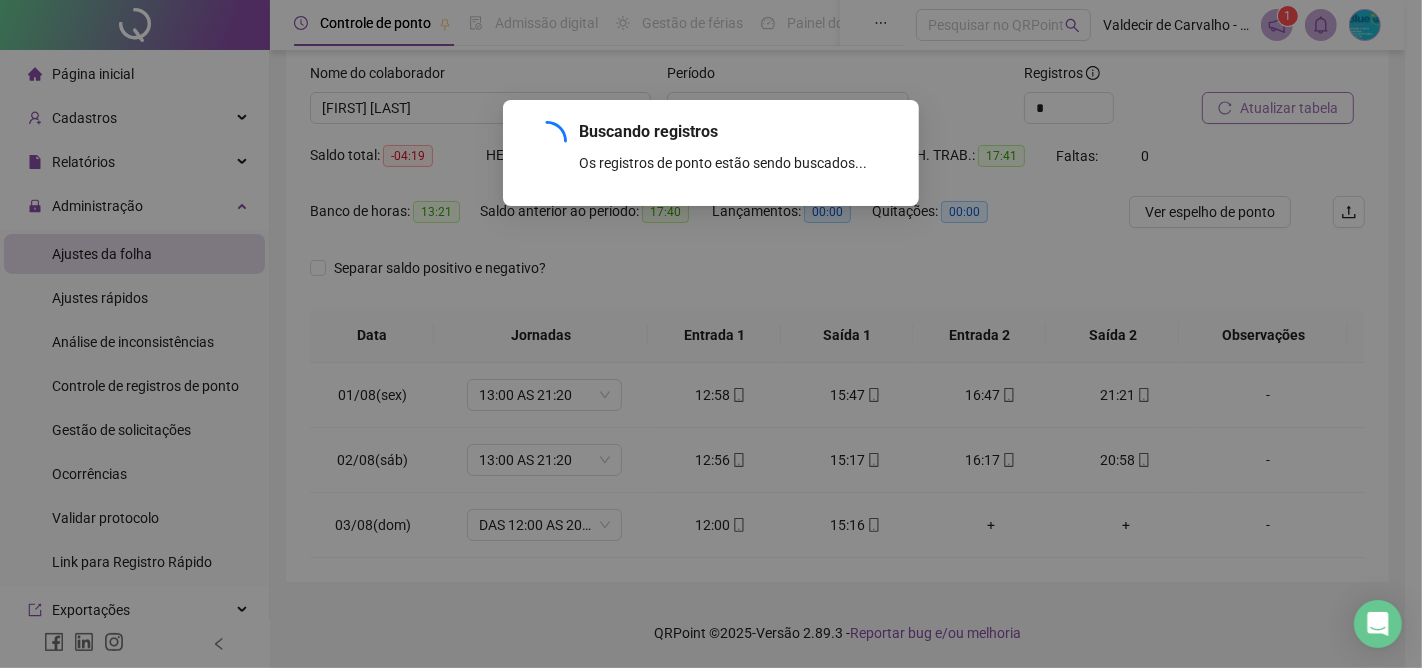 scroll, scrollTop: 120, scrollLeft: 0, axis: vertical 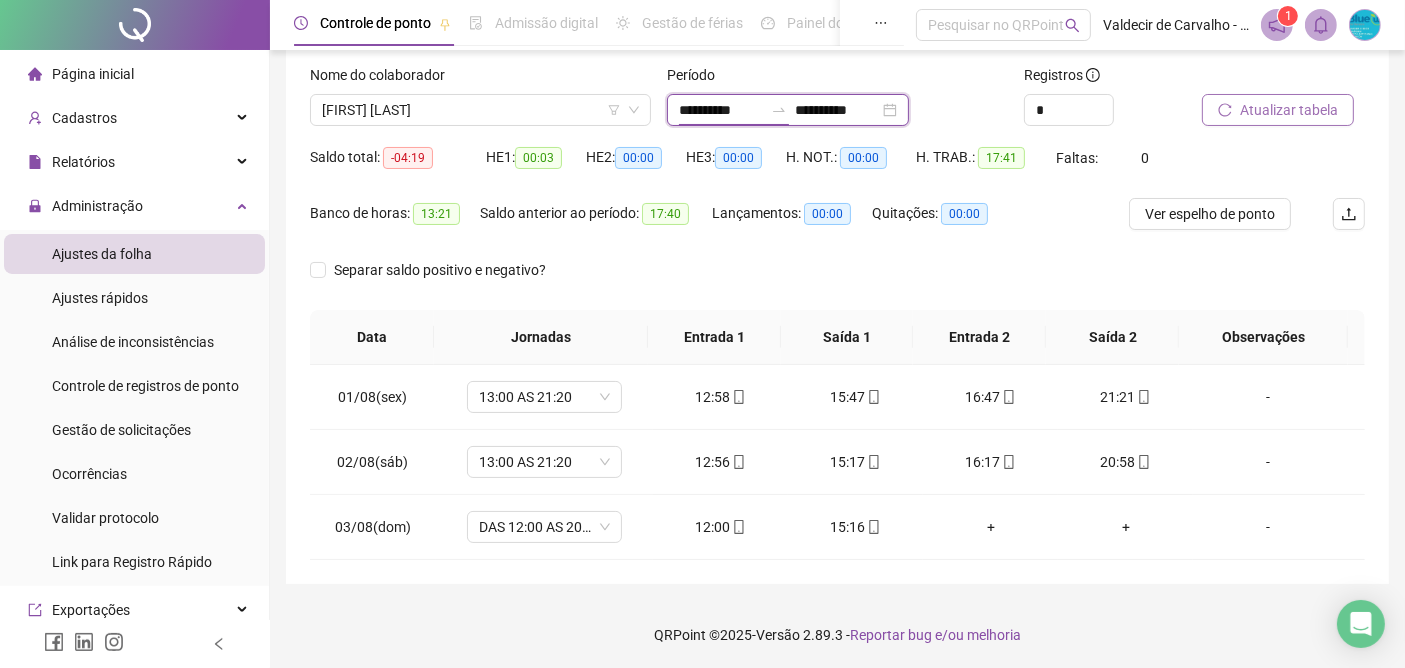 click on "**********" at bounding box center [721, 110] 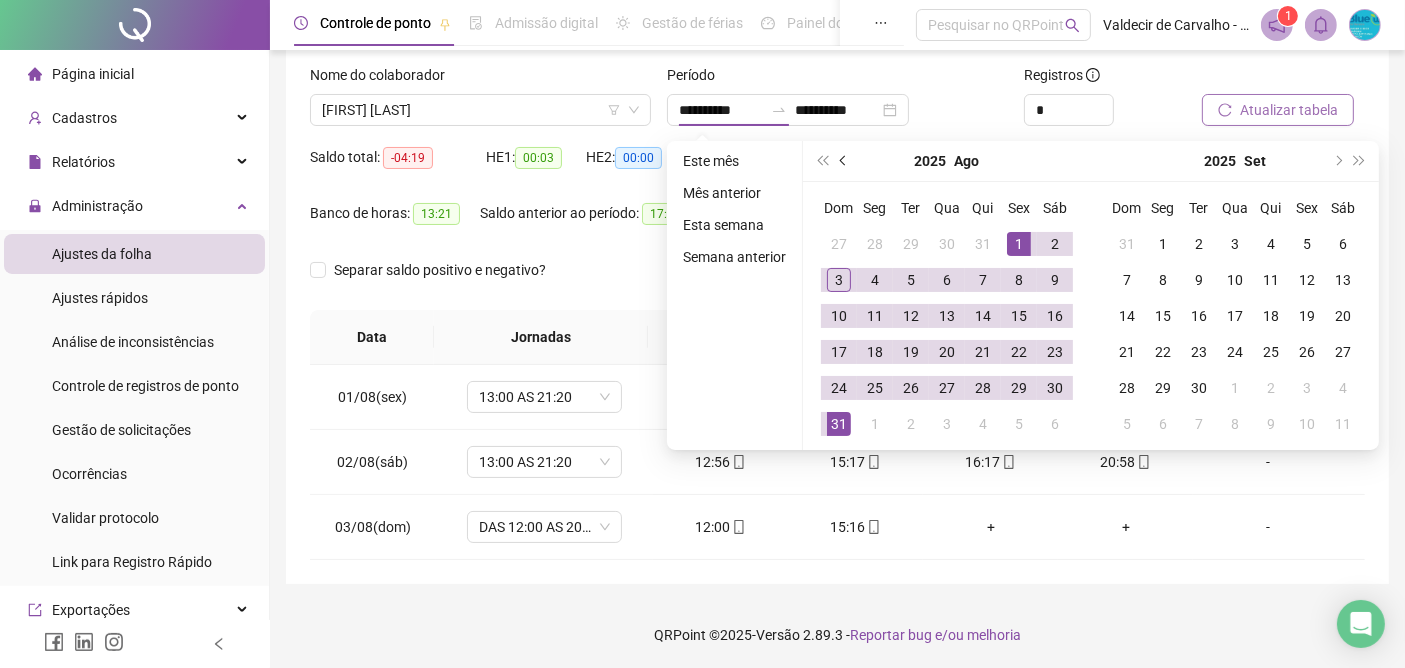 click at bounding box center [845, 161] 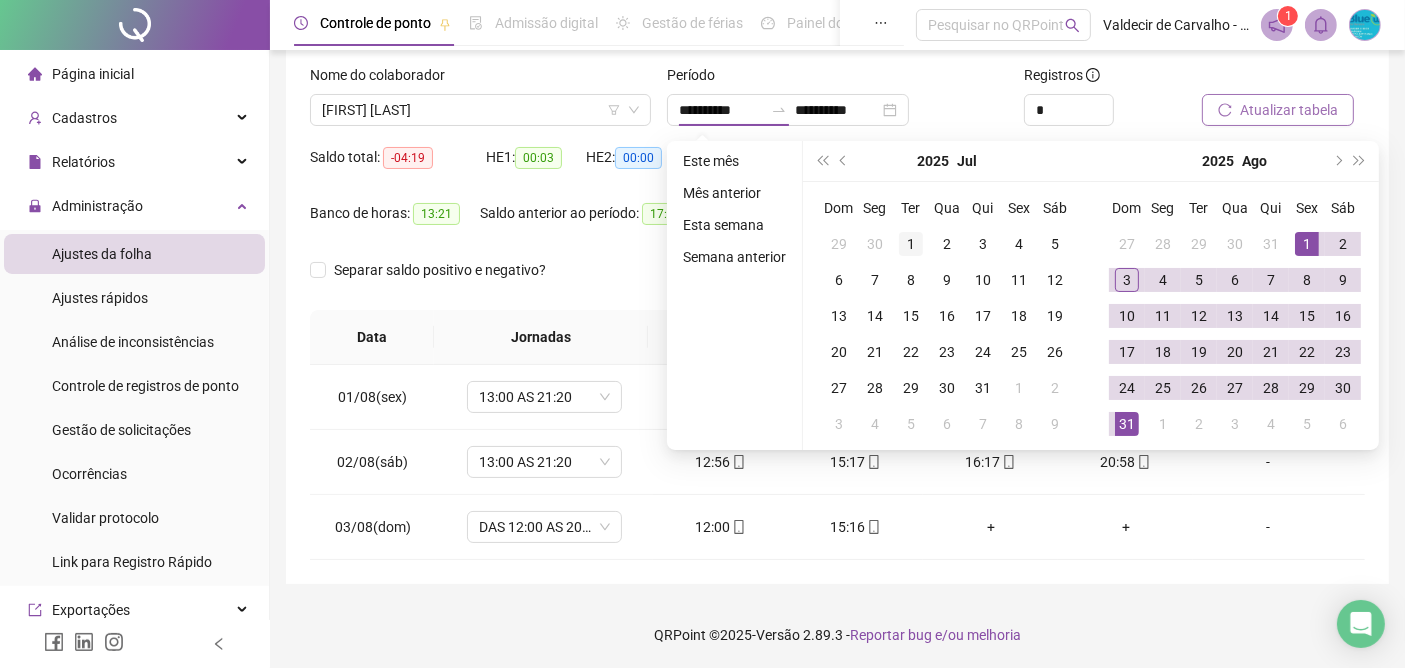 type on "**********" 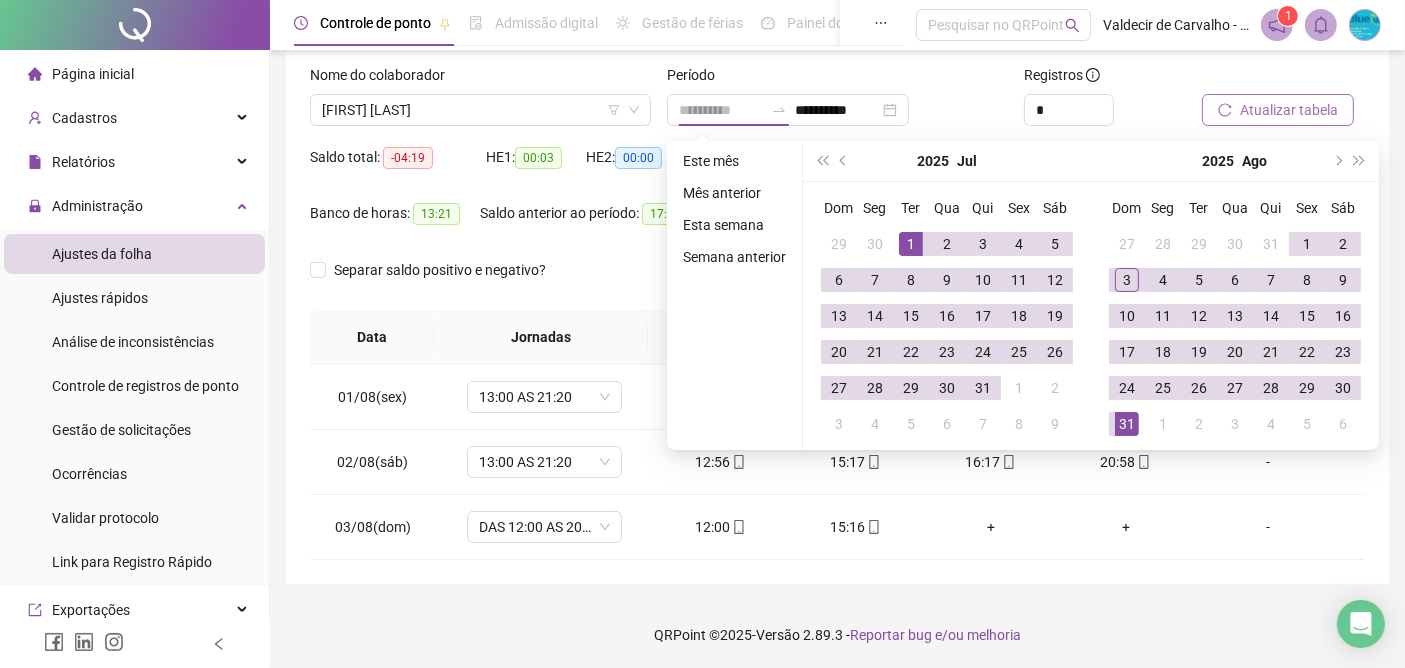 click on "1" at bounding box center [911, 244] 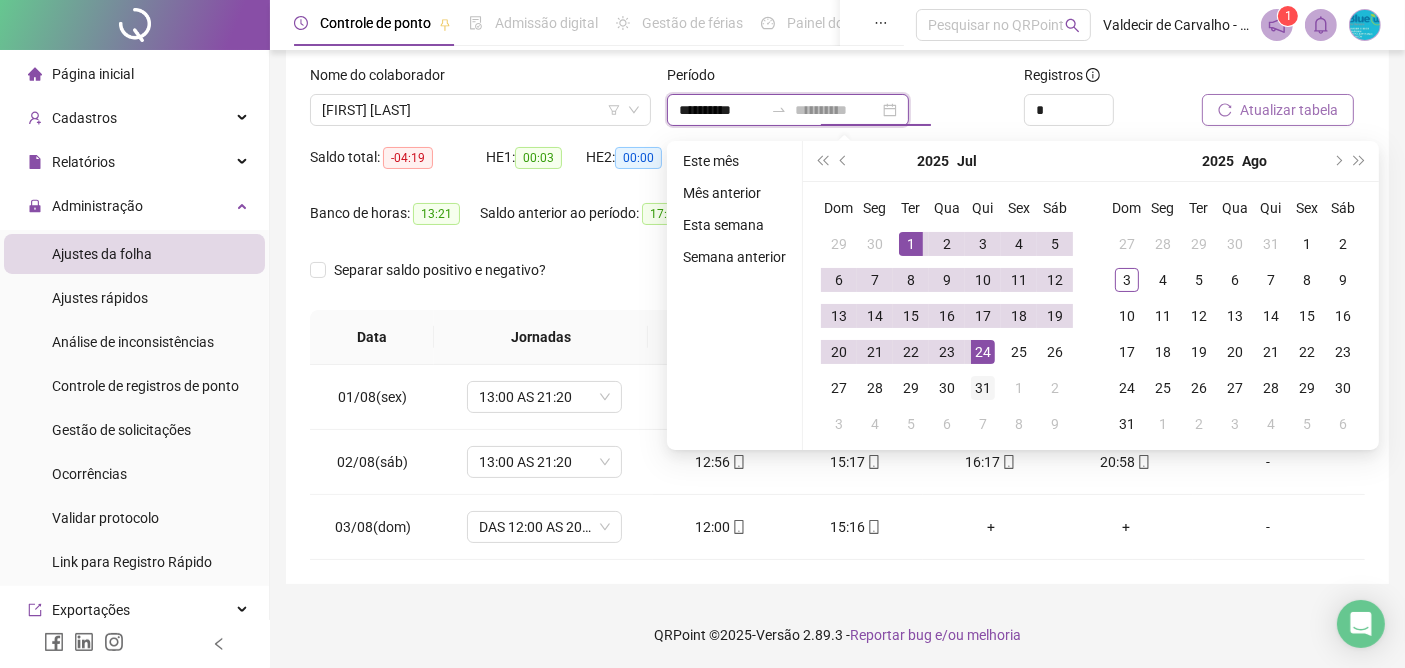 type on "**********" 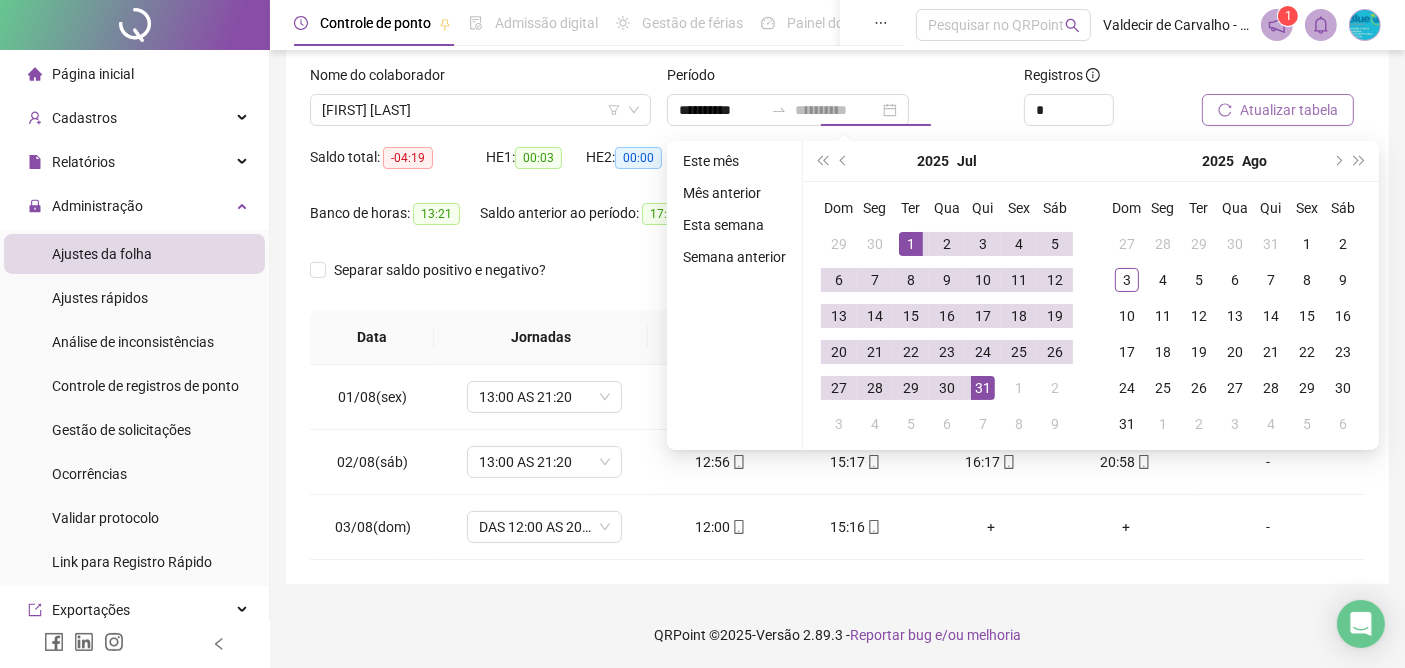 click on "31" at bounding box center (983, 388) 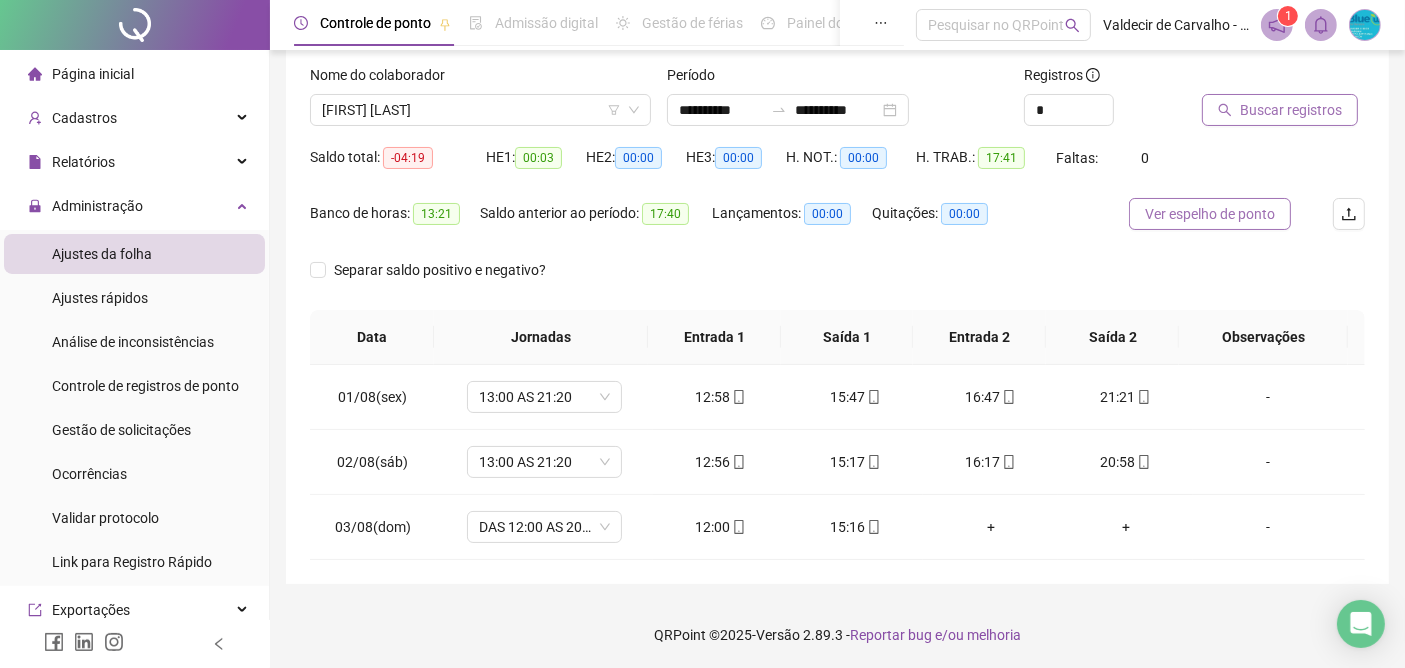 click on "Ver espelho de ponto" at bounding box center (1210, 214) 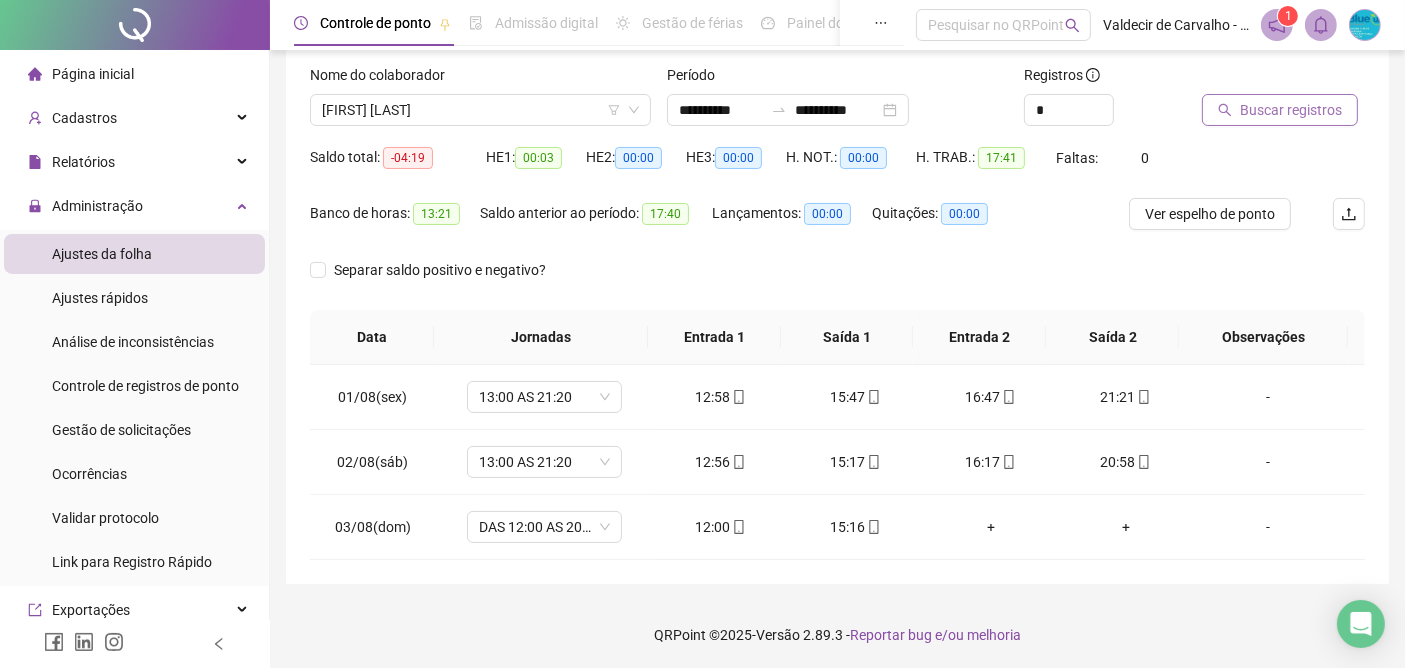 click on "Buscar registros" at bounding box center [1291, 110] 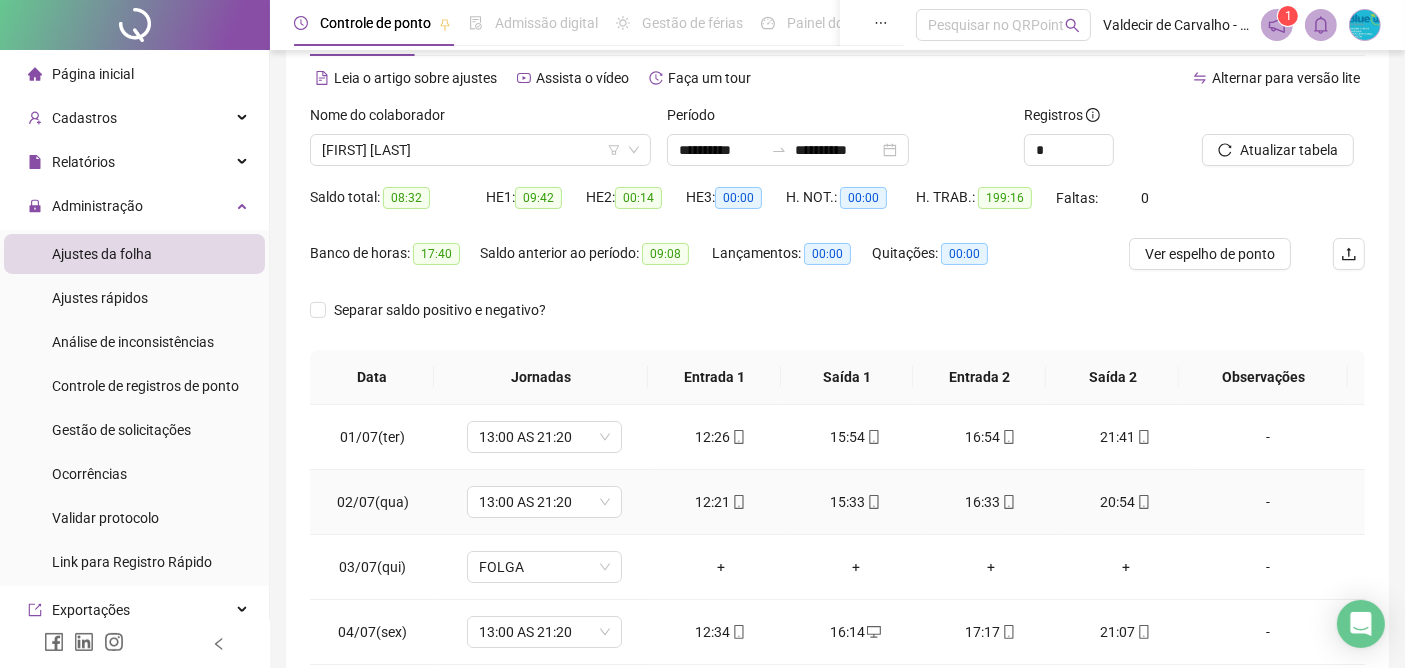scroll, scrollTop: 111, scrollLeft: 0, axis: vertical 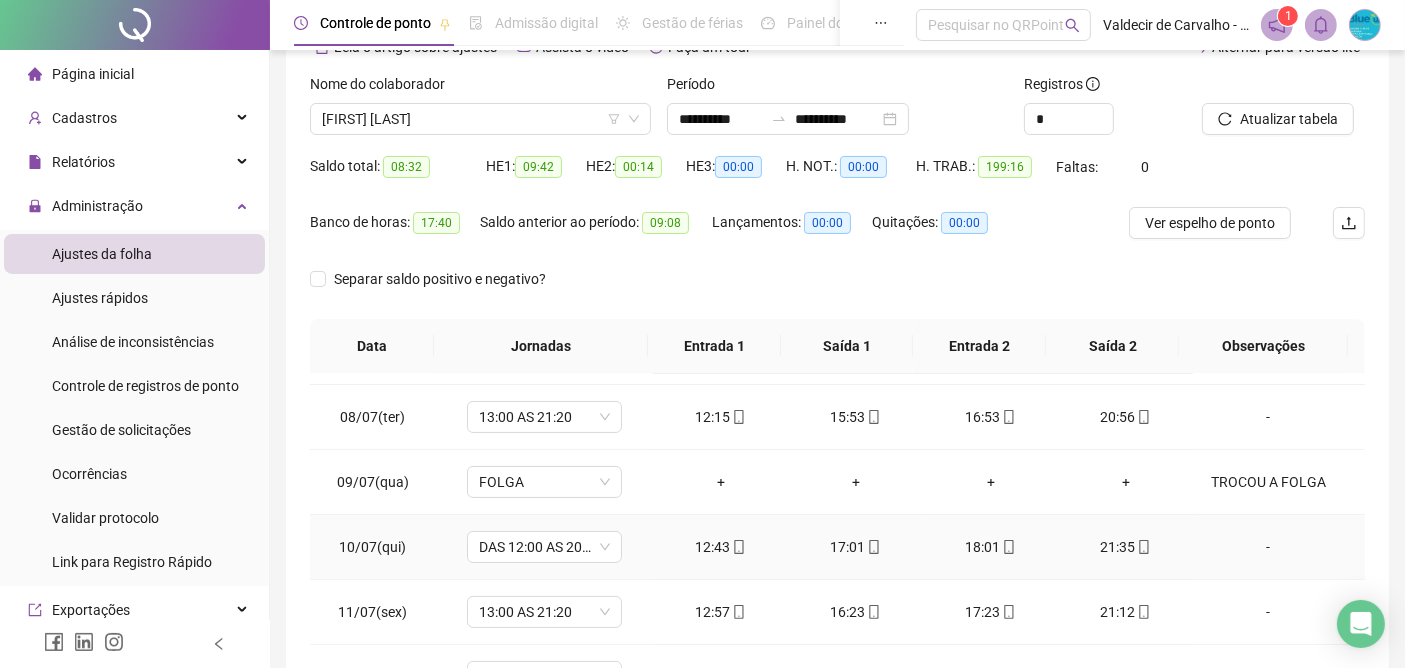 click on "-" at bounding box center (1268, 547) 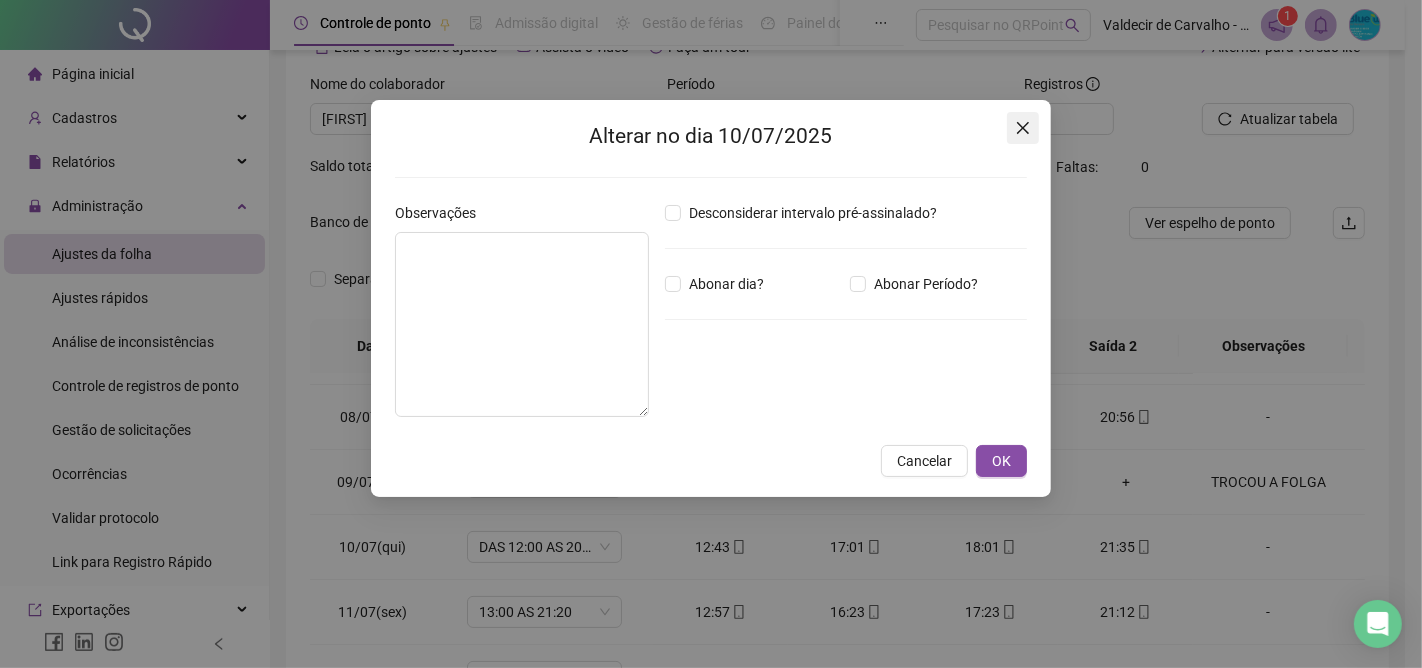 click 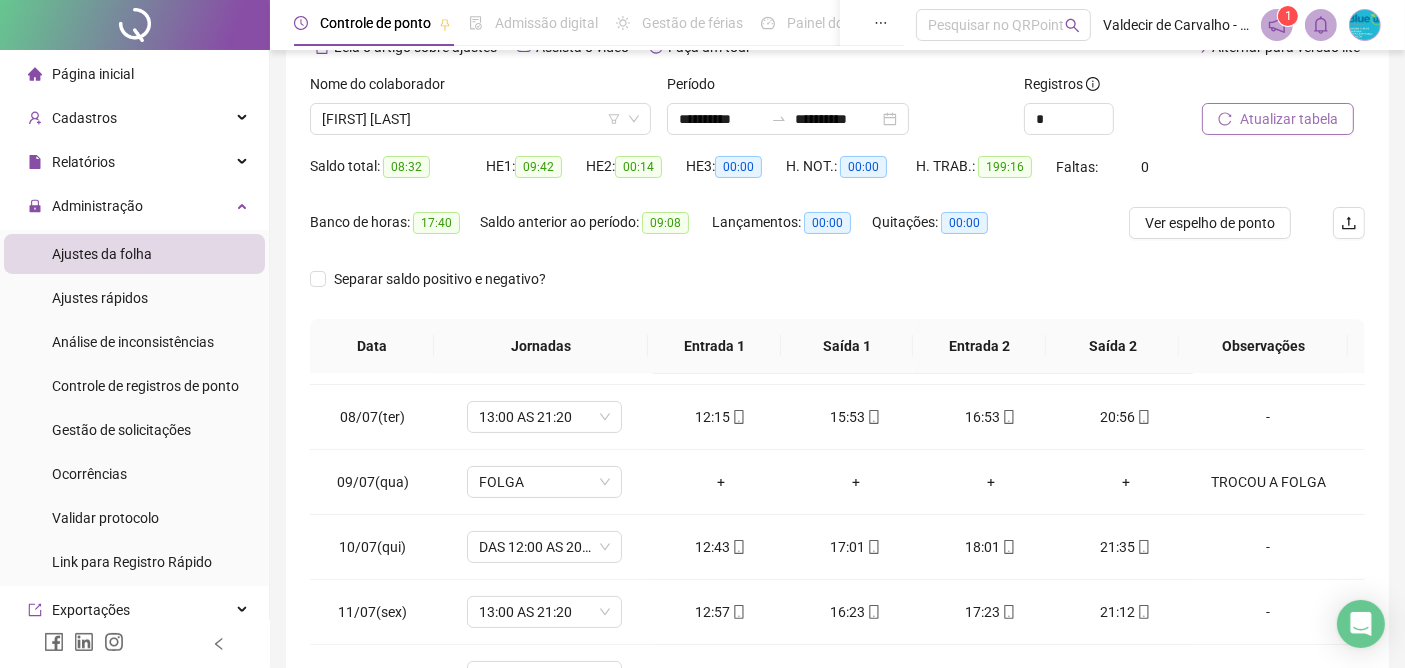 click on "Atualizar tabela" at bounding box center [1289, 119] 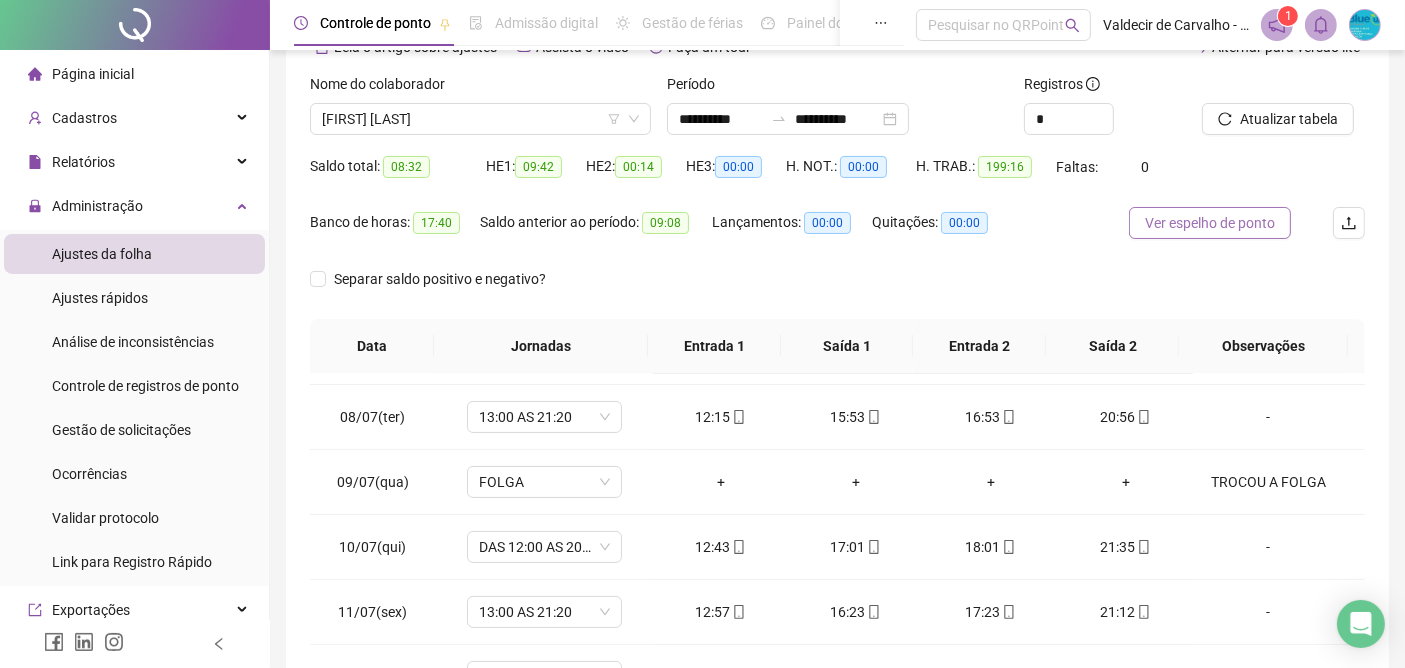 click on "Ver espelho de ponto" at bounding box center [1210, 223] 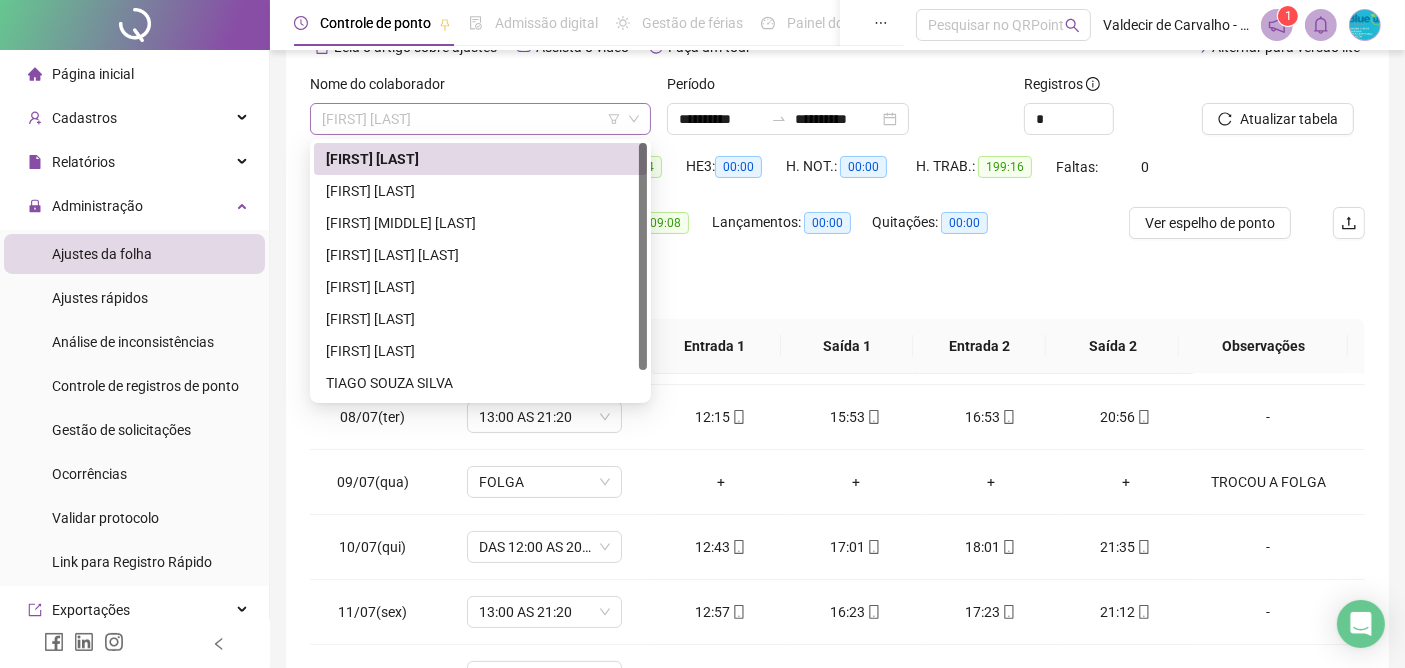 click on "[FIRST] [LAST]" at bounding box center (480, 119) 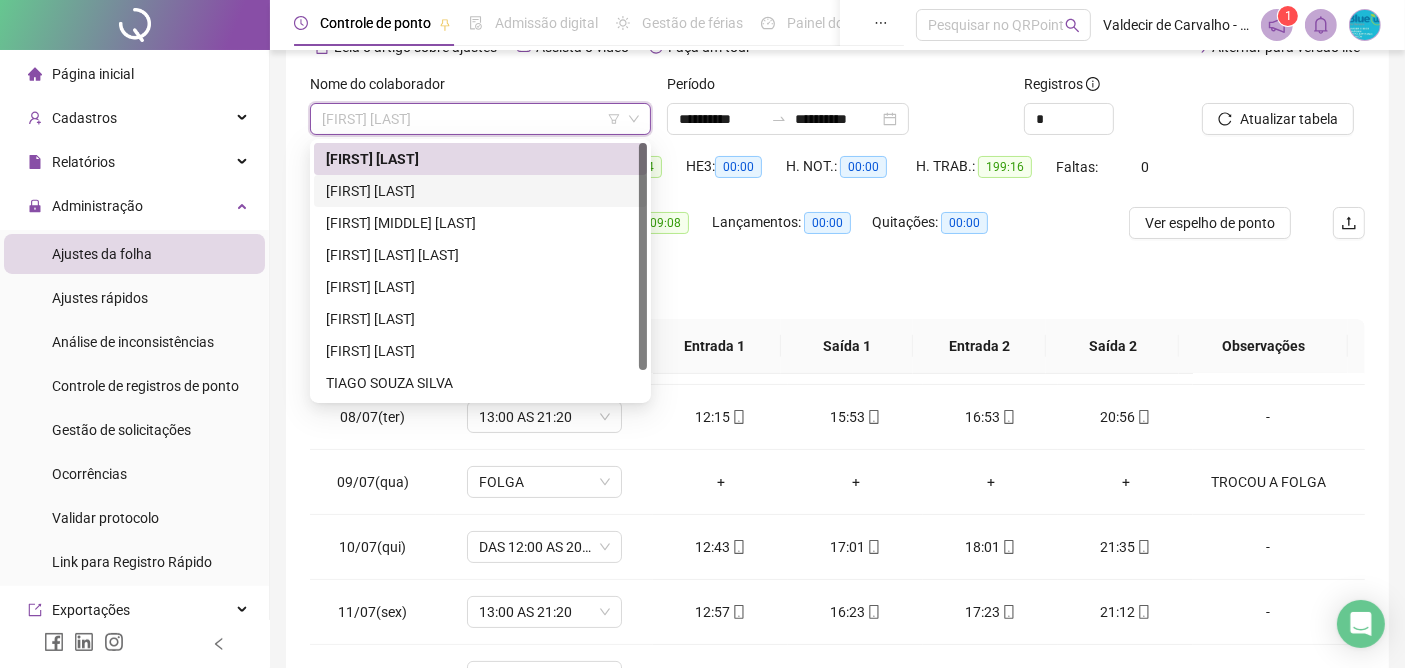 click on "[FIRST] [LAST]" at bounding box center (480, 191) 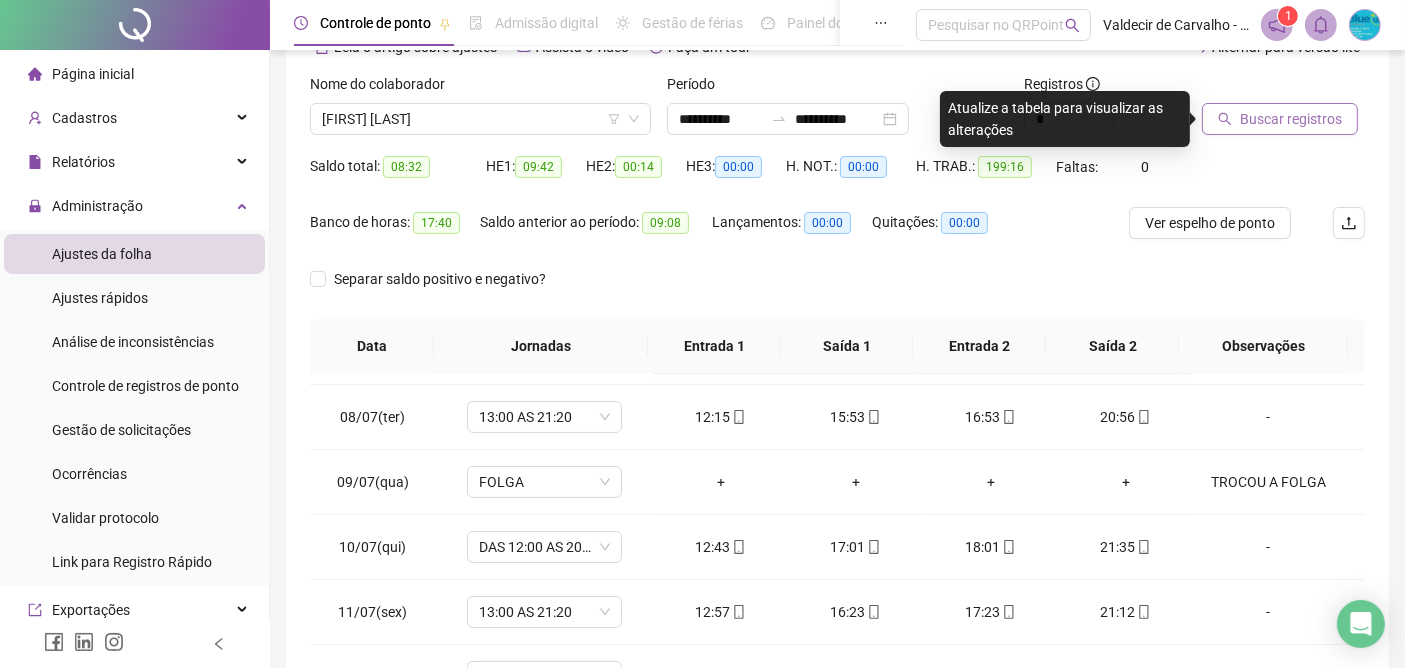 click on "Buscar registros" at bounding box center [1291, 119] 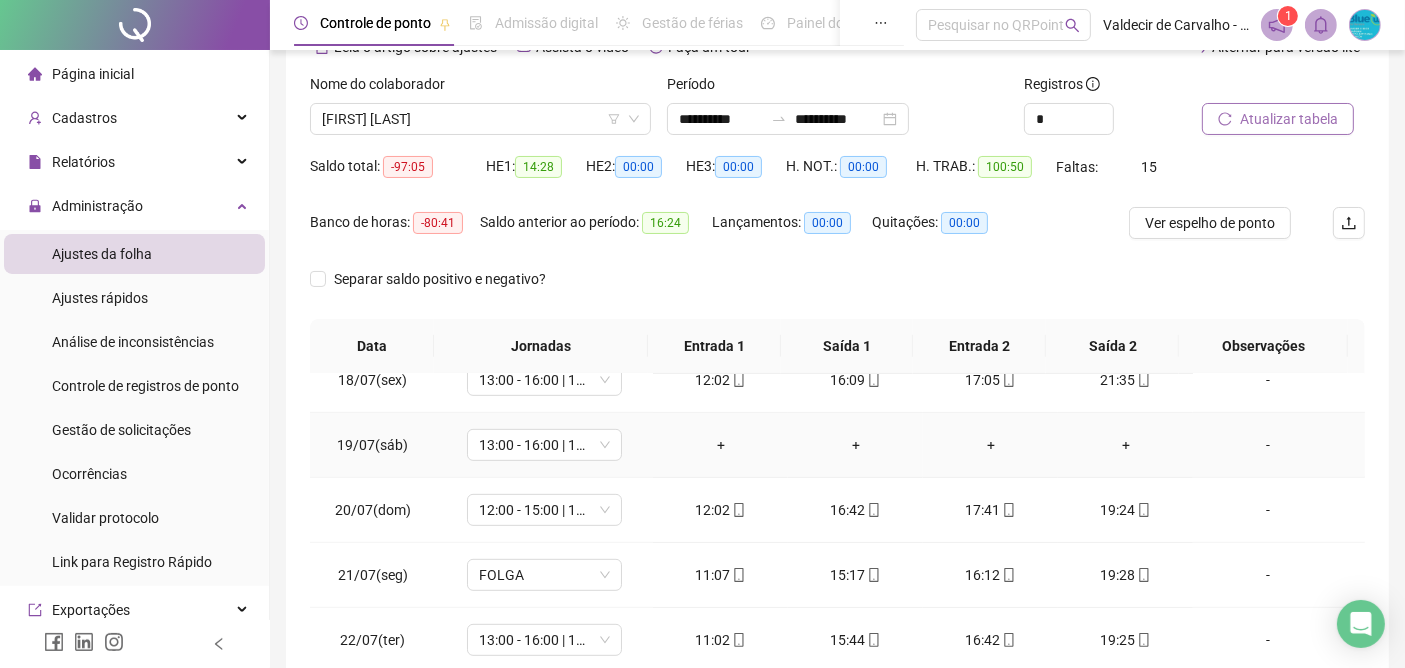 scroll, scrollTop: 1333, scrollLeft: 0, axis: vertical 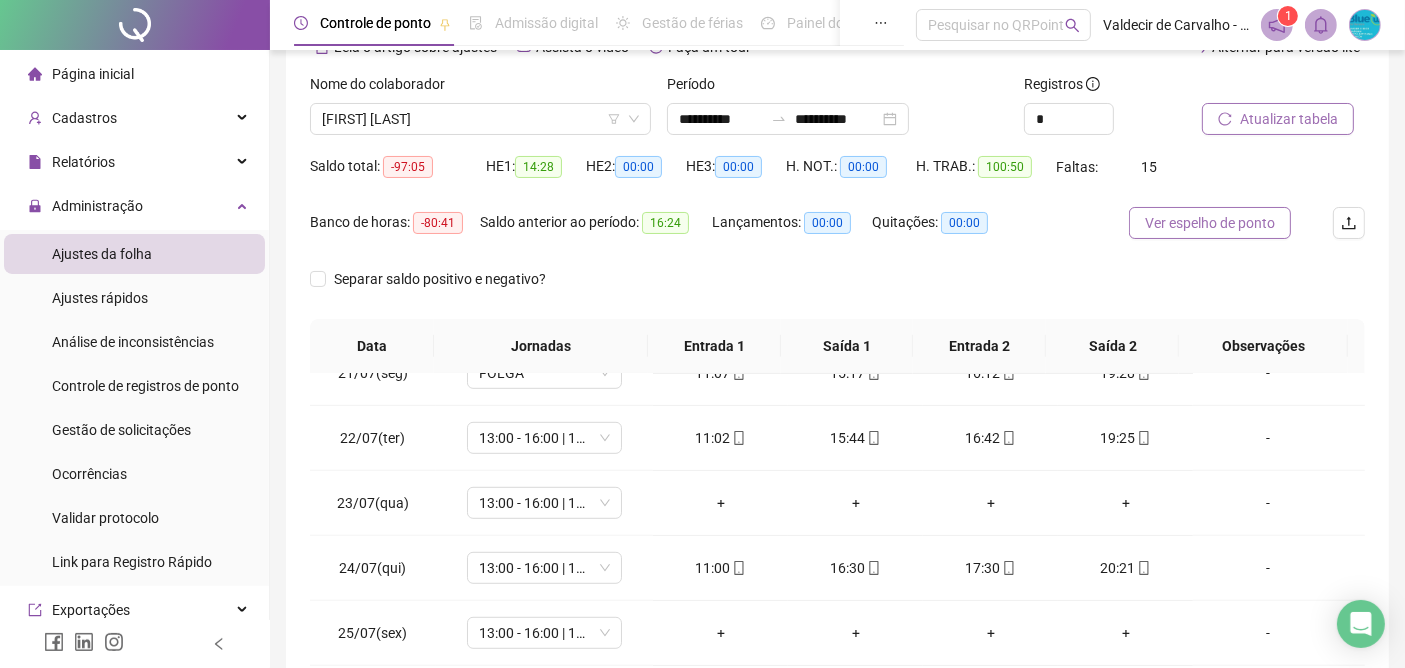 click on "Ver espelho de ponto" at bounding box center (1210, 223) 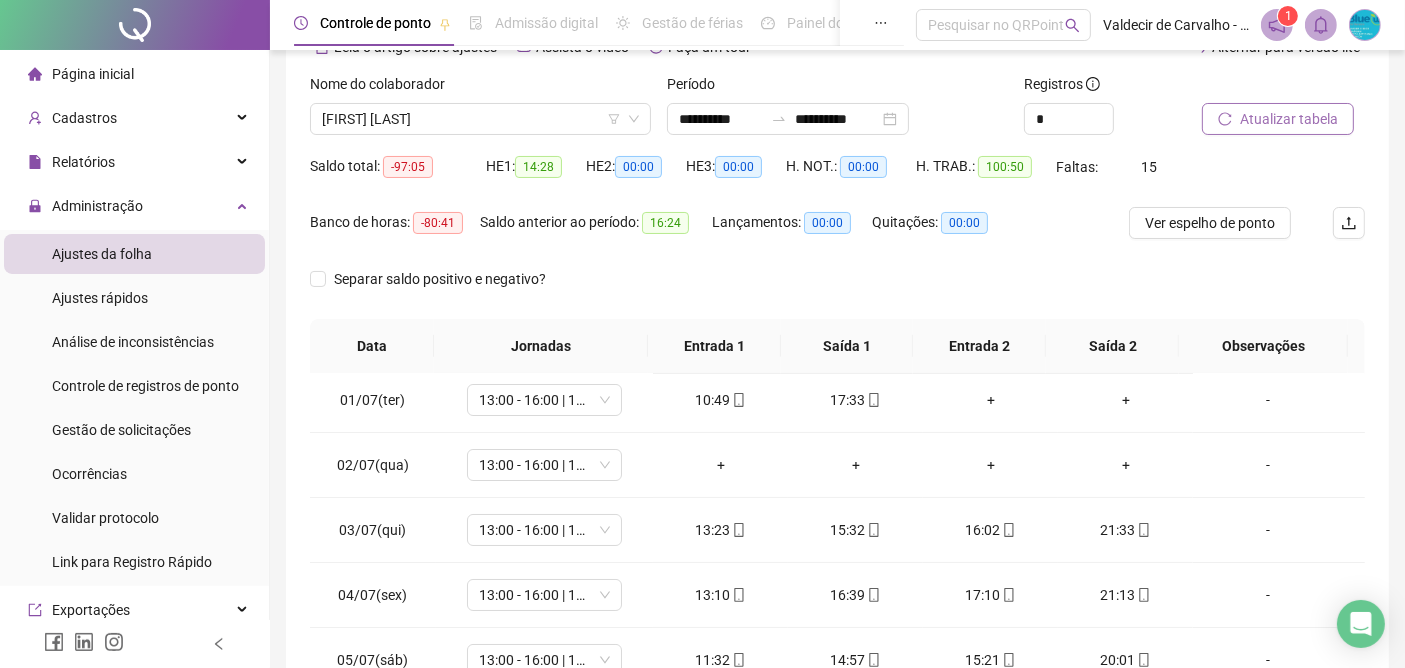 scroll, scrollTop: 0, scrollLeft: 0, axis: both 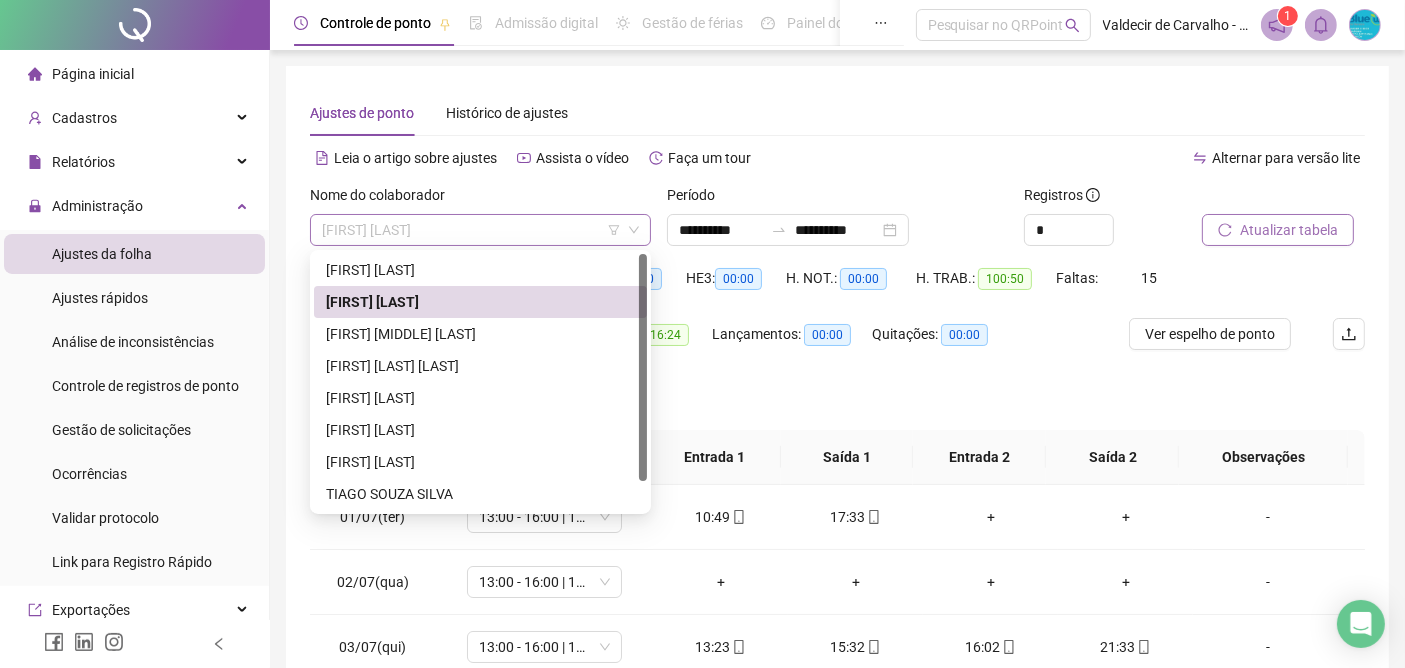 click on "[FIRST] [LAST]" at bounding box center (480, 230) 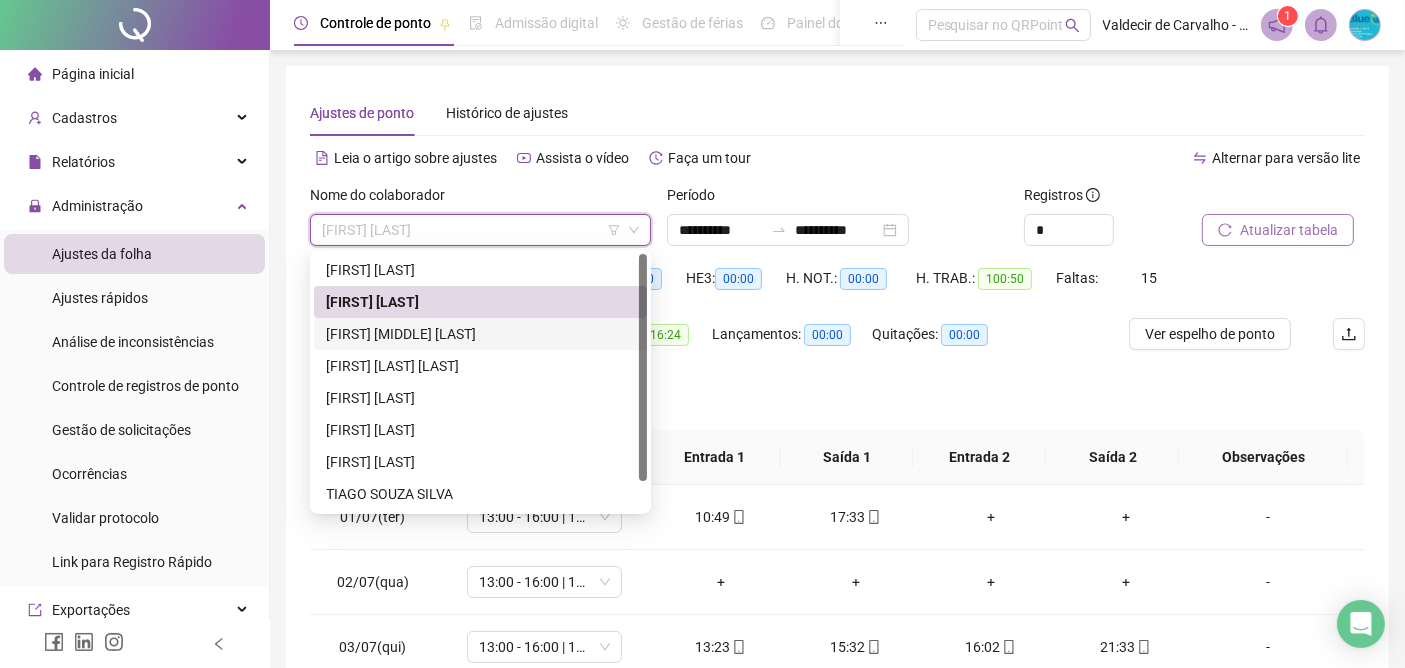 click on "[FIRST] [MIDDLE] [LAST]" at bounding box center [480, 334] 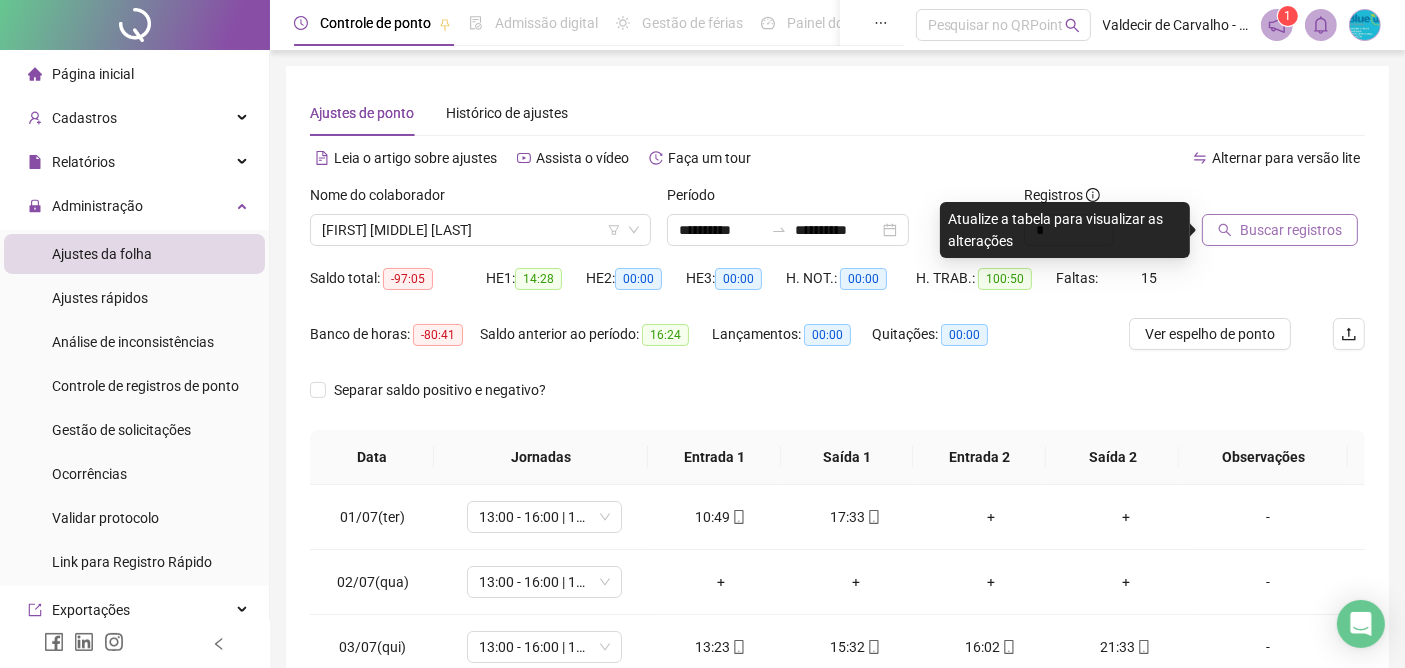 click on "Buscar registros" at bounding box center (1291, 230) 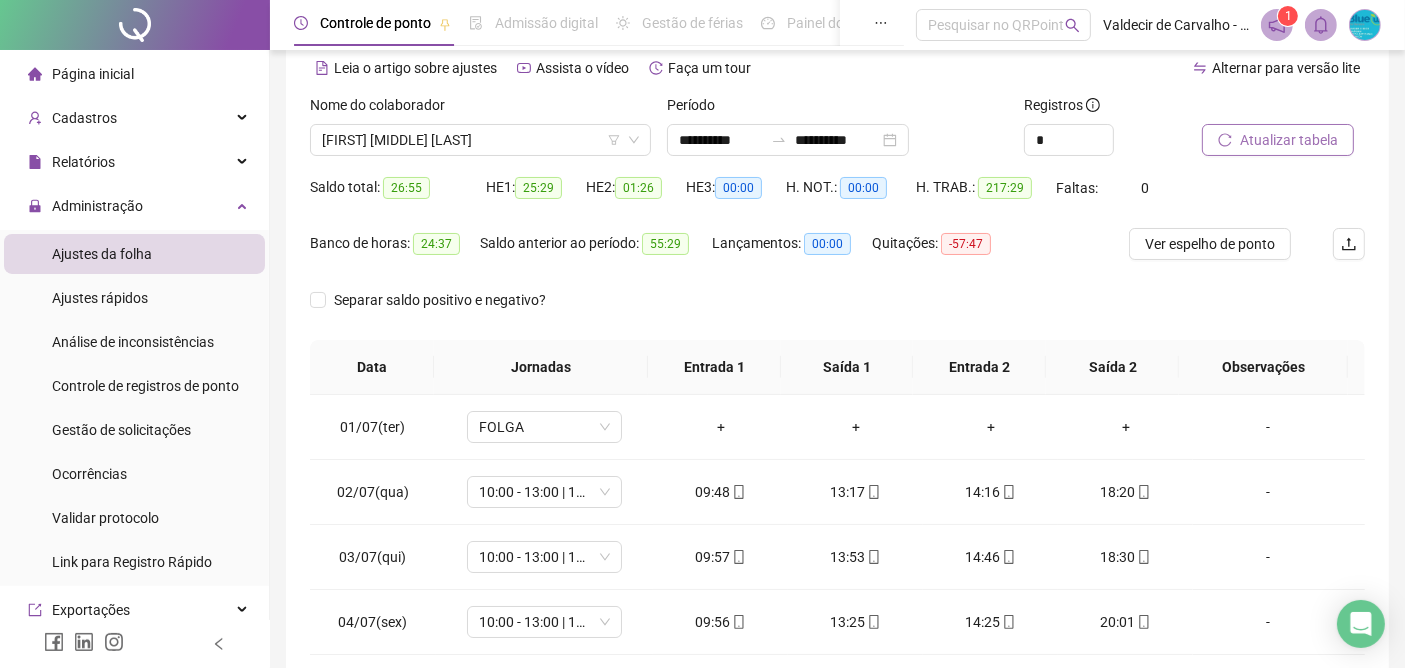 scroll, scrollTop: 111, scrollLeft: 0, axis: vertical 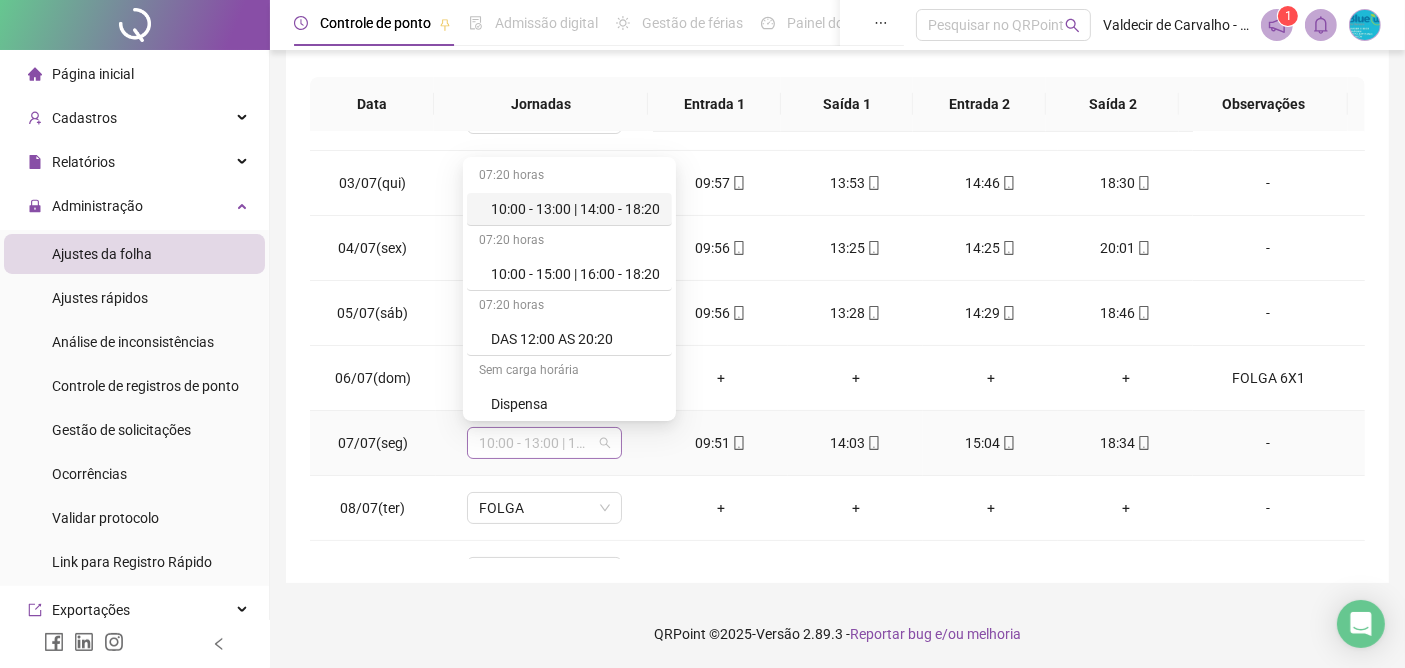 click on "10:00 - 13:00 | 14:00 - 18:20" at bounding box center (544, 443) 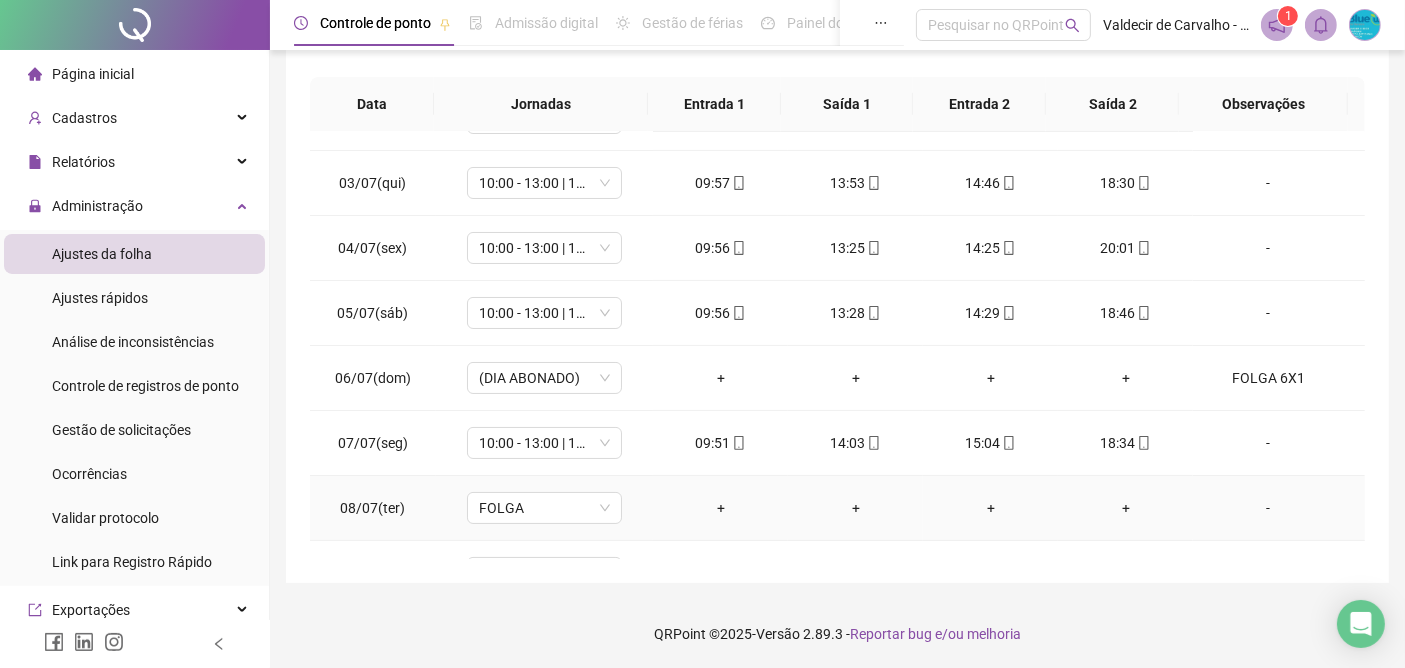 click on "+" at bounding box center [720, 508] 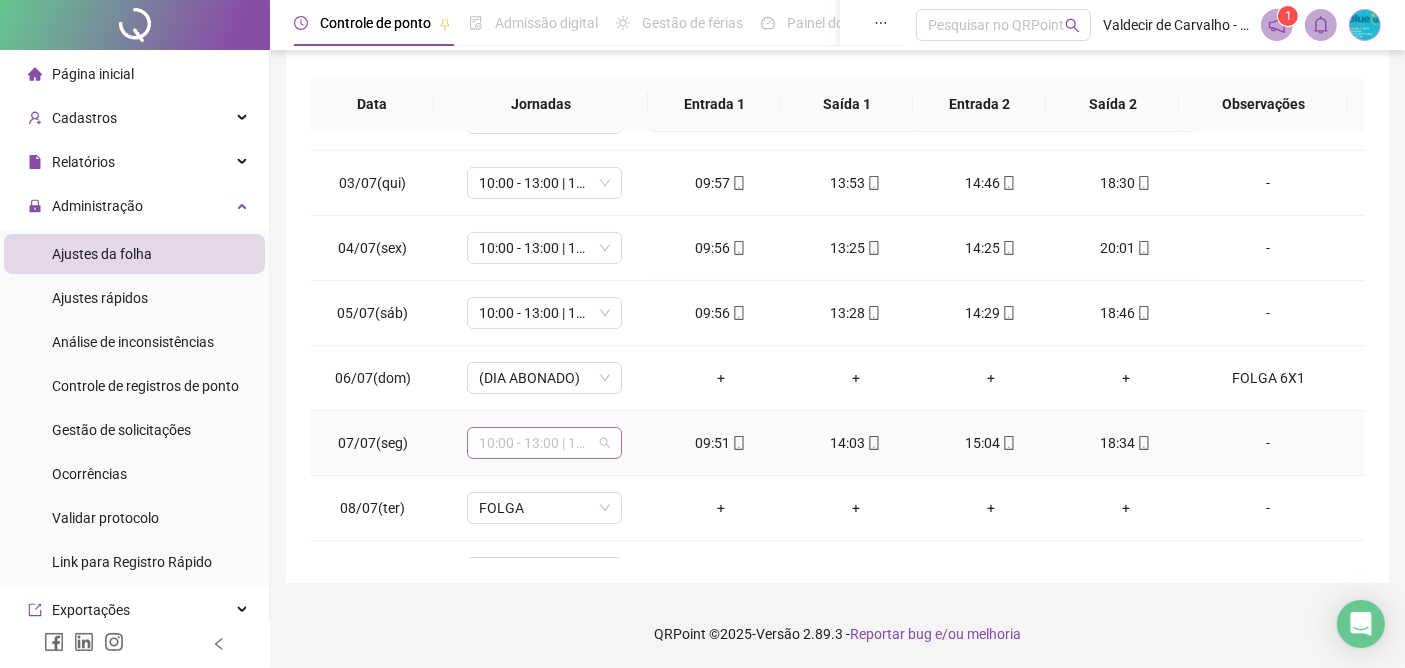 click on "10:00 - 13:00 | 14:00 - 18:20" at bounding box center (544, 443) 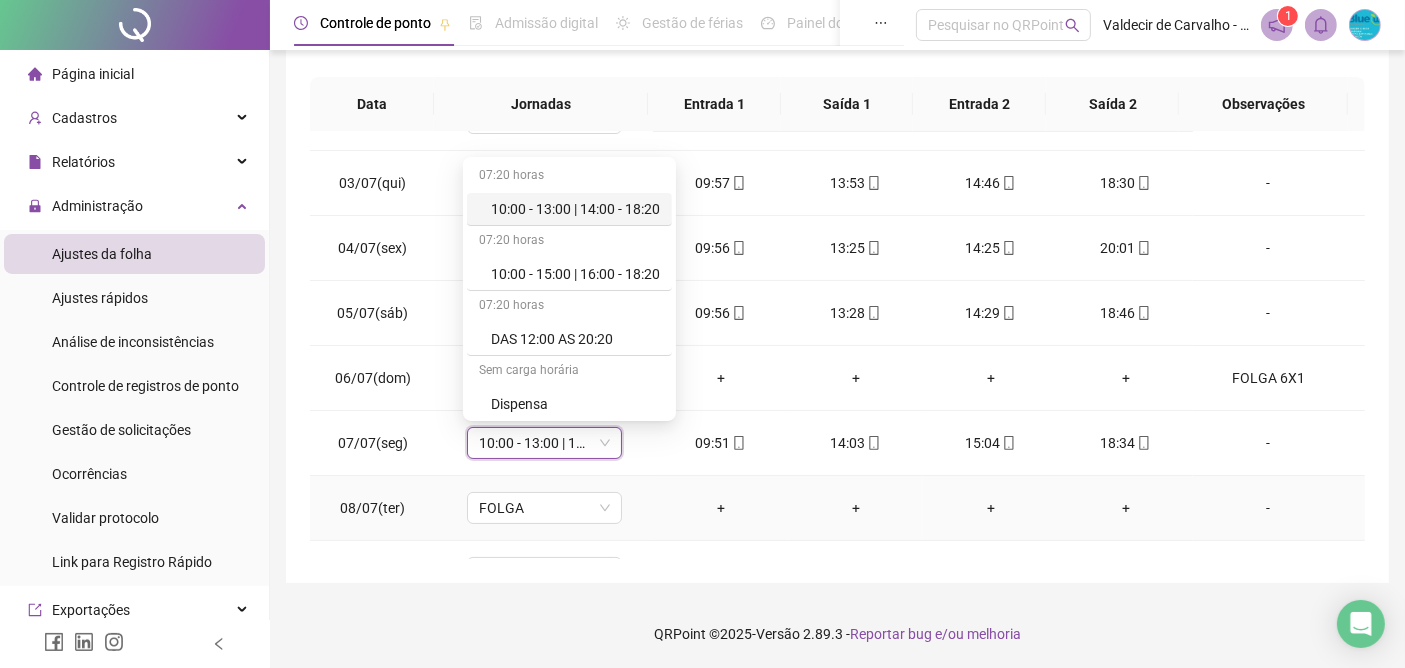 click on "+" at bounding box center (1125, 508) 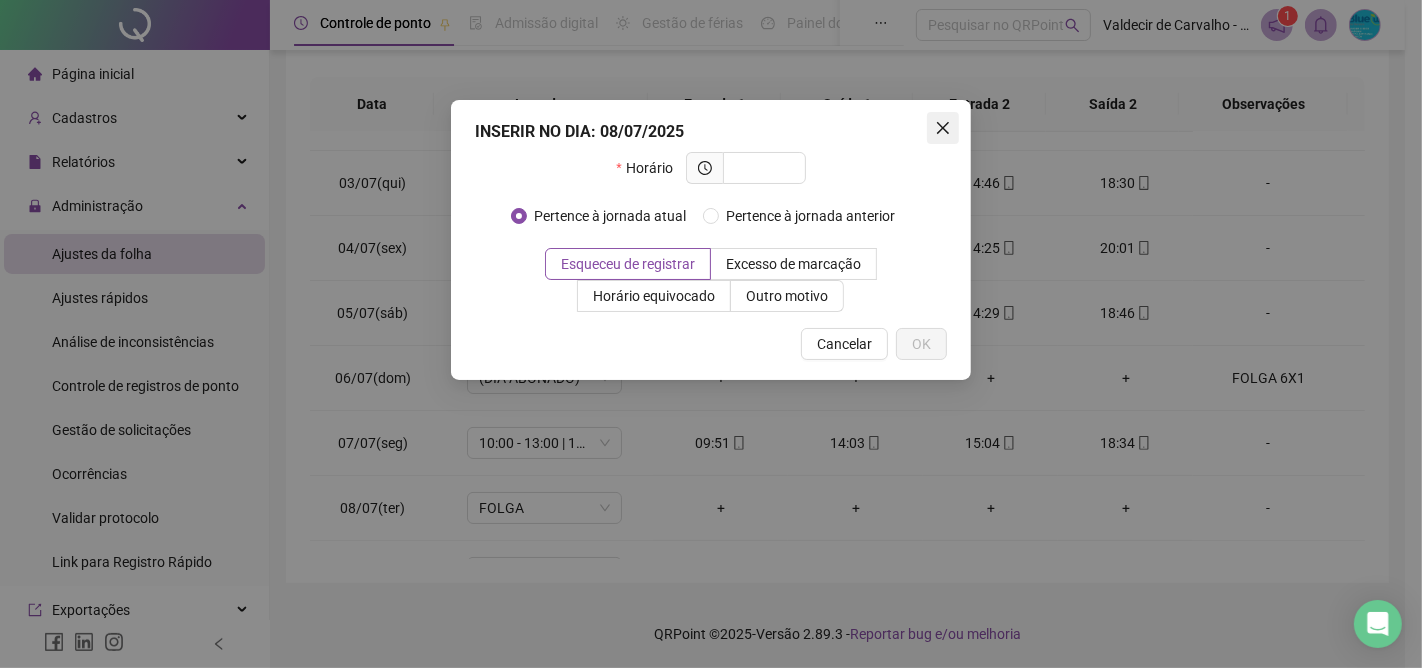 click 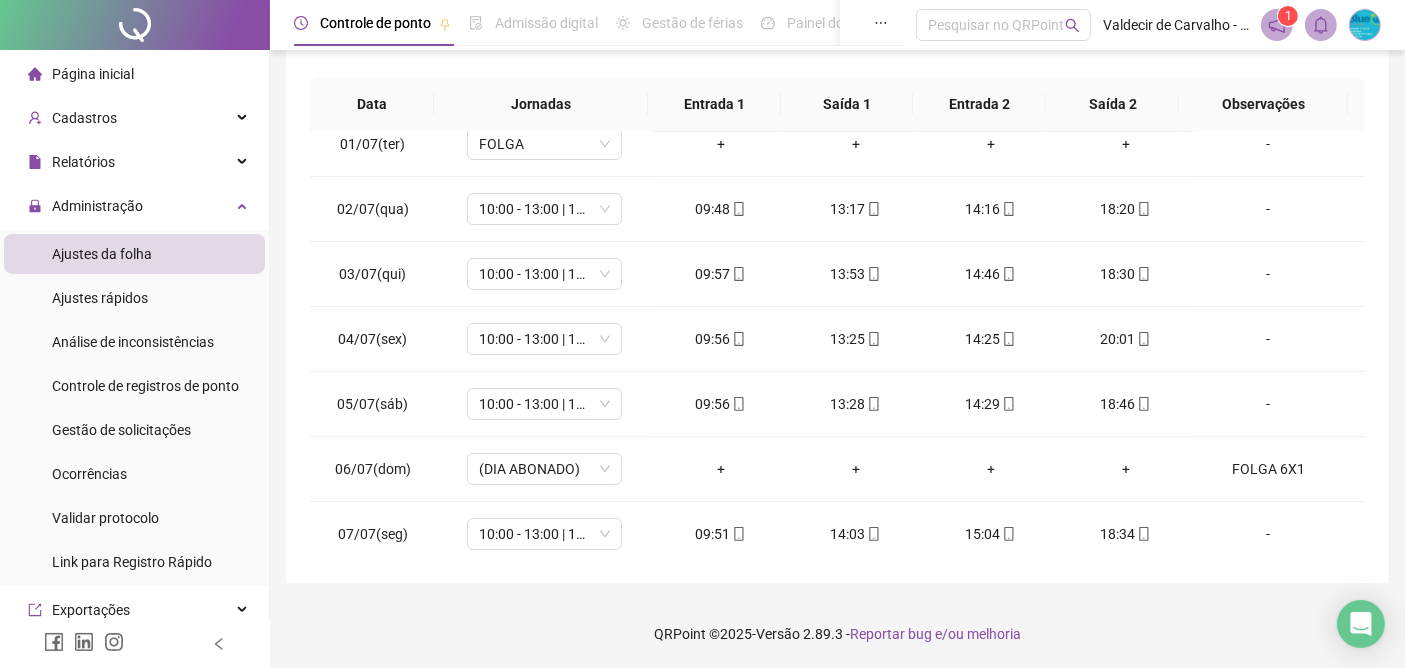 scroll, scrollTop: 0, scrollLeft: 0, axis: both 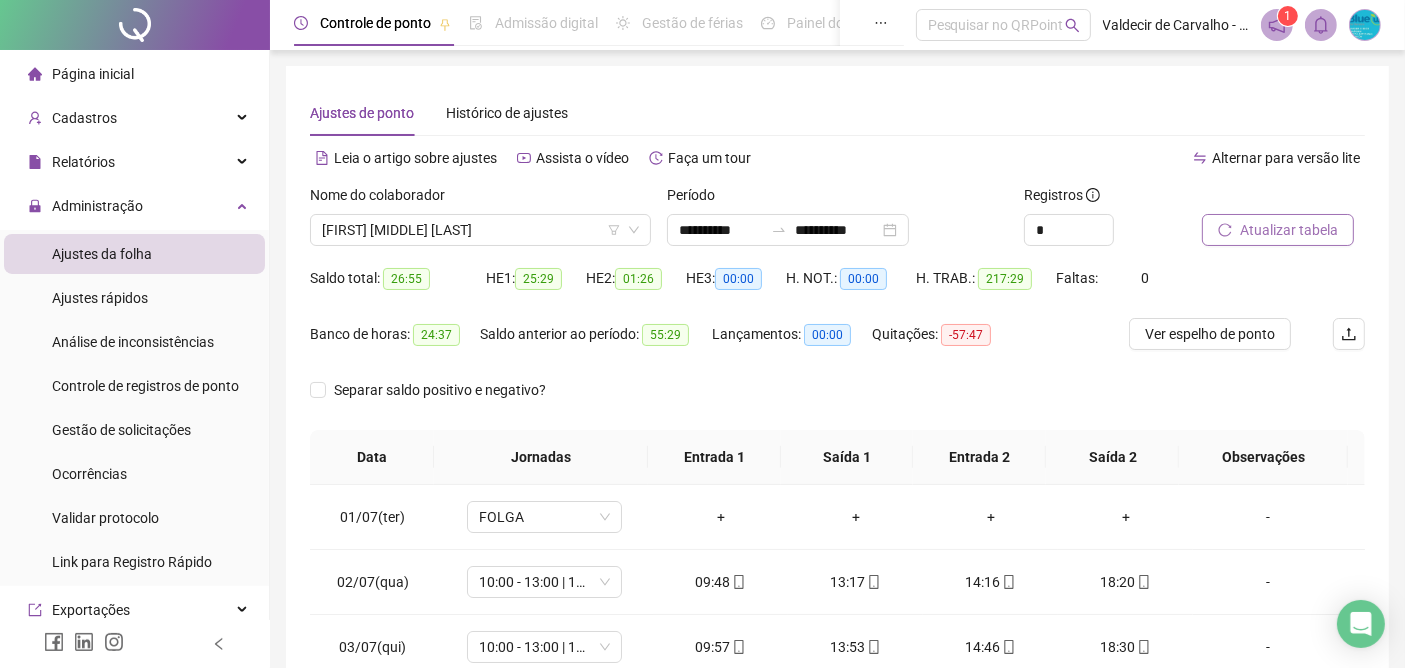 click on "Atualizar tabela" at bounding box center (1289, 230) 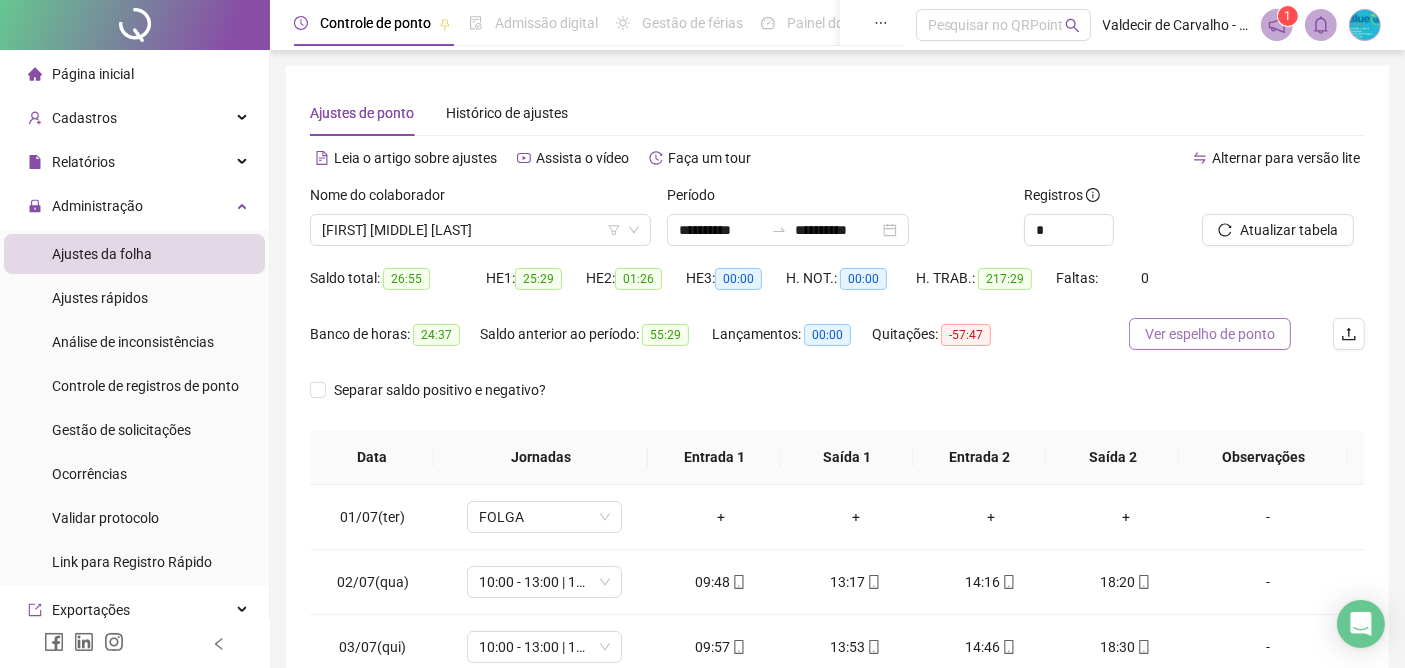click on "Ver espelho de ponto" at bounding box center [1210, 334] 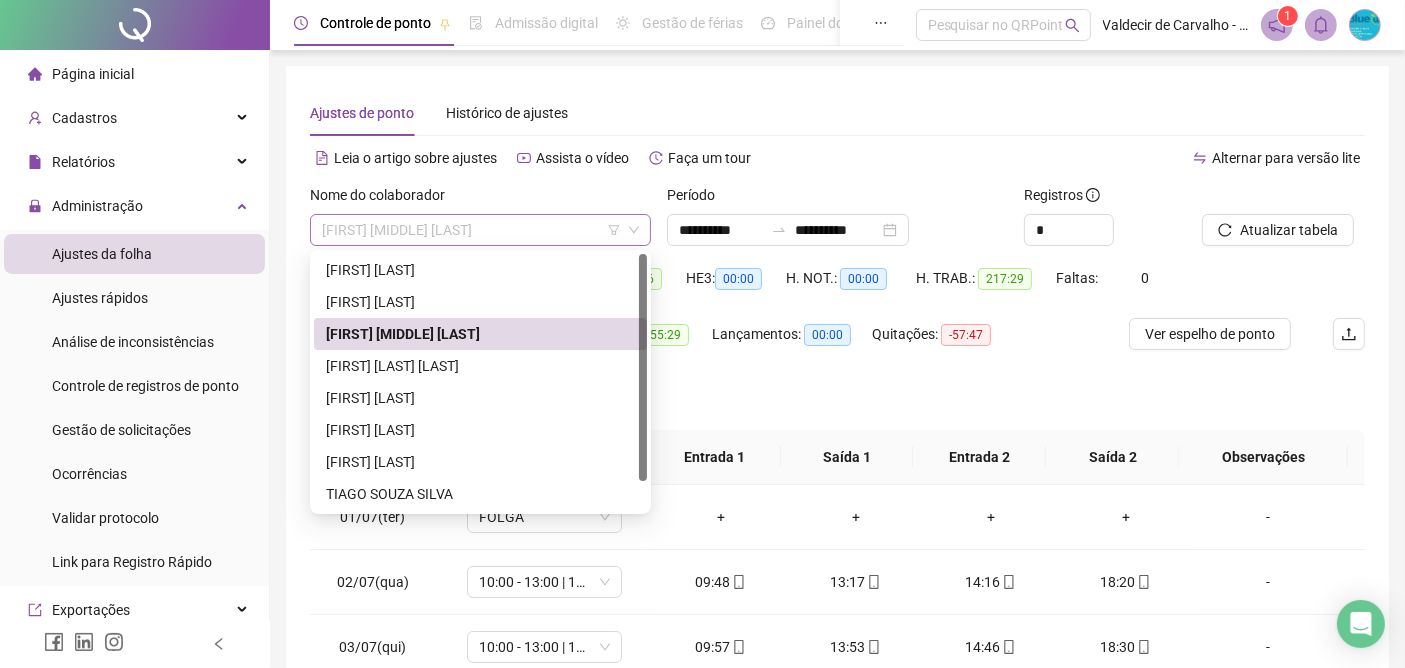 click on "[FIRST] [MIDDLE] [LAST]" at bounding box center (480, 230) 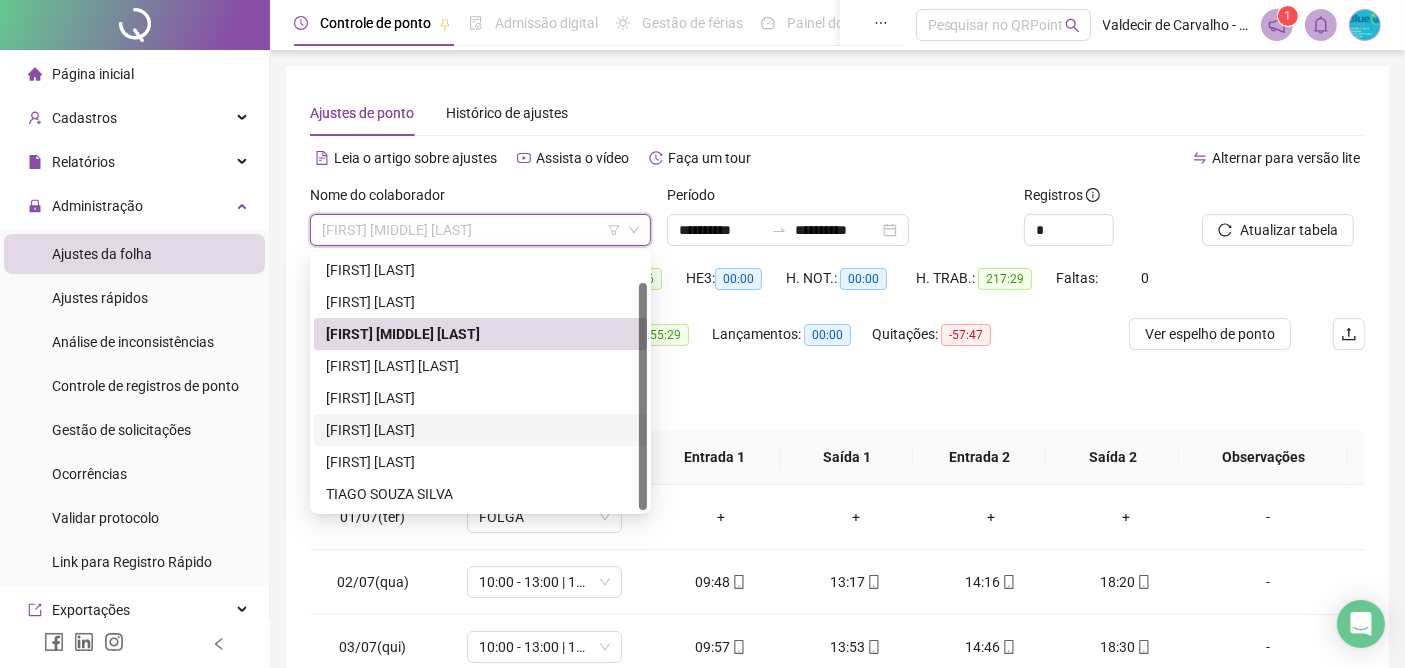 scroll, scrollTop: 31, scrollLeft: 0, axis: vertical 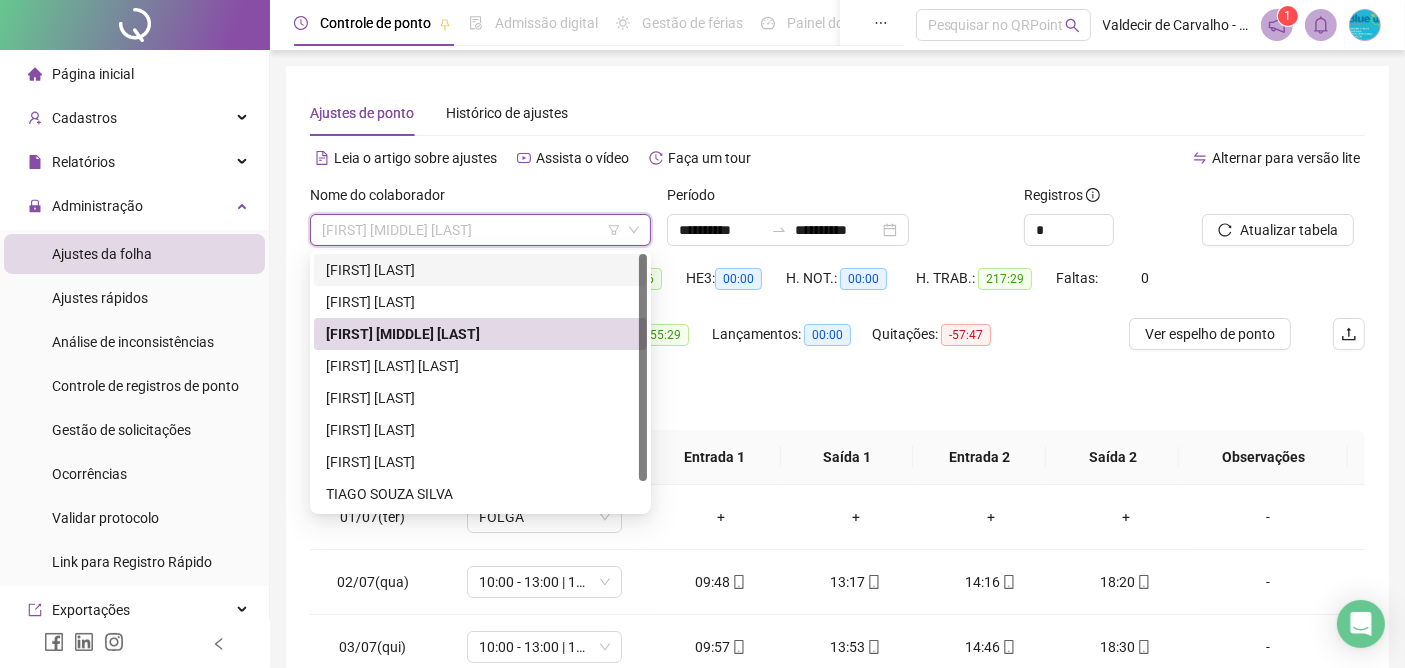 click on "[FIRST] [LAST]" at bounding box center (480, 270) 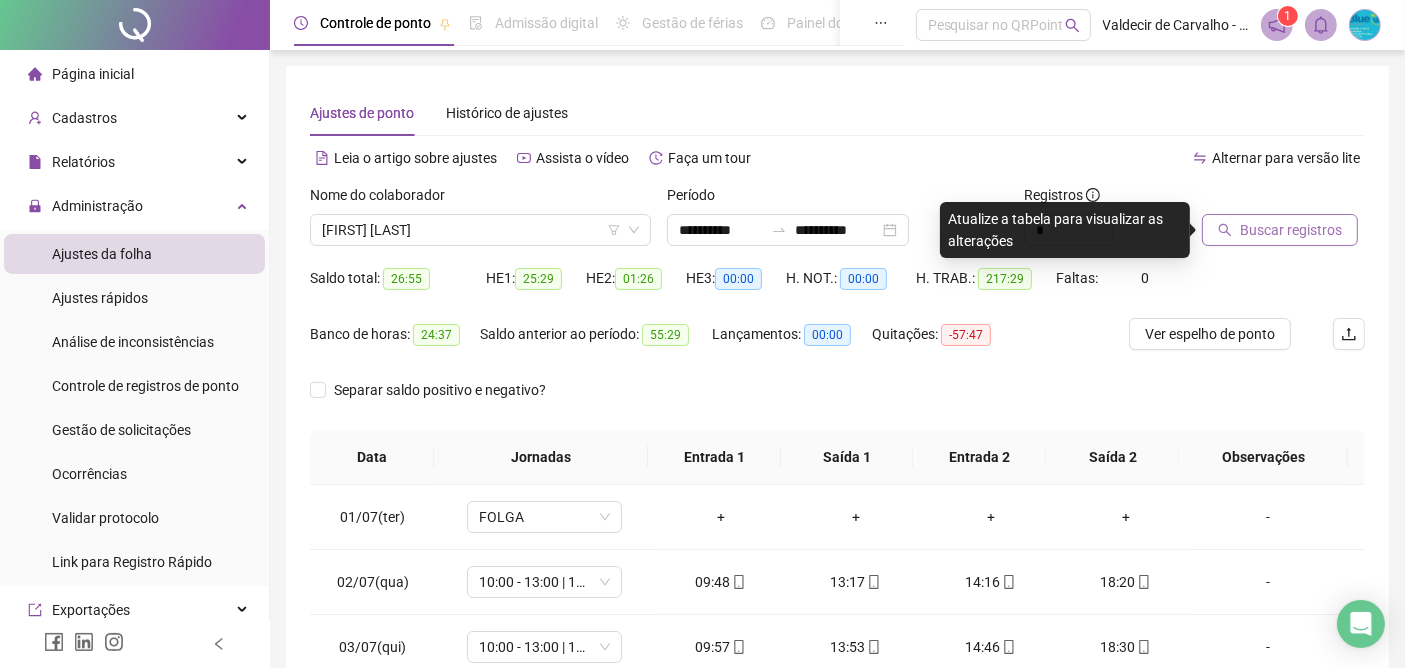 click on "Buscar registros" at bounding box center [1291, 230] 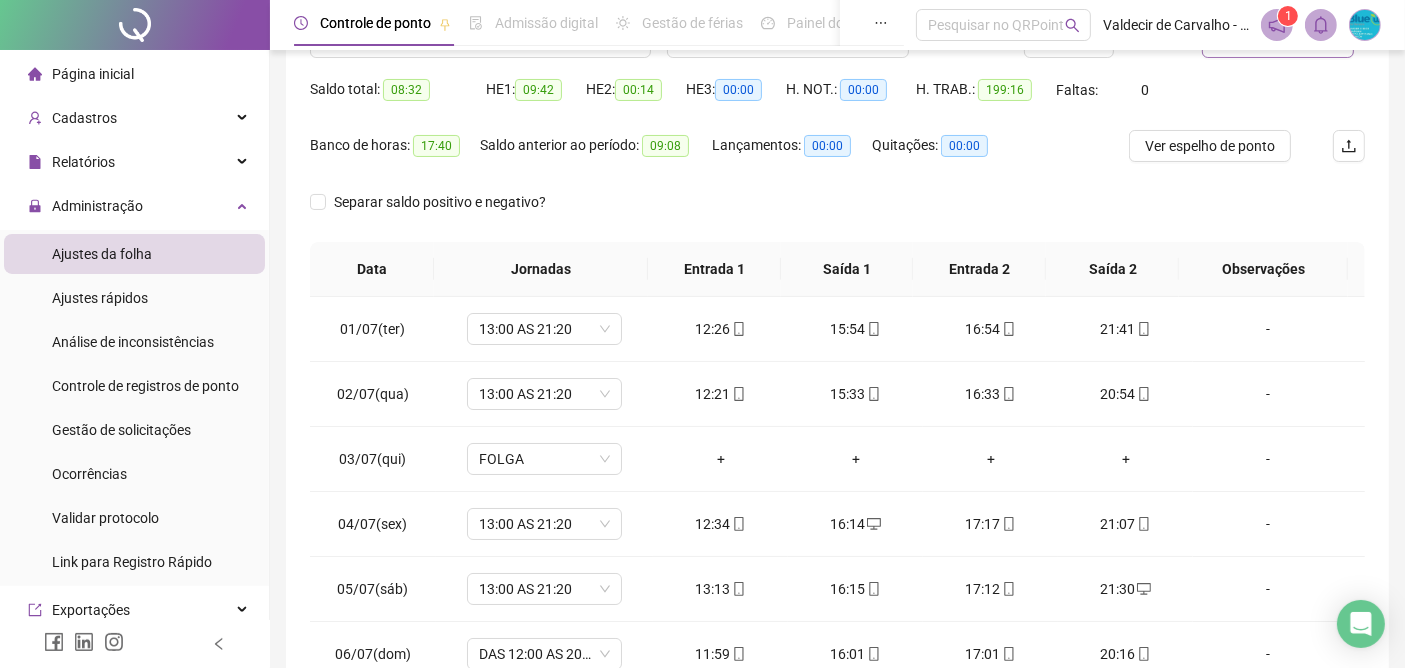 scroll, scrollTop: 222, scrollLeft: 0, axis: vertical 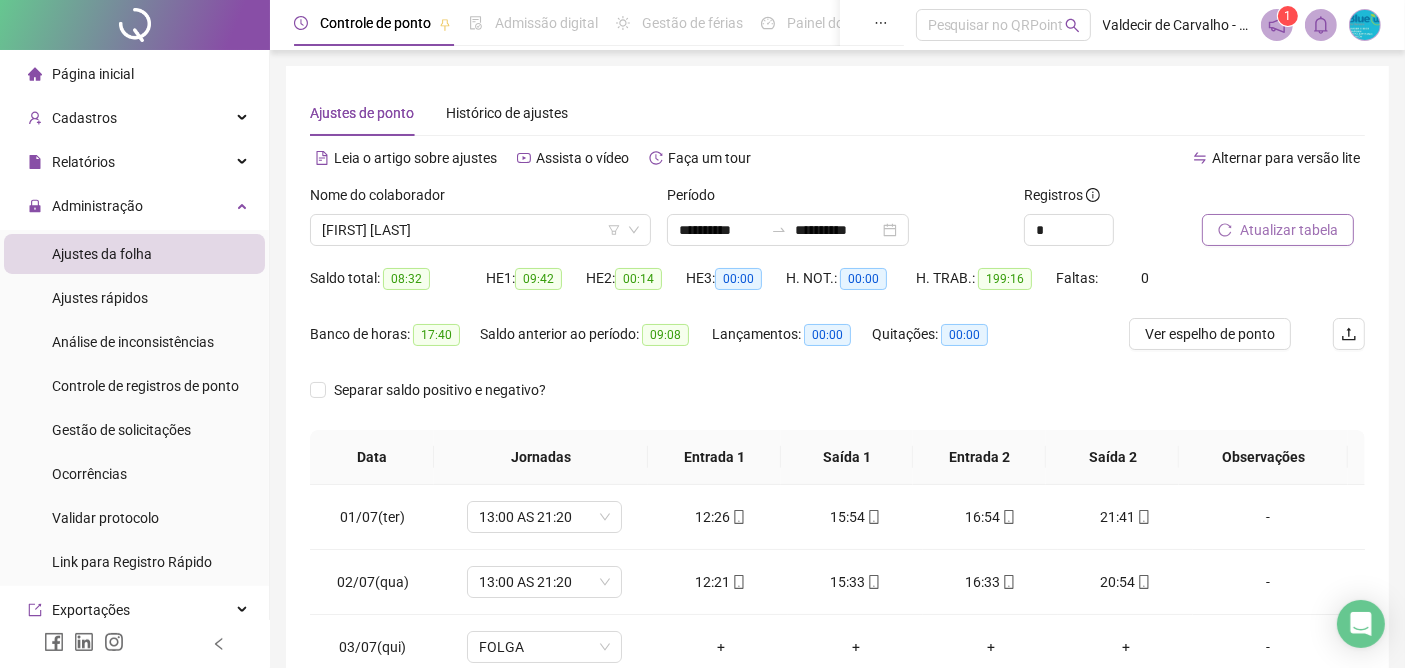 click on "Atualizar tabela" at bounding box center [1289, 230] 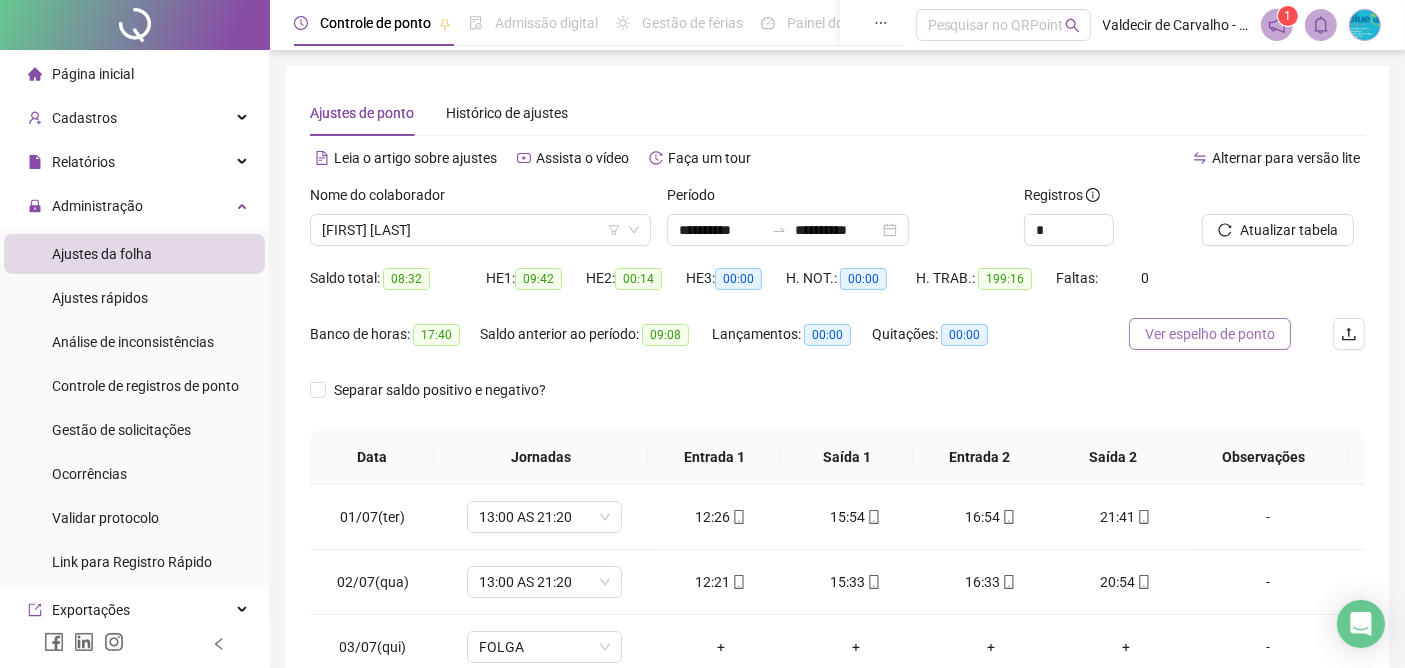 click on "Ver espelho de ponto" at bounding box center (1210, 334) 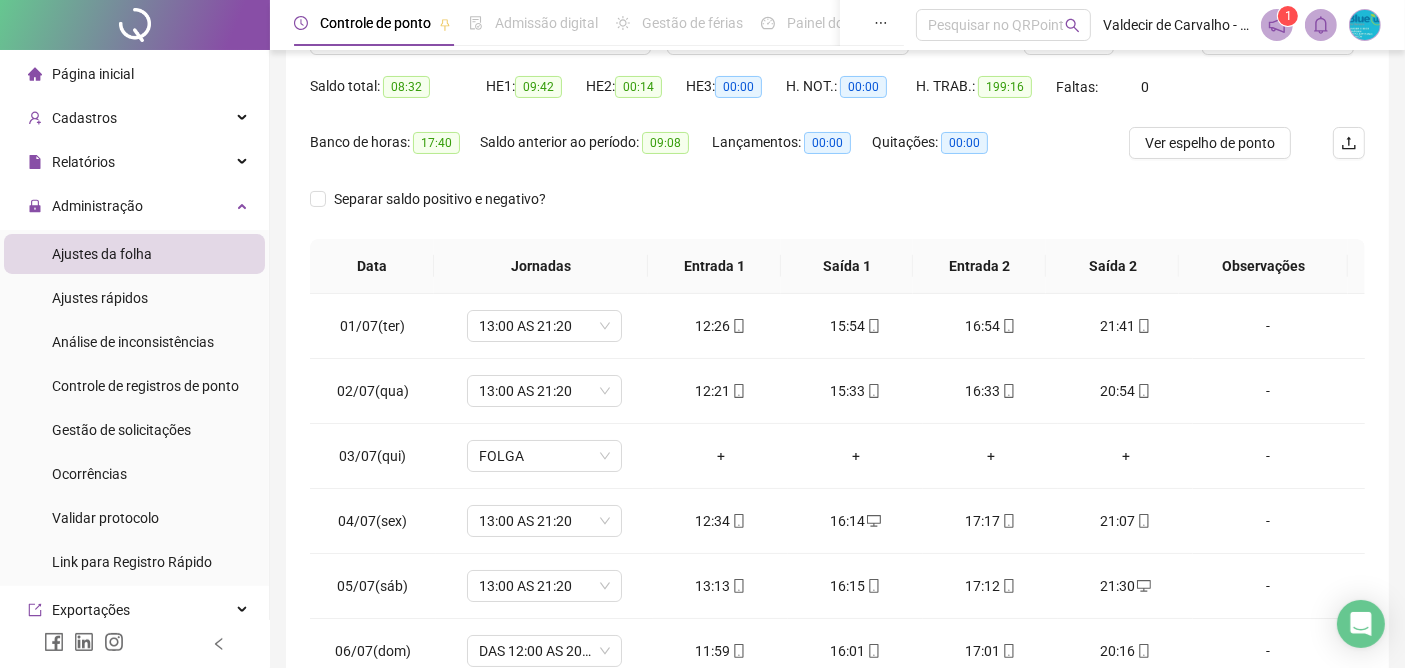 scroll, scrollTop: 222, scrollLeft: 0, axis: vertical 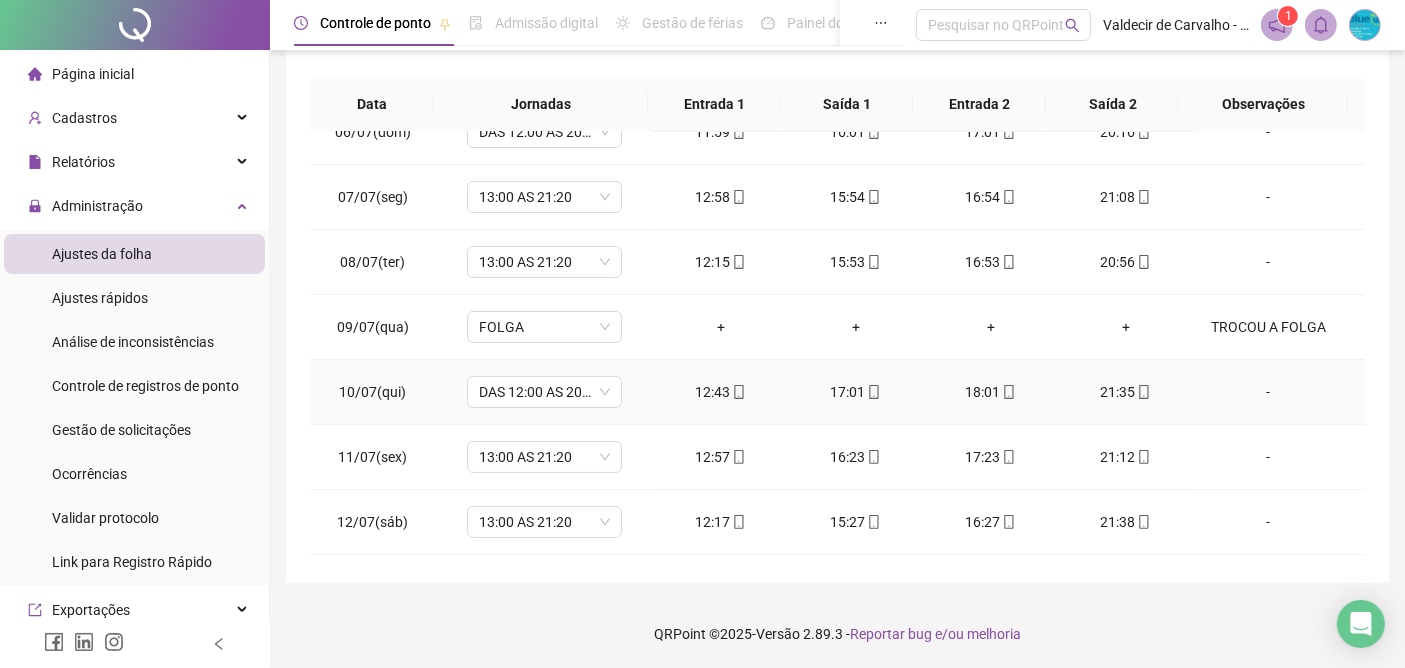click on "-" at bounding box center [1268, 392] 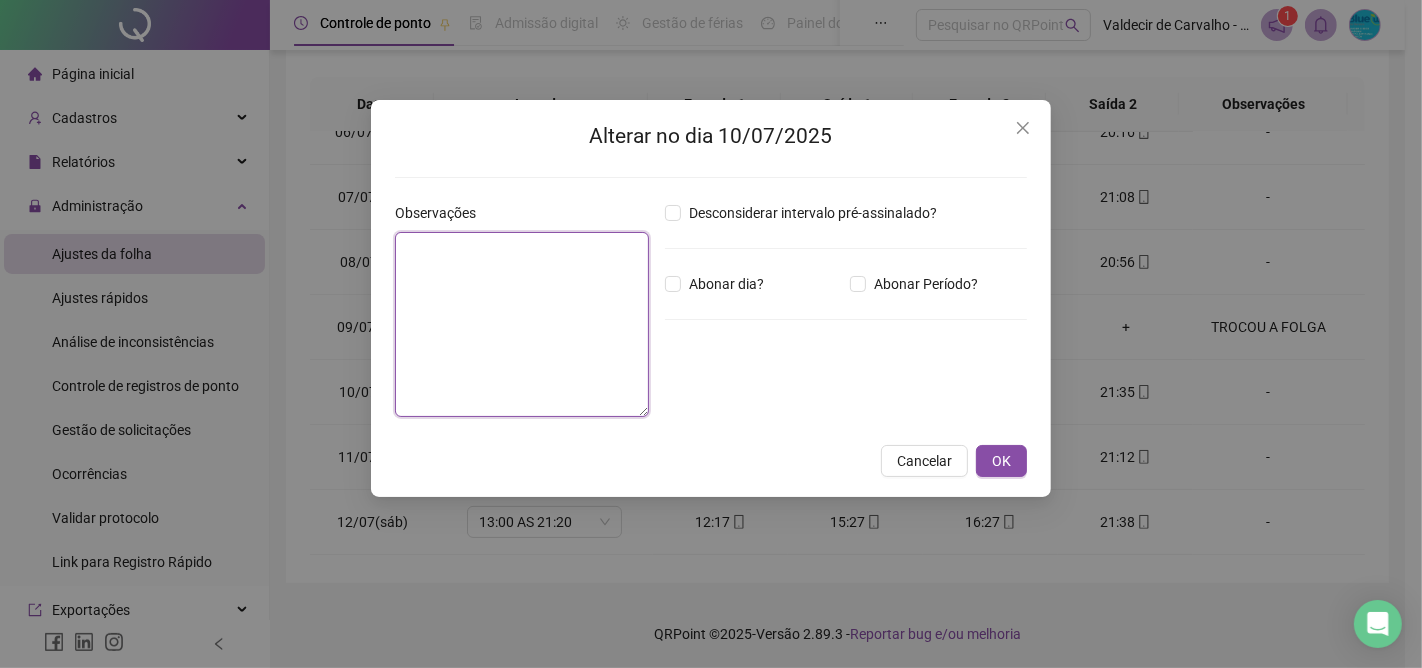 click at bounding box center [522, 324] 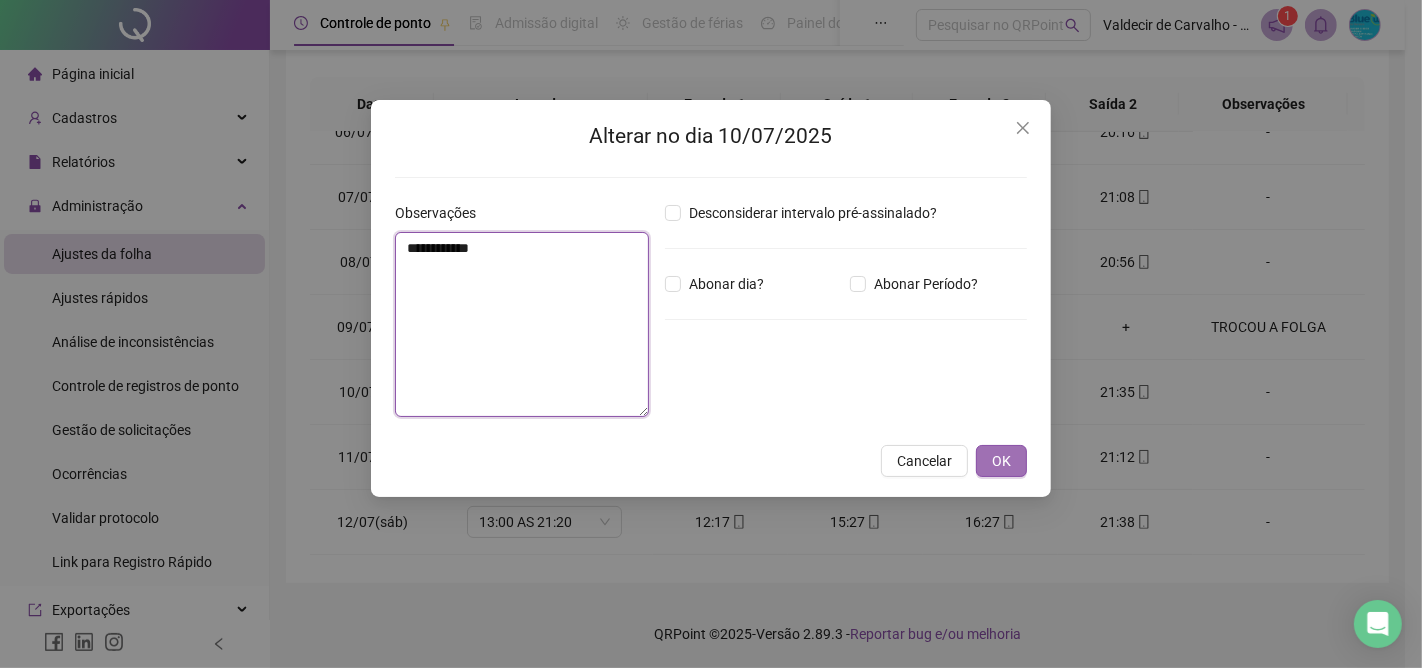 type on "**********" 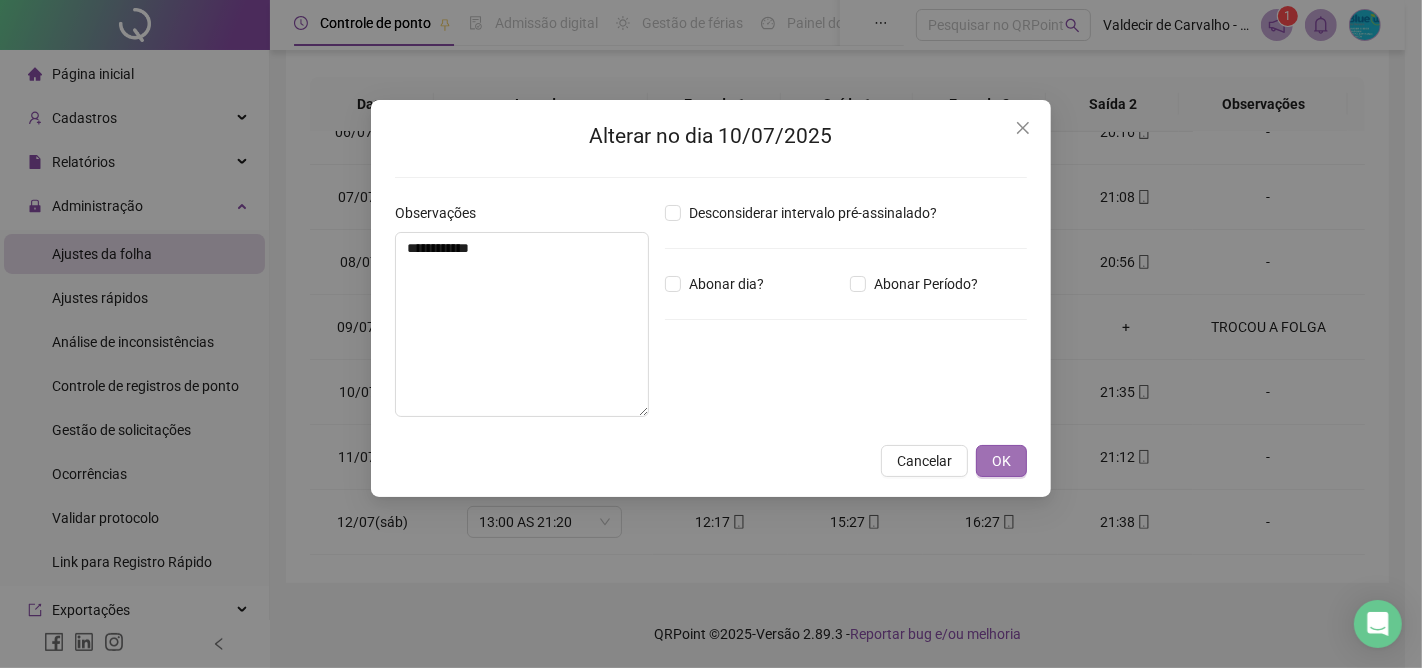 click on "OK" at bounding box center (1001, 461) 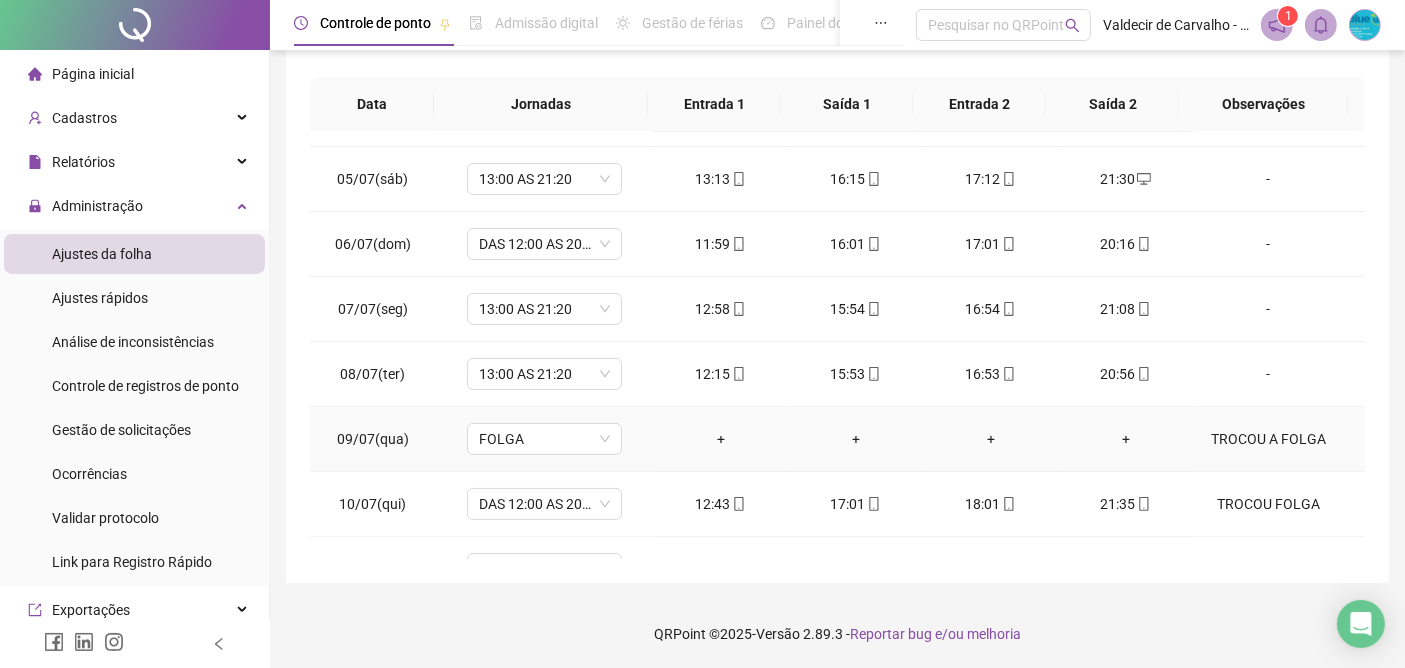 scroll, scrollTop: 0, scrollLeft: 0, axis: both 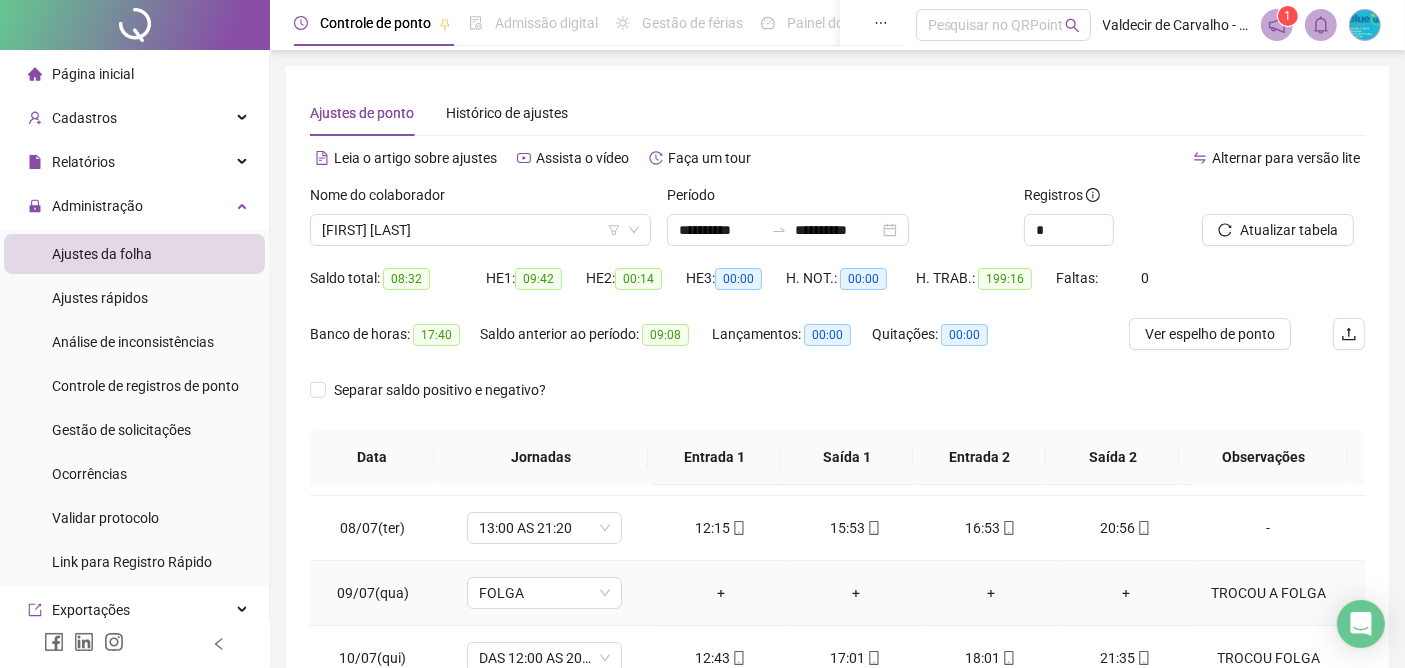 click on "TROCOU A FOLGA" at bounding box center (1268, 593) 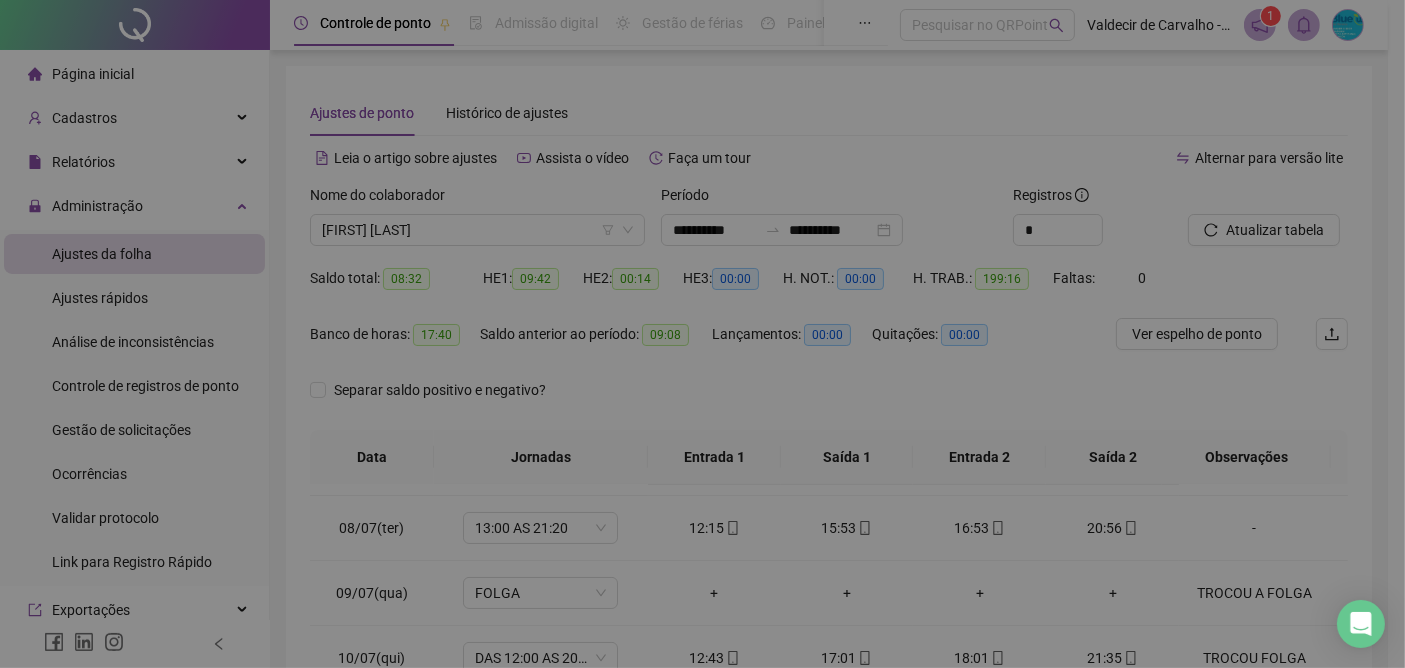 type on "**********" 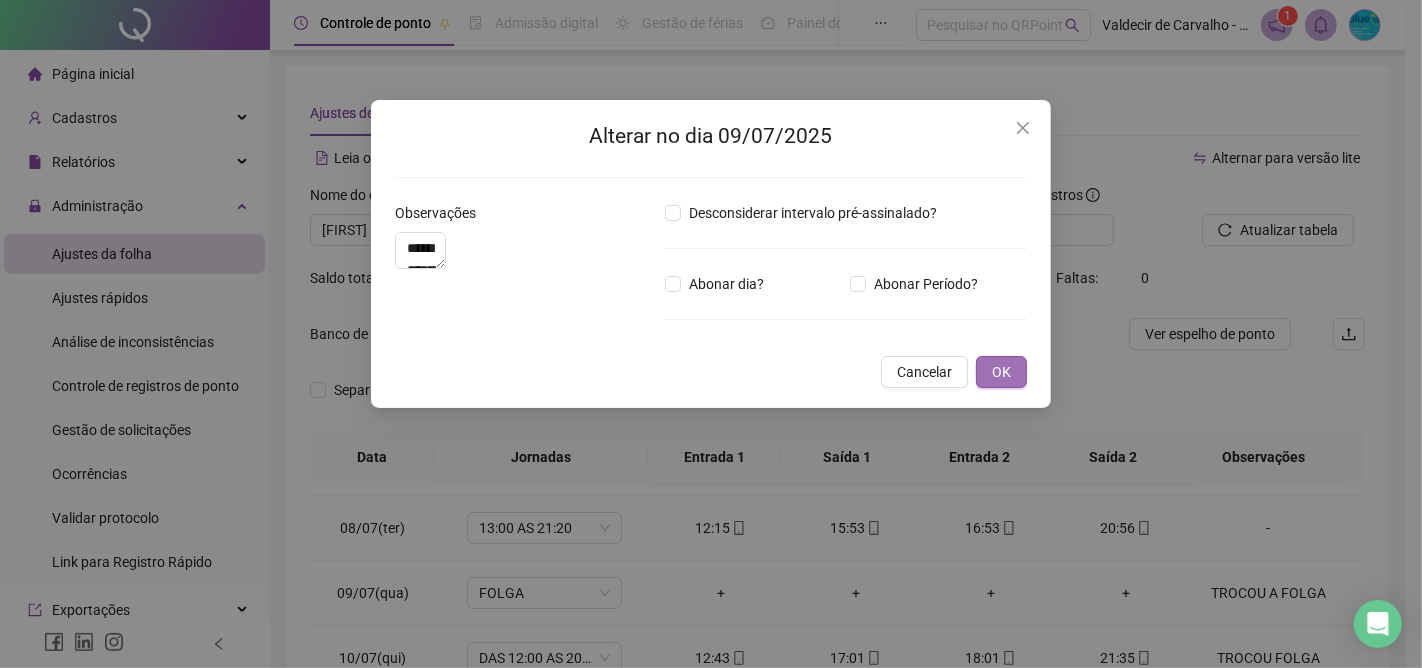 click on "OK" at bounding box center (1001, 372) 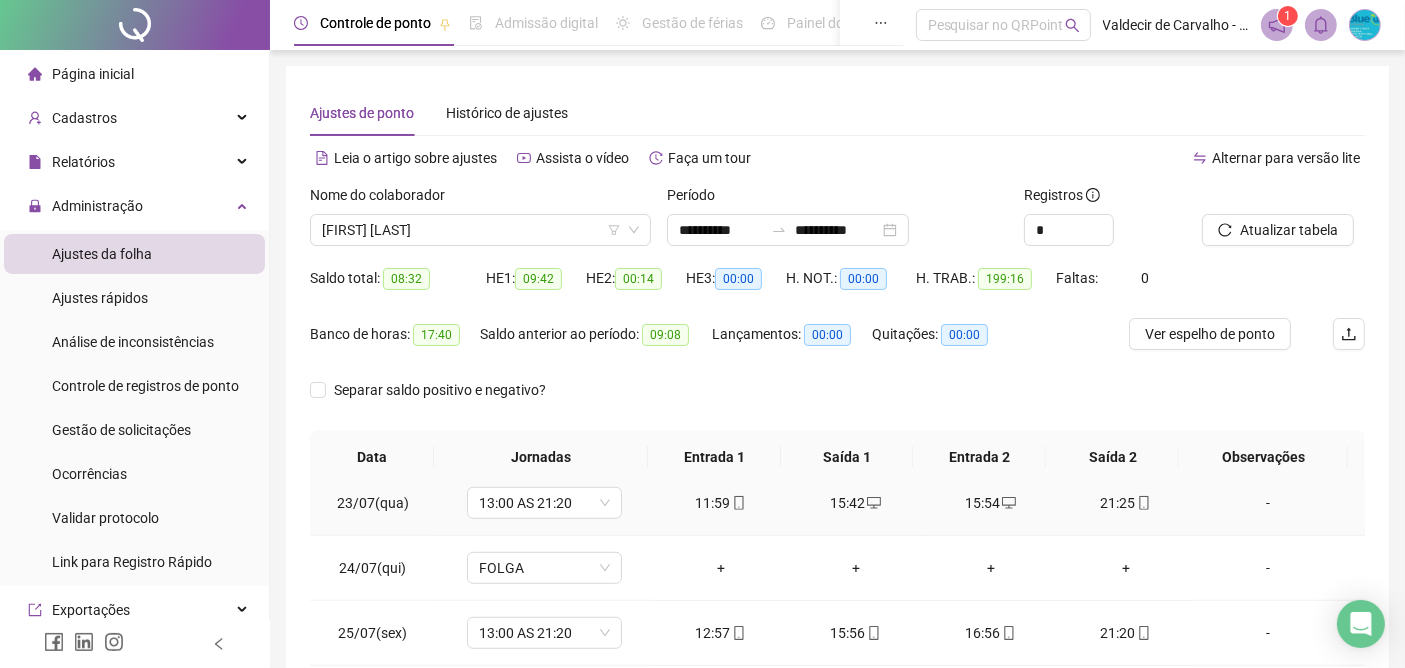 scroll, scrollTop: 1555, scrollLeft: 0, axis: vertical 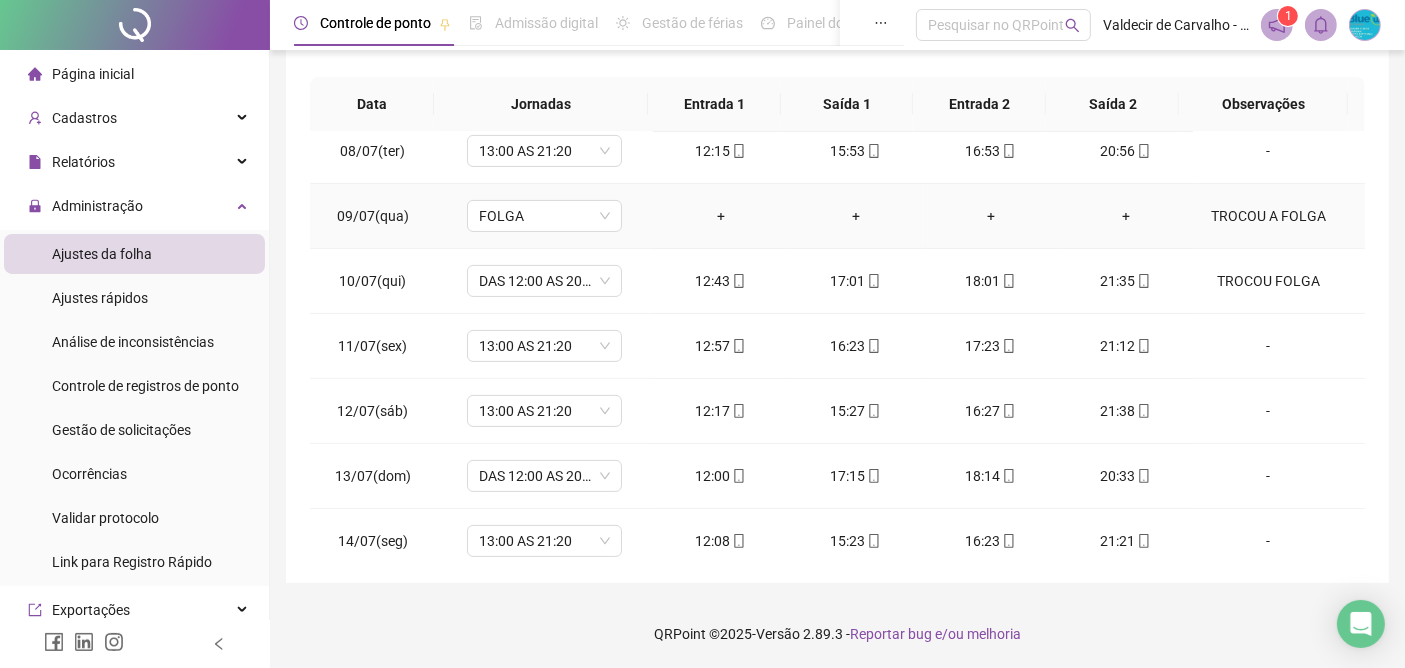 click on "TROCOU A FOLGA" at bounding box center [1268, 216] 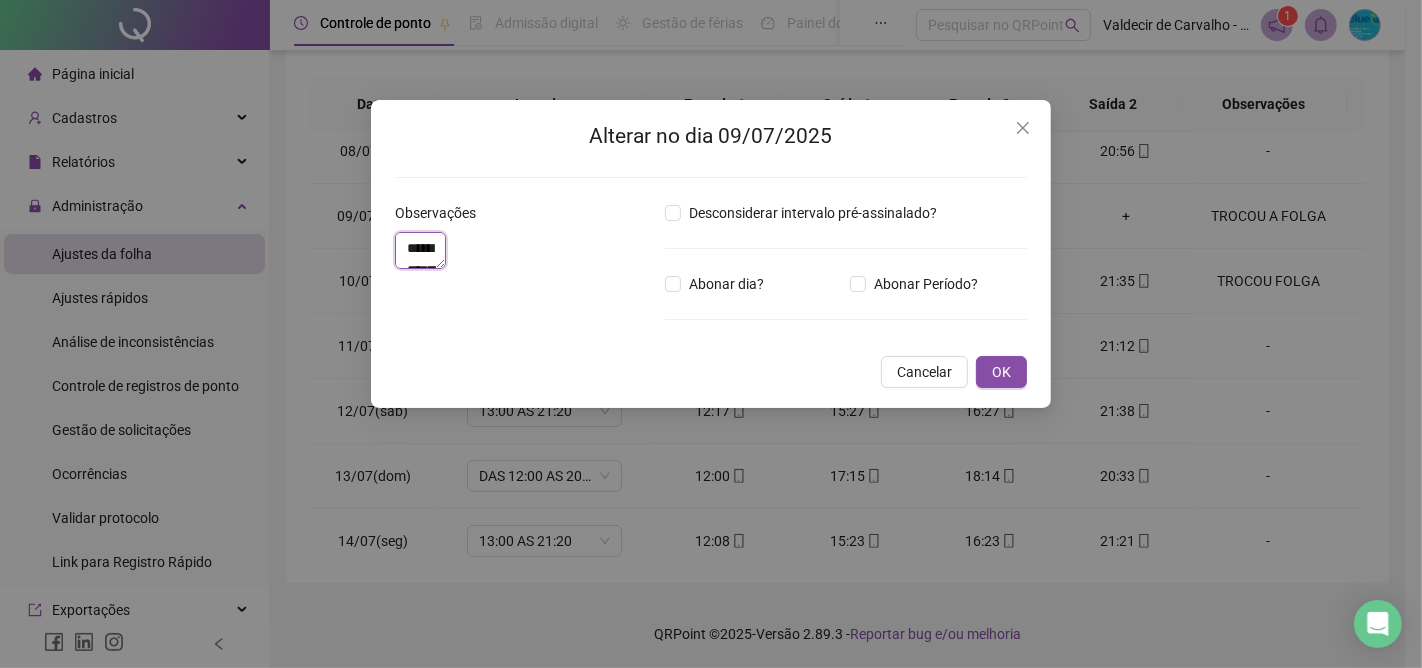 click on "**********" at bounding box center [420, 250] 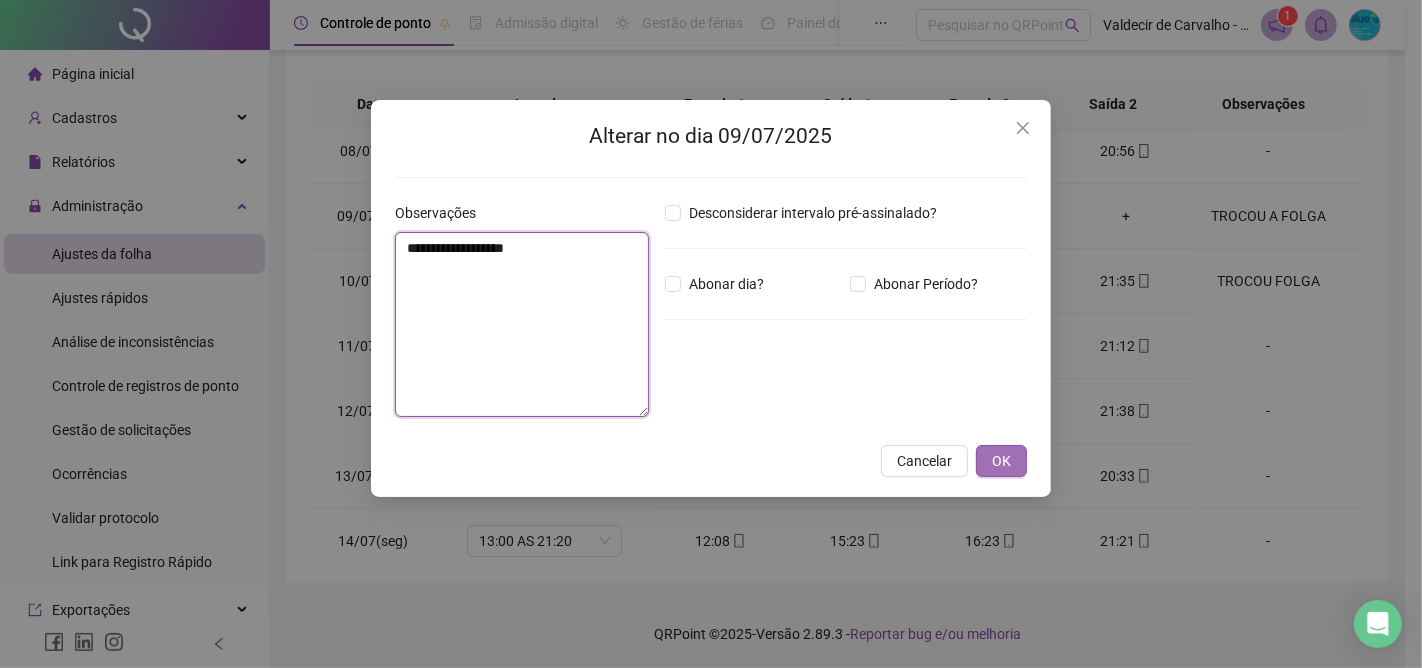 type on "**********" 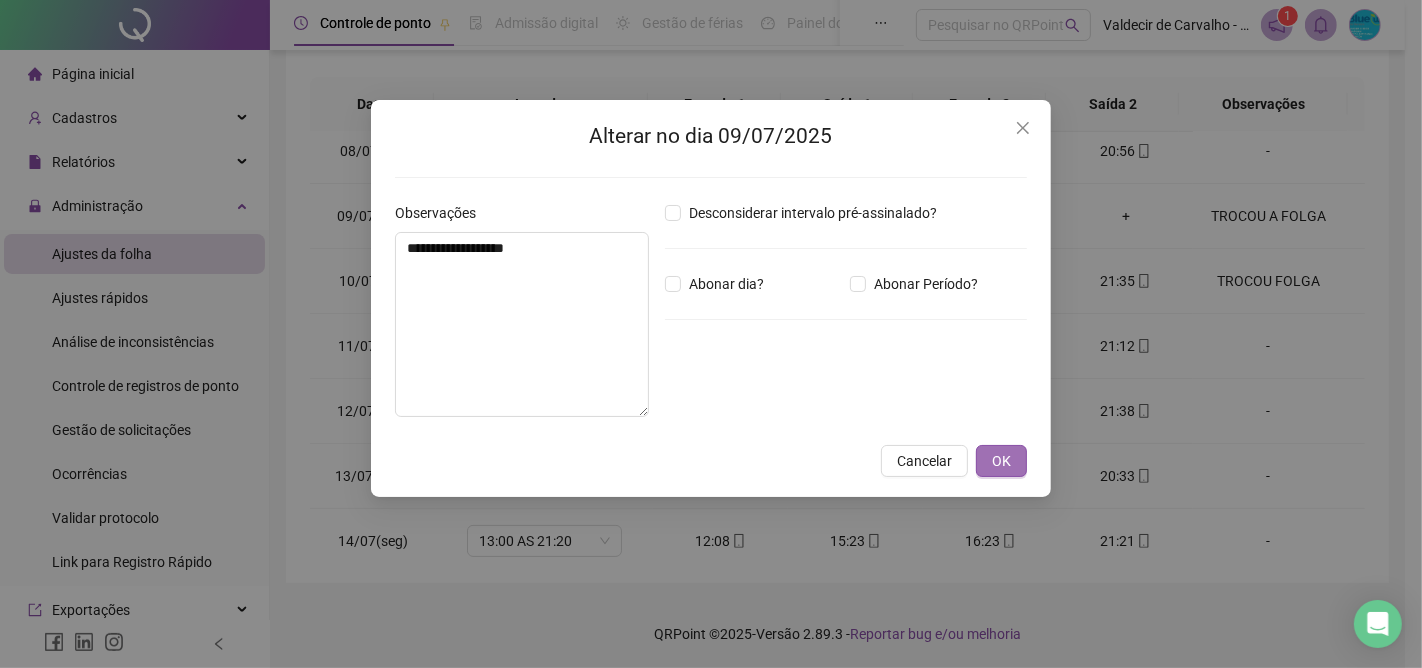 click on "OK" at bounding box center [1001, 461] 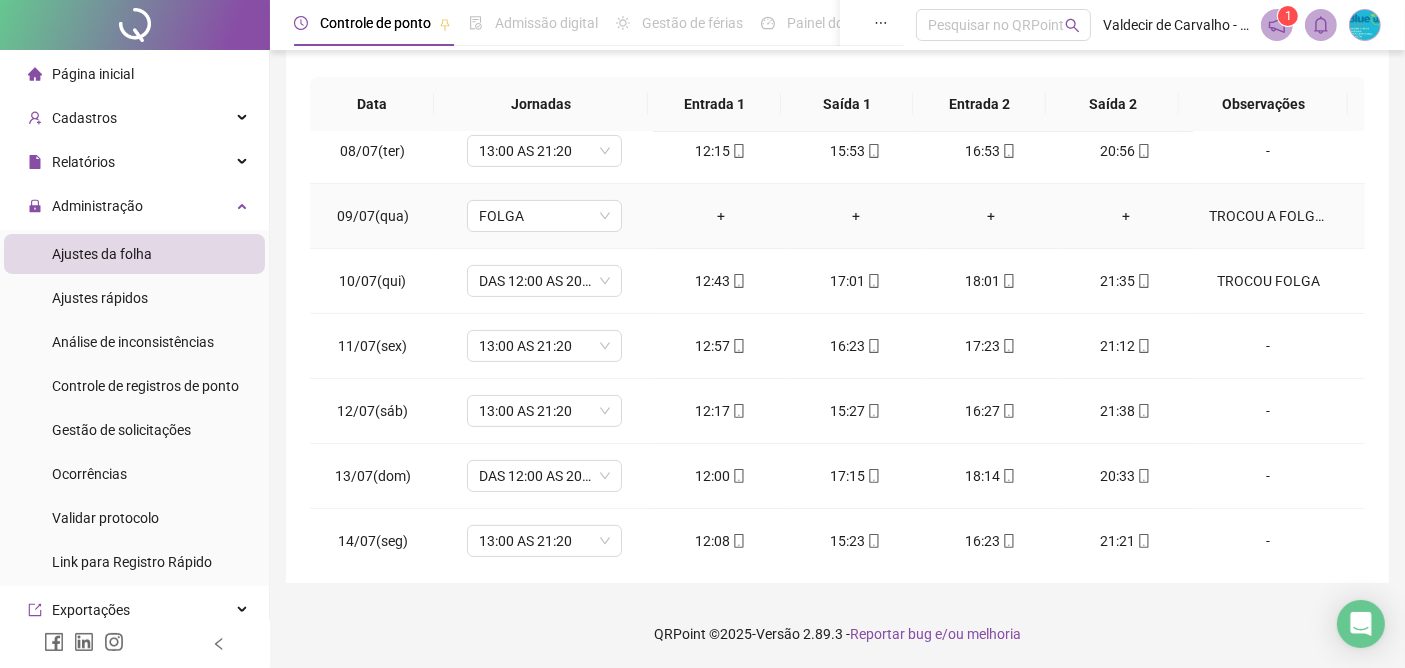 click on "TROCOU A FOLGA 9-10" at bounding box center [1268, 216] 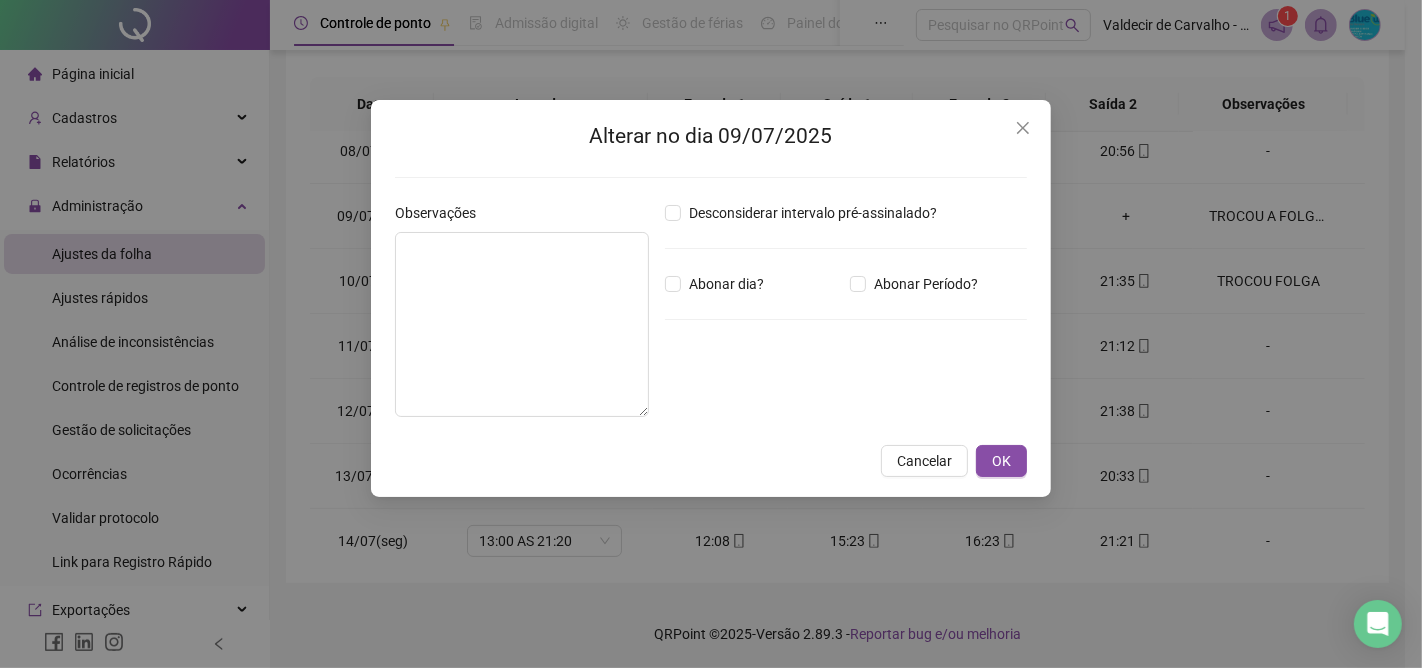 type on "**********" 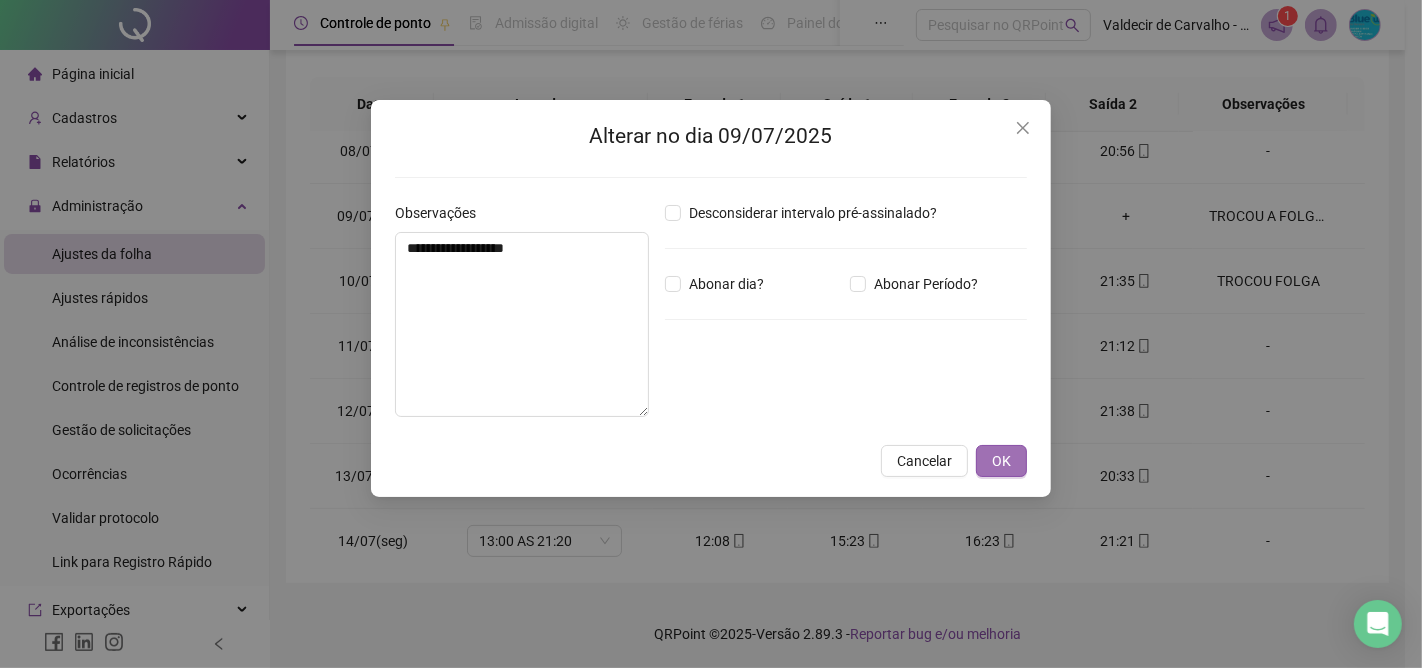 click on "OK" at bounding box center [1001, 461] 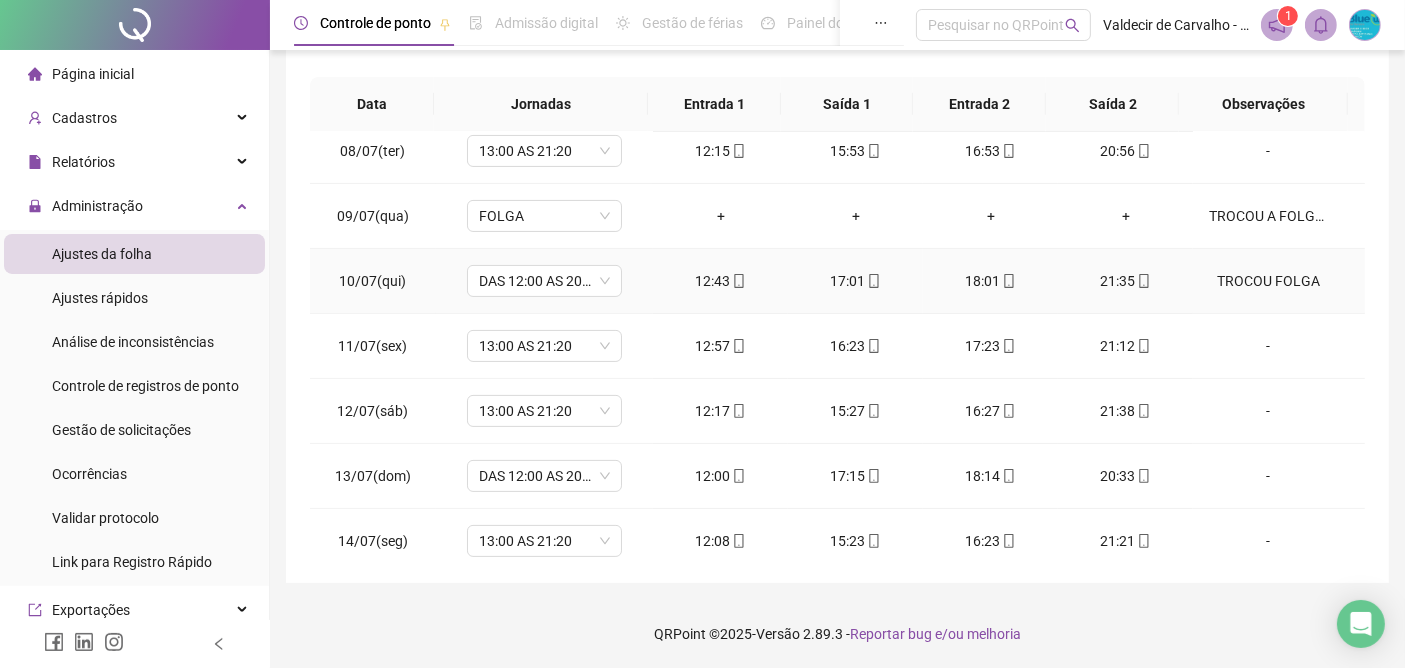 click on "TROCOU FOLGA" at bounding box center (1268, 281) 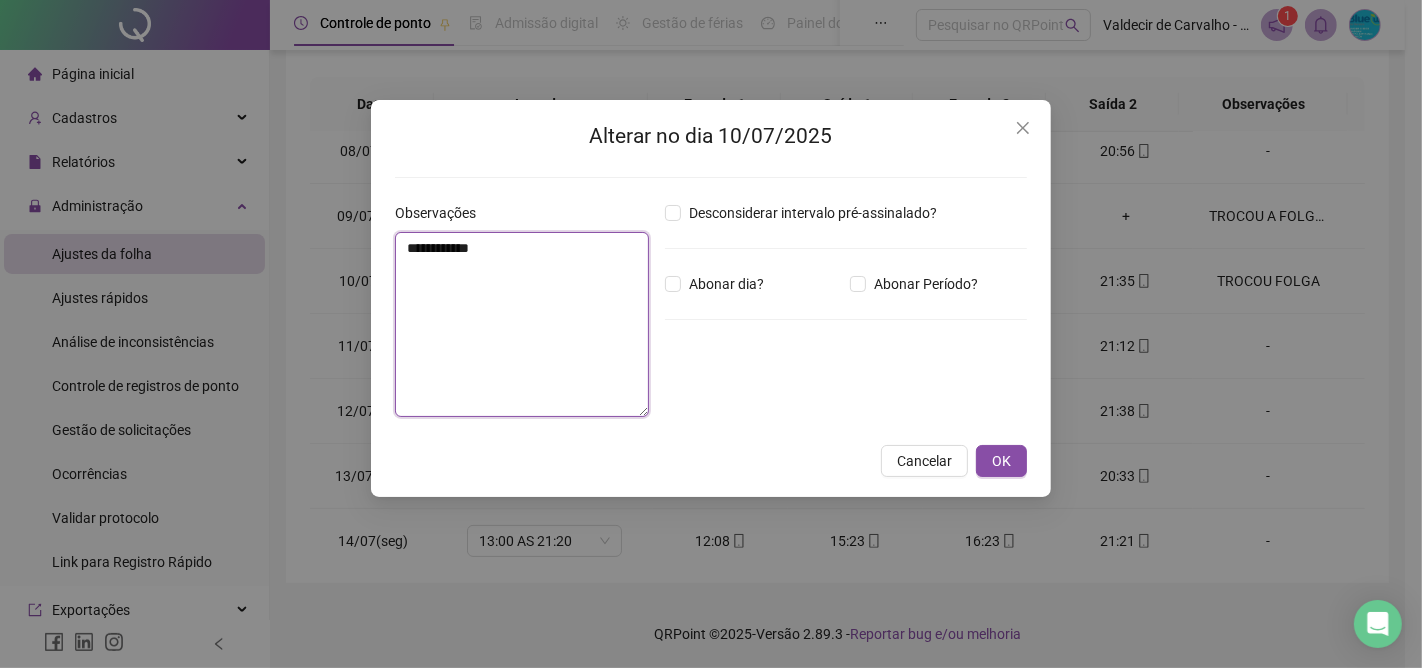 click on "**********" at bounding box center (522, 324) 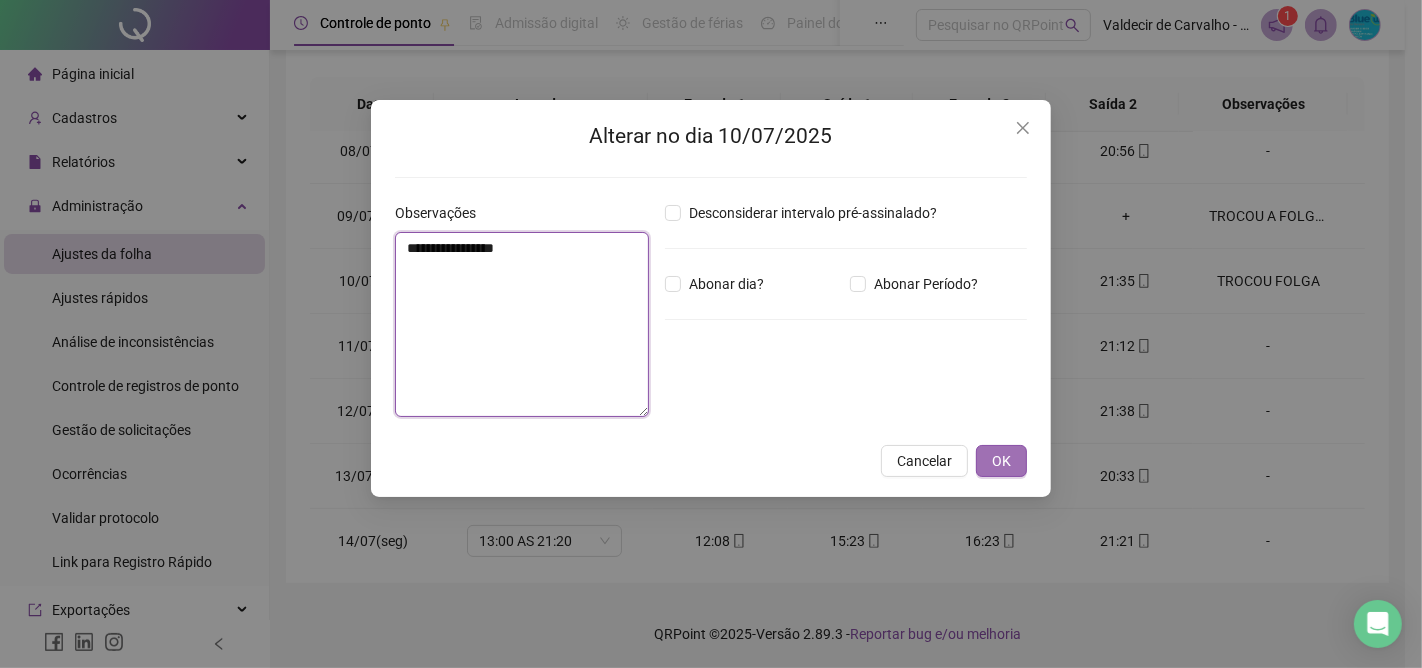 type on "**********" 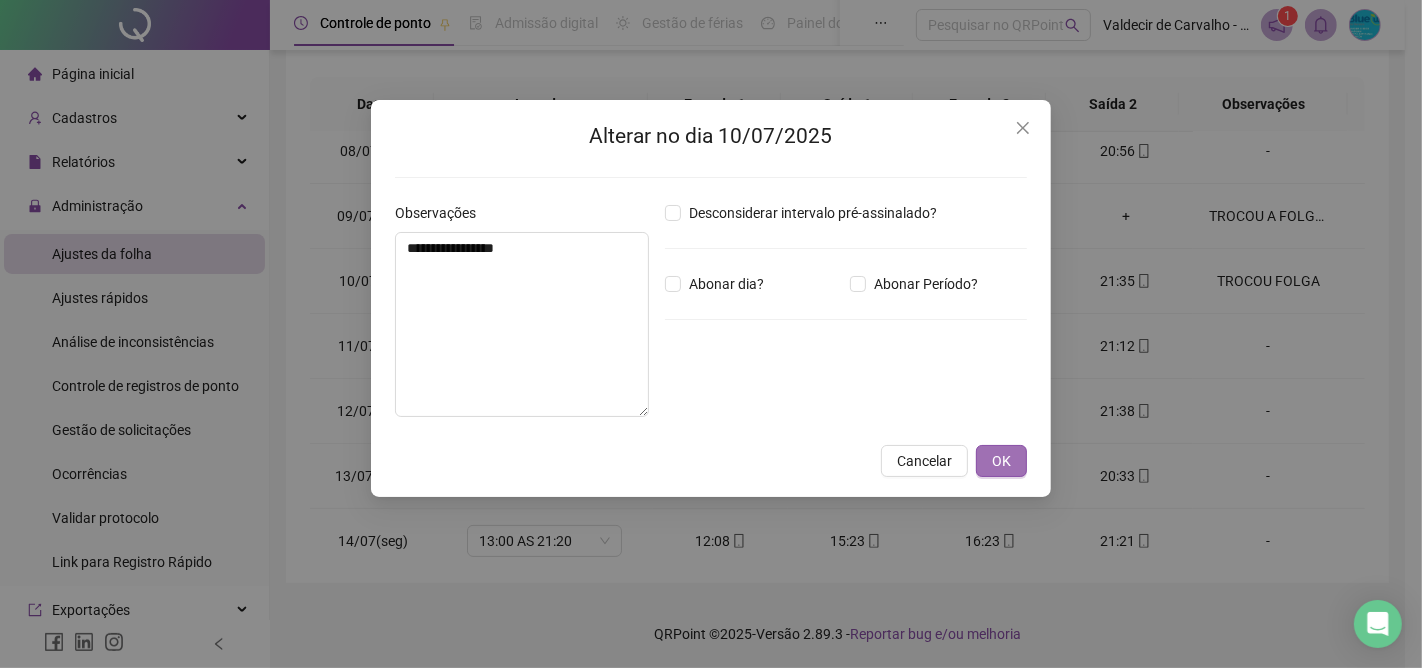 click on "OK" at bounding box center (1001, 461) 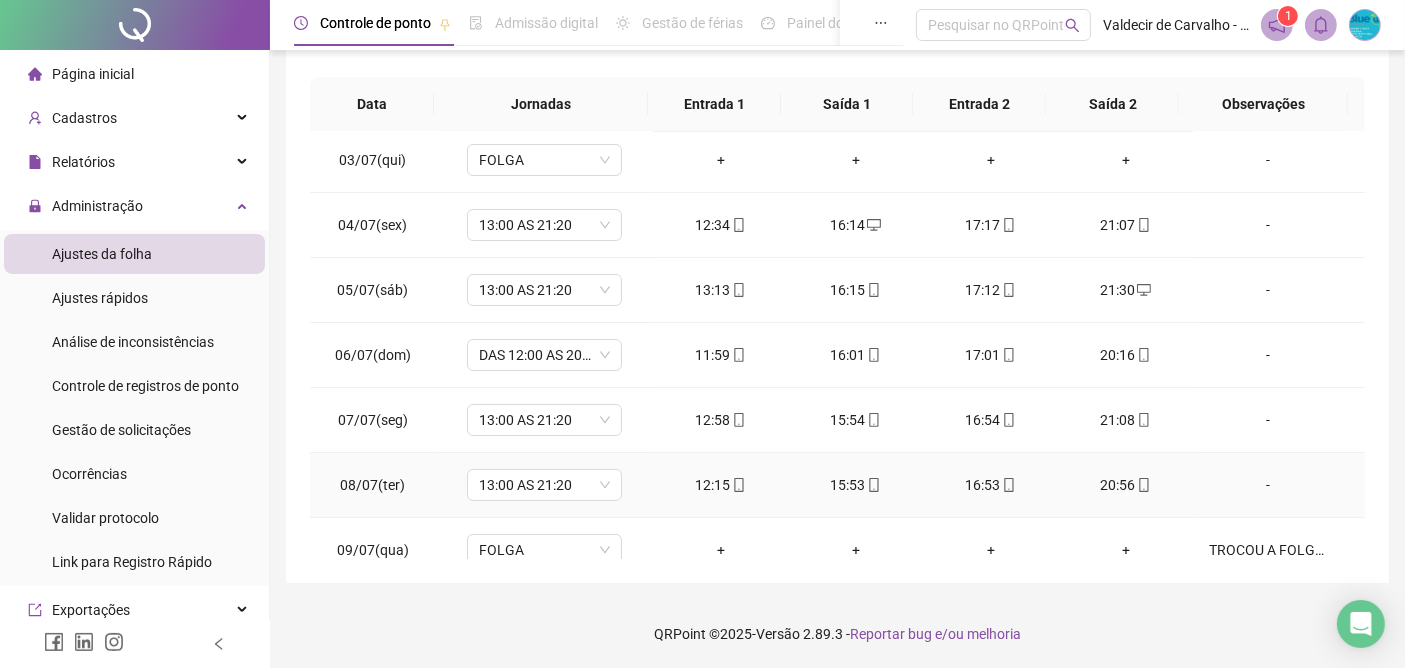 scroll, scrollTop: 0, scrollLeft: 0, axis: both 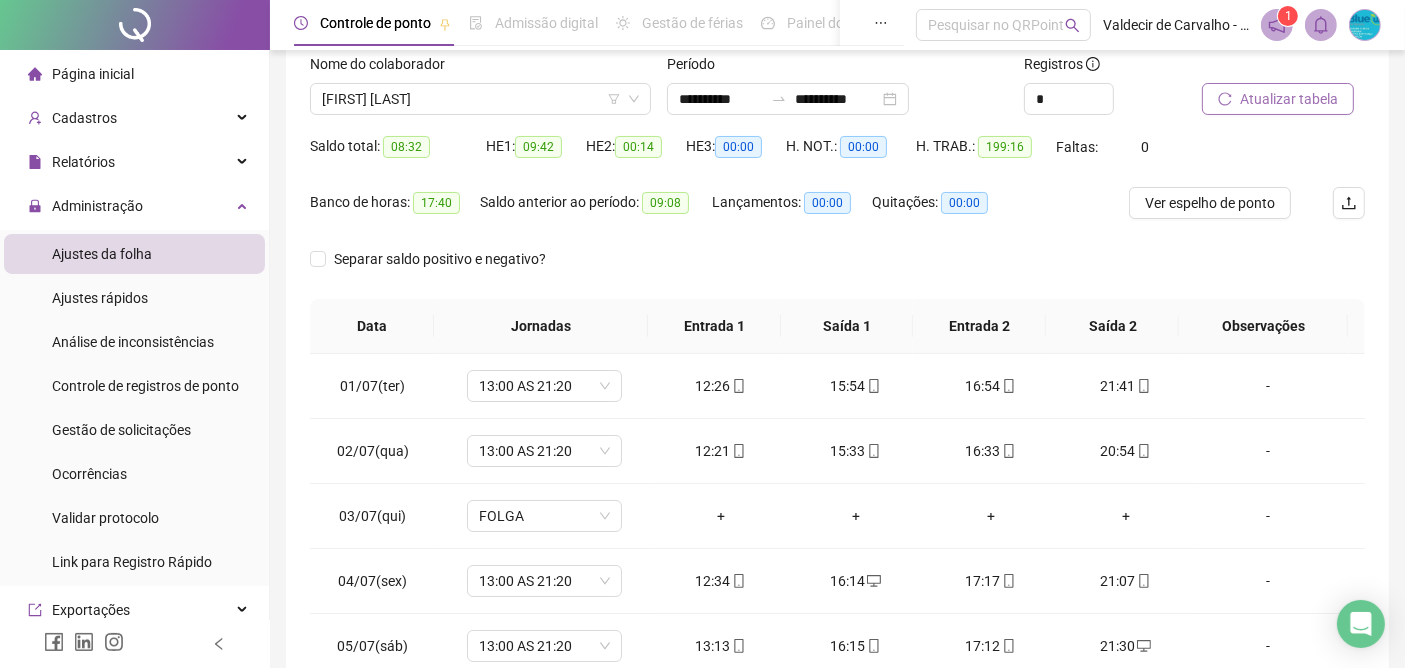click on "Atualizar tabela" at bounding box center (1289, 99) 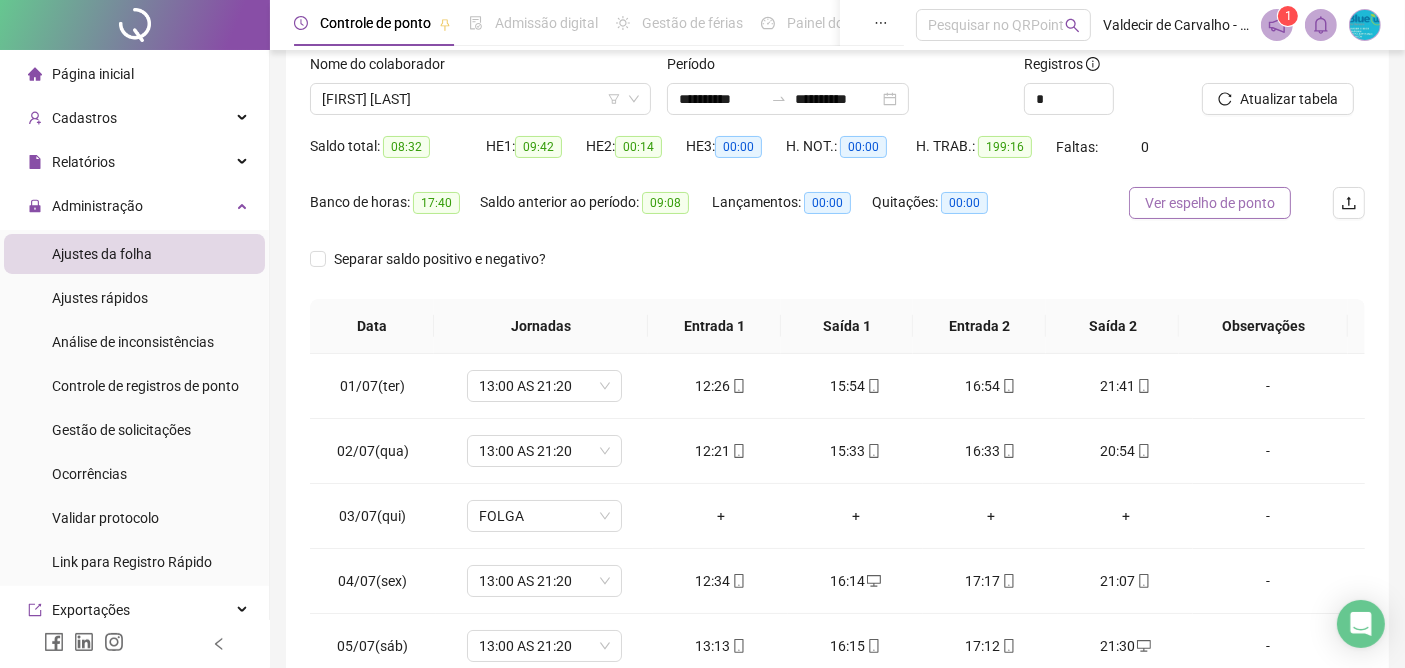 click on "Ver espelho de ponto" at bounding box center [1210, 203] 